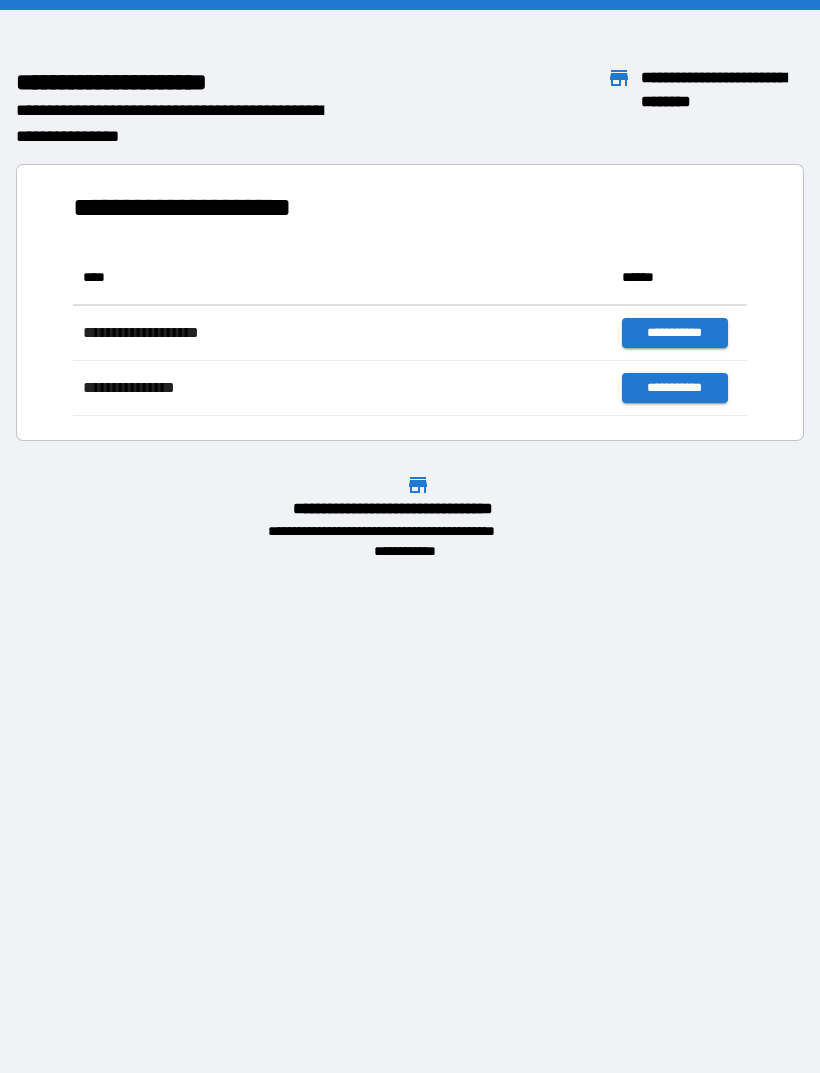 scroll, scrollTop: 0, scrollLeft: 0, axis: both 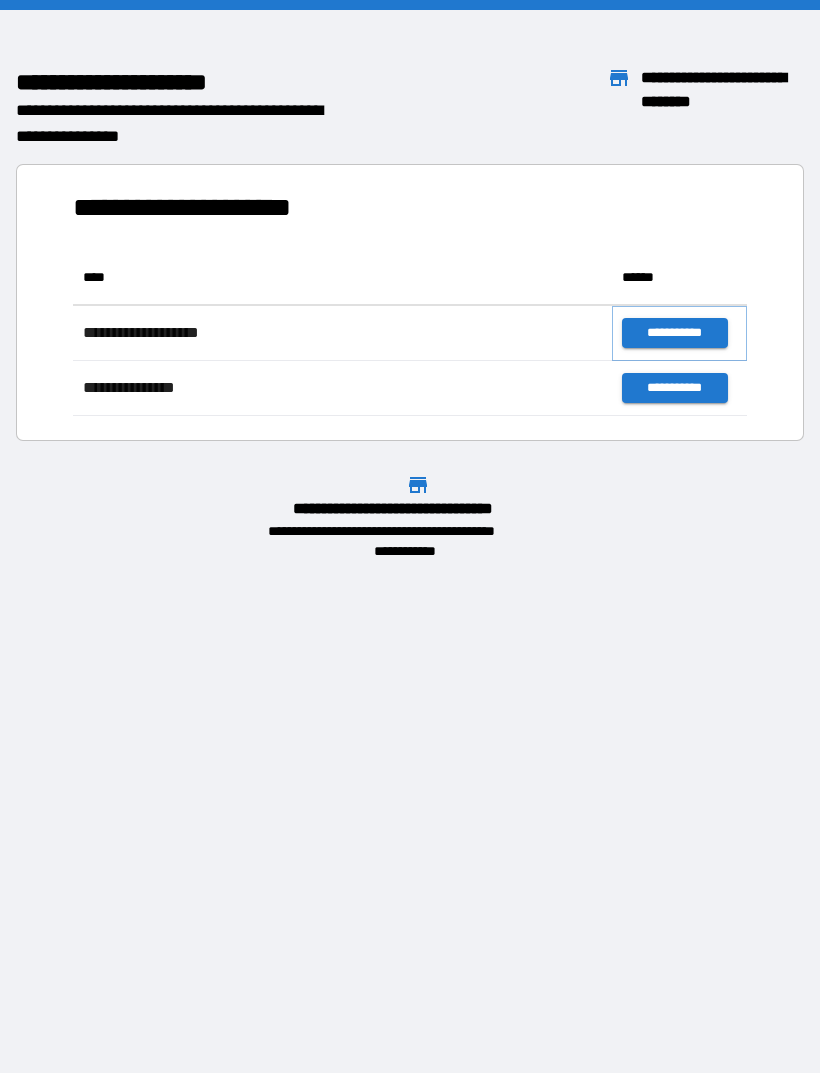 click on "**********" at bounding box center [674, 333] 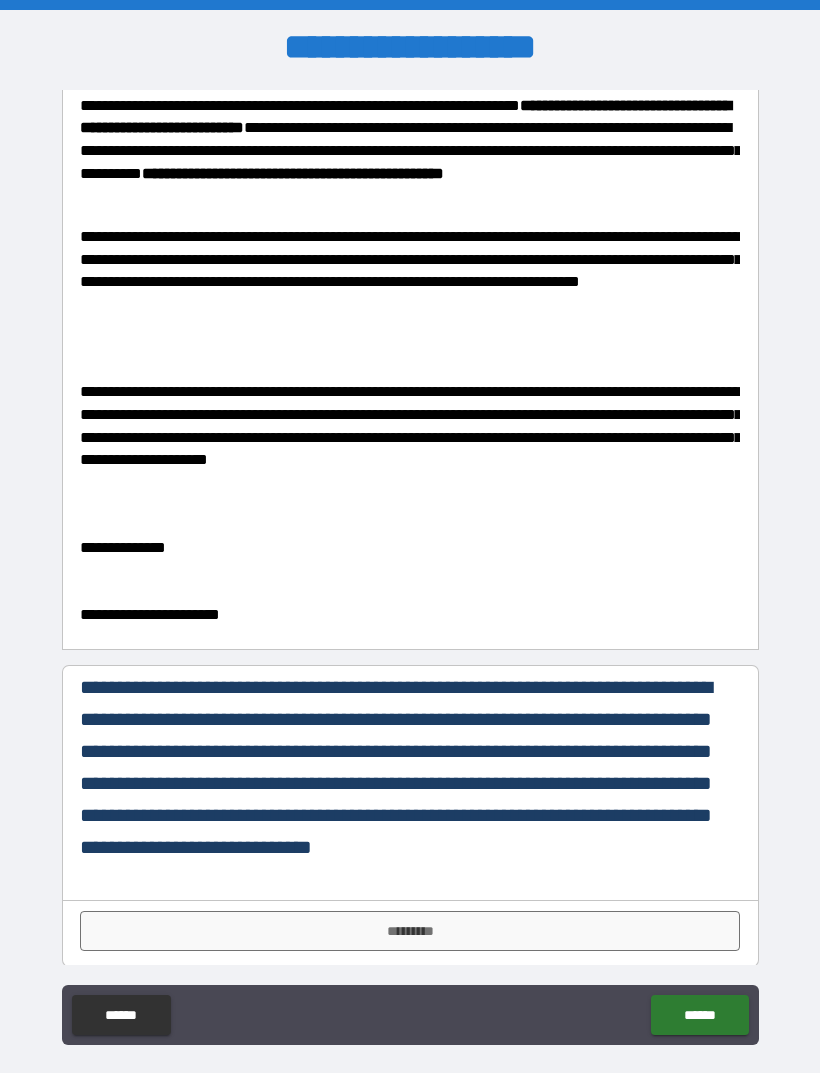 scroll, scrollTop: 160, scrollLeft: 0, axis: vertical 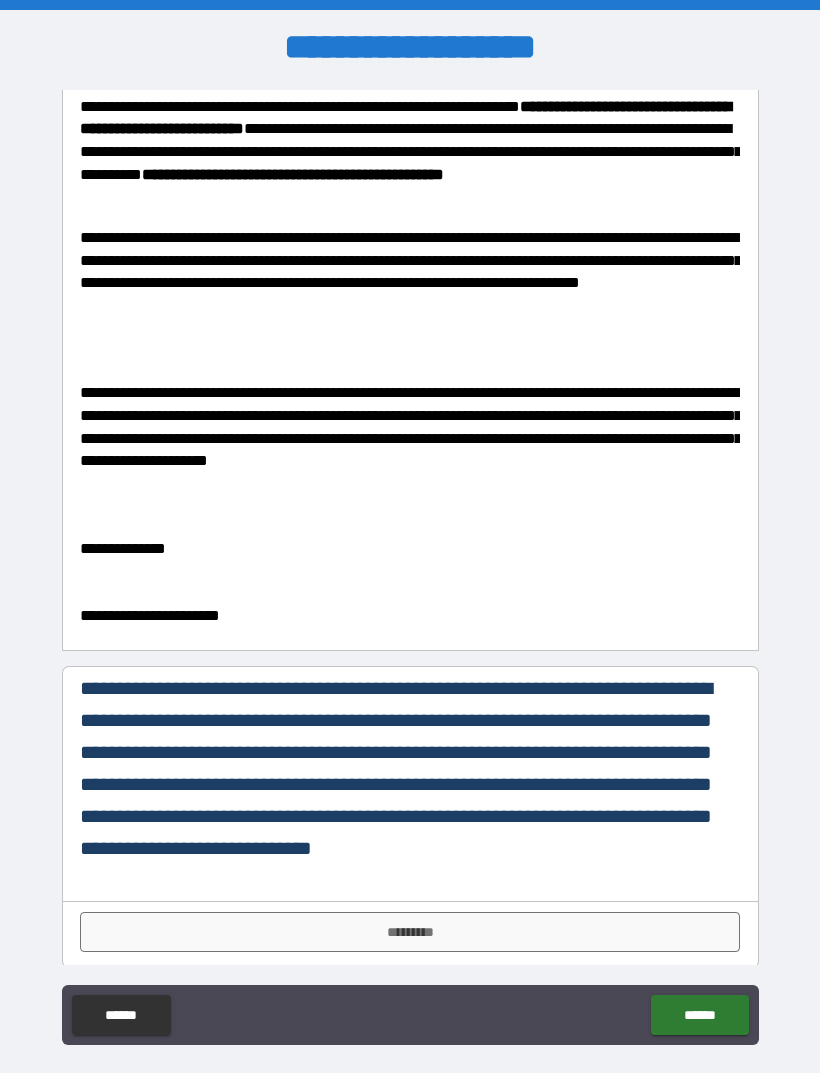 click on "*********" at bounding box center [410, 932] 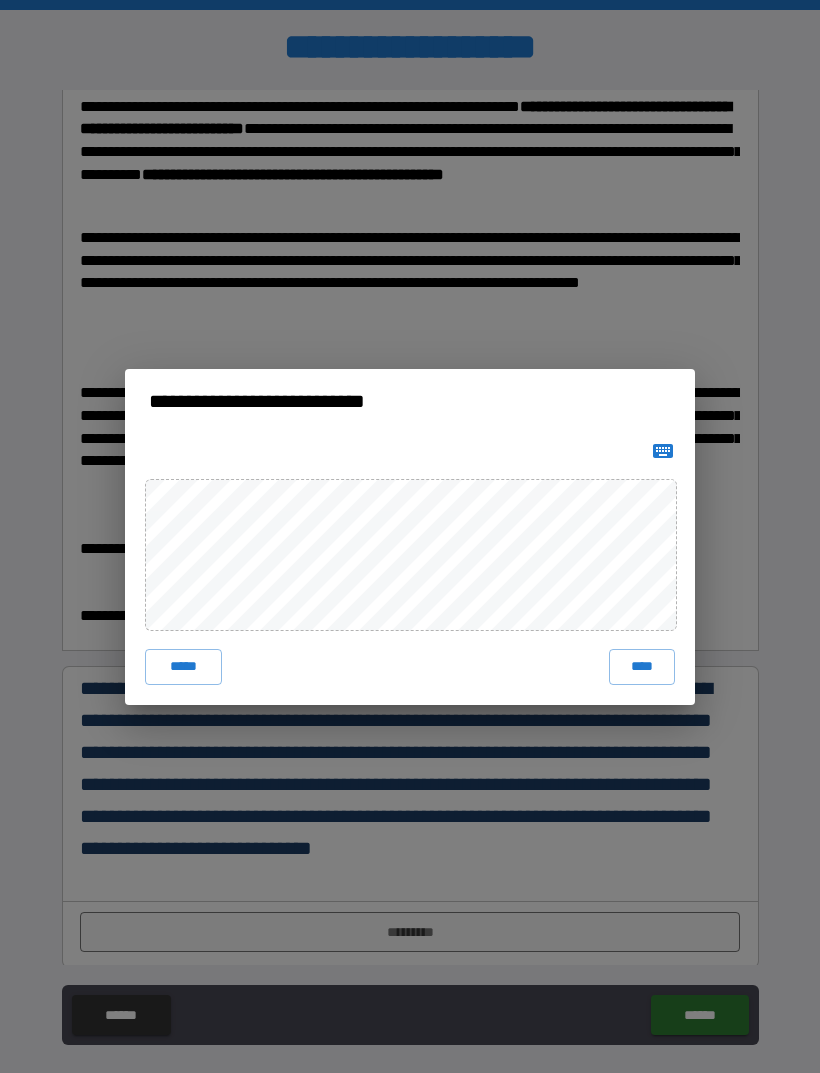 click on "****" at bounding box center [642, 667] 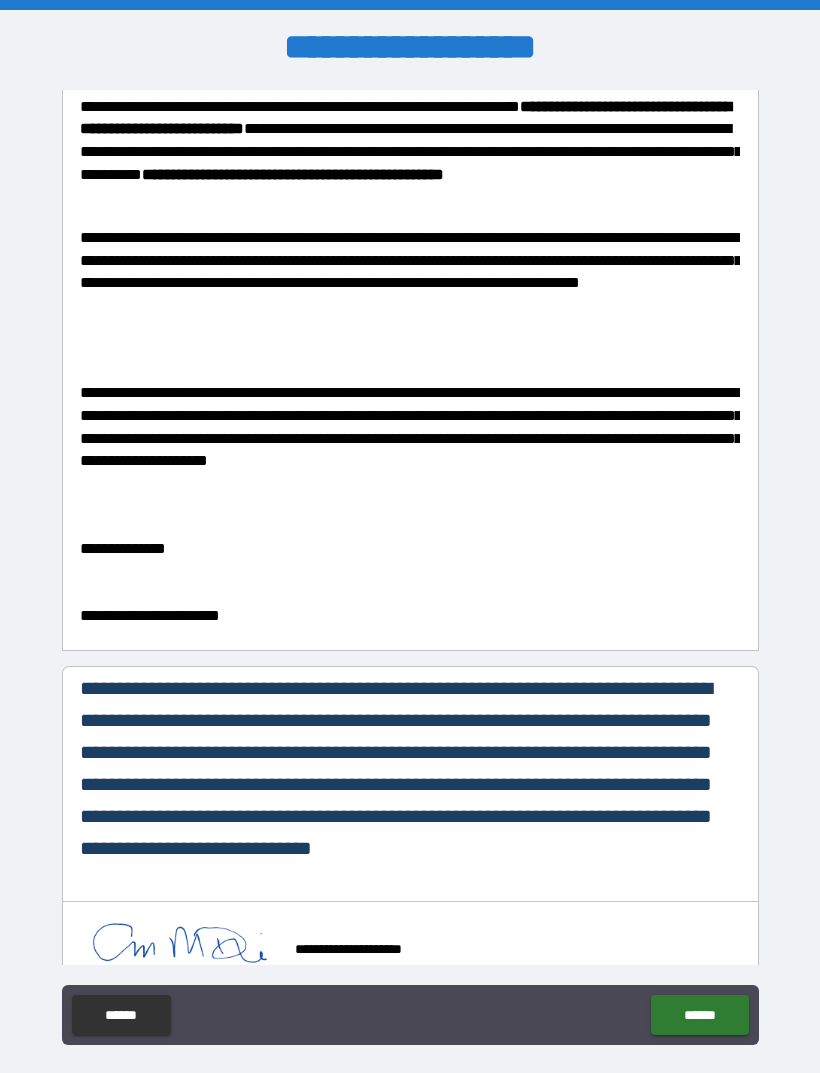 scroll, scrollTop: 150, scrollLeft: 0, axis: vertical 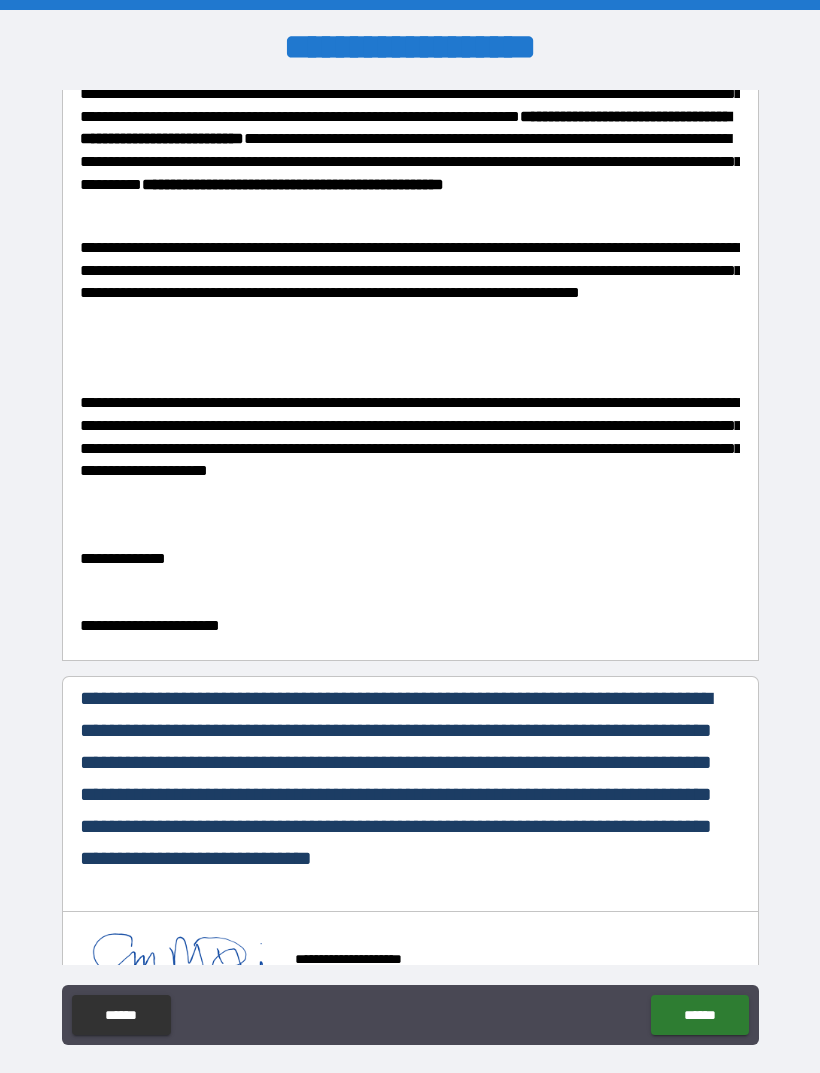 click on "******" at bounding box center [699, 1015] 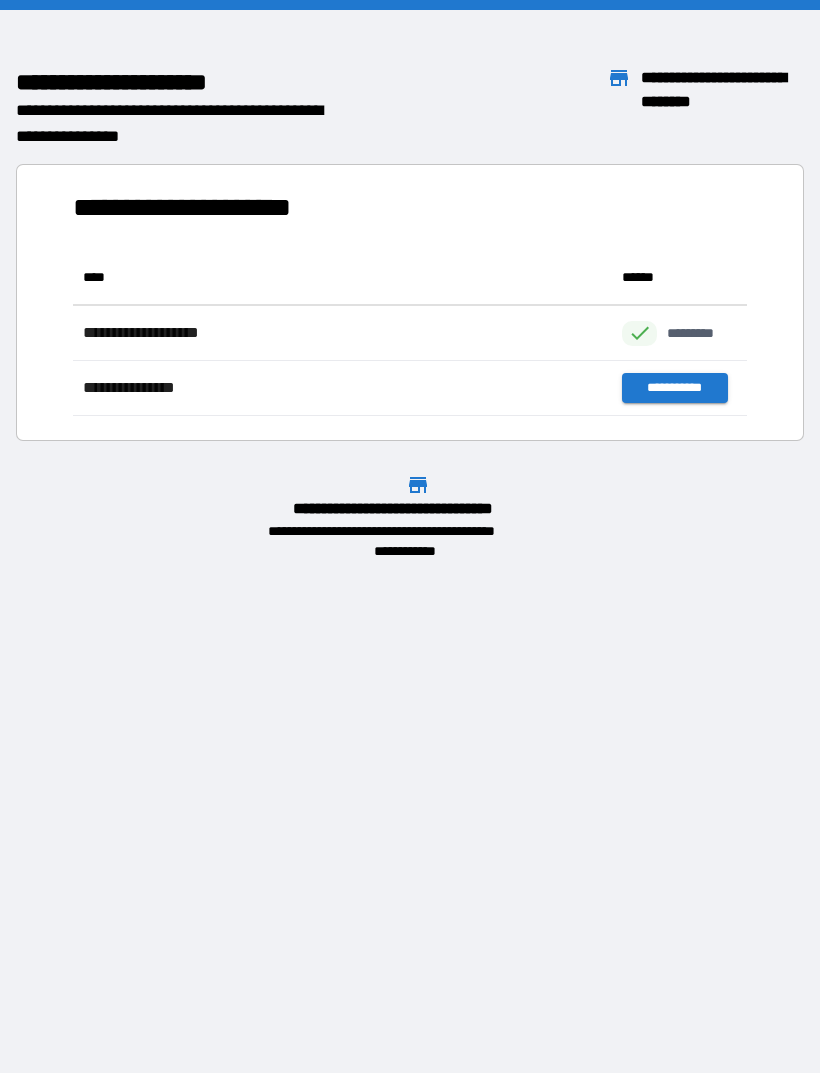 scroll, scrollTop: 166, scrollLeft: 674, axis: both 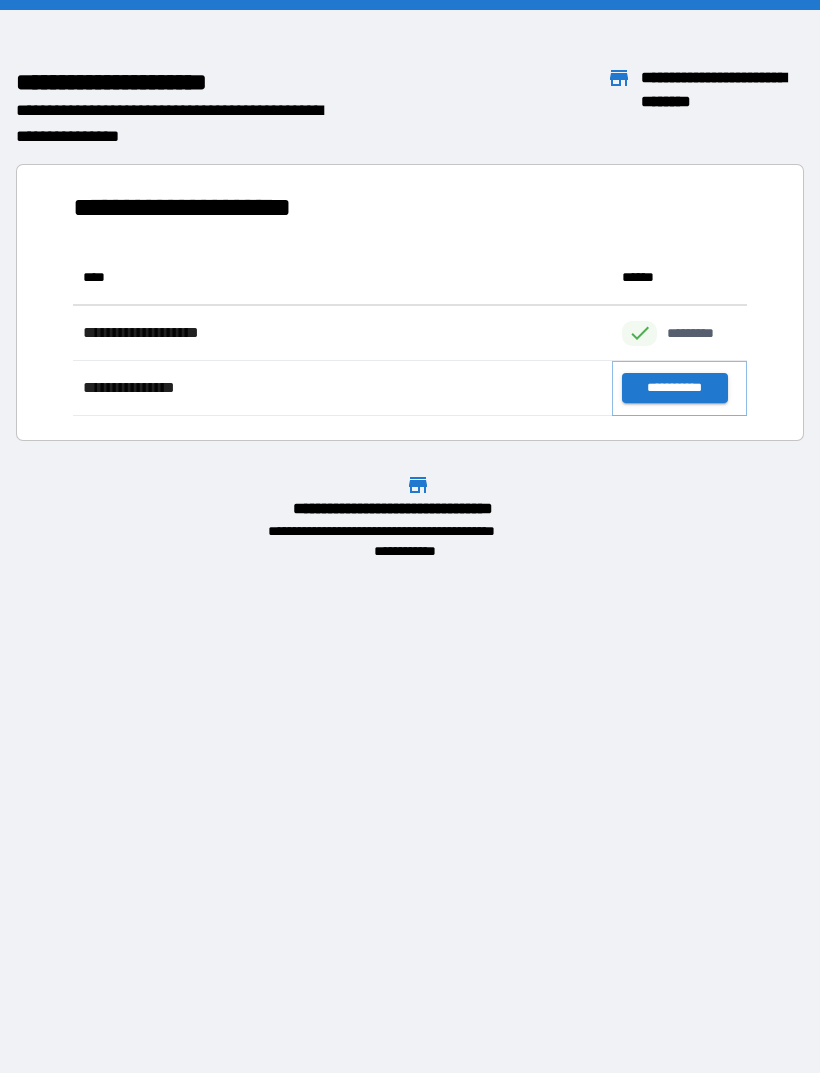 click on "**********" at bounding box center [674, 388] 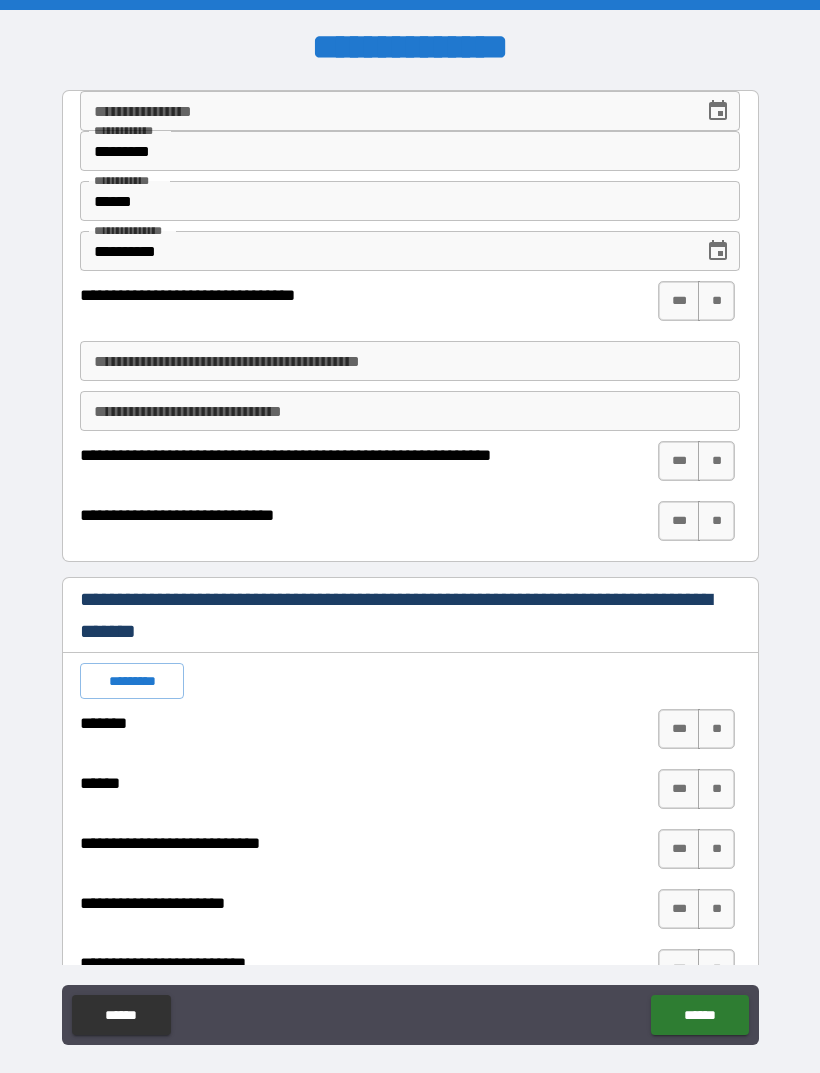 click on "***" at bounding box center [679, 301] 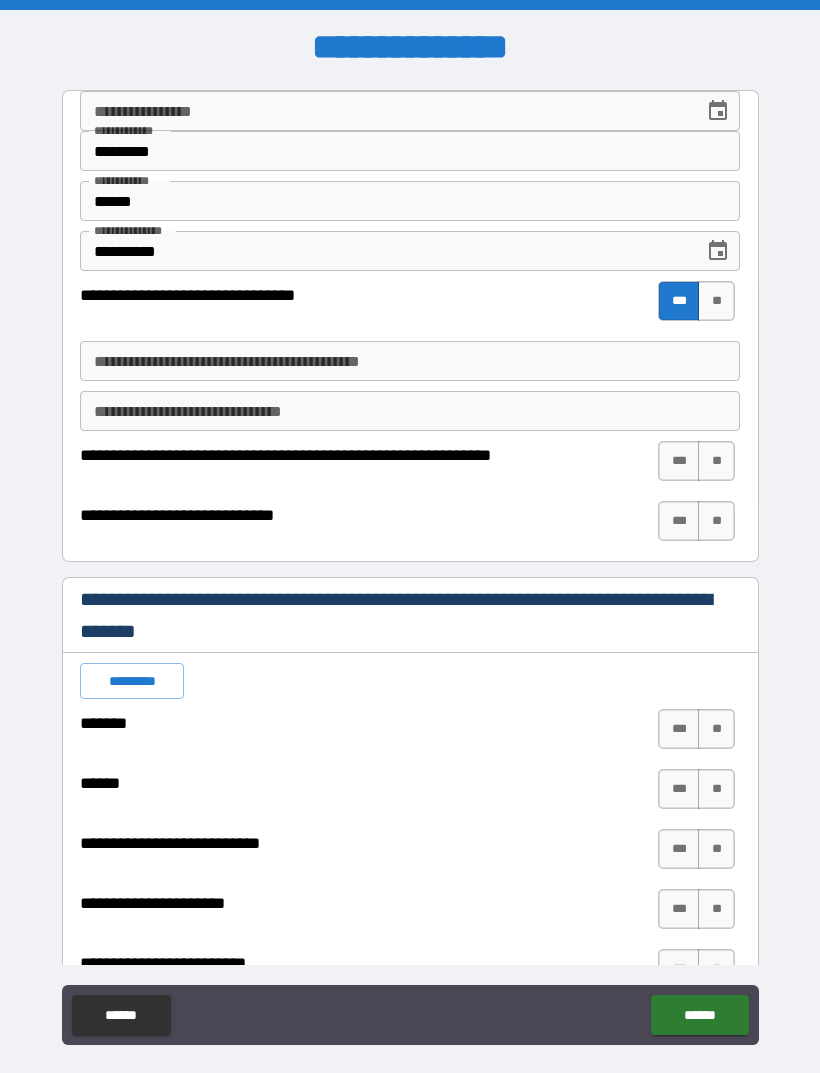 type on "*" 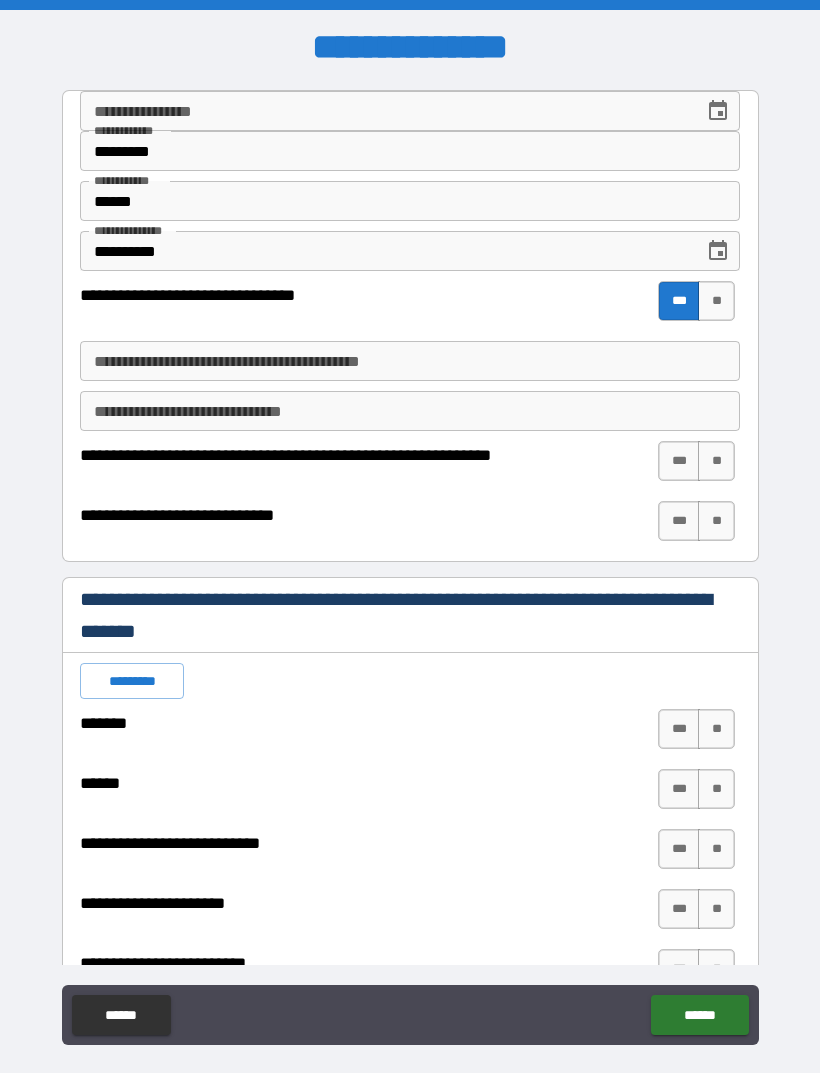 click on "**********" at bounding box center (410, 361) 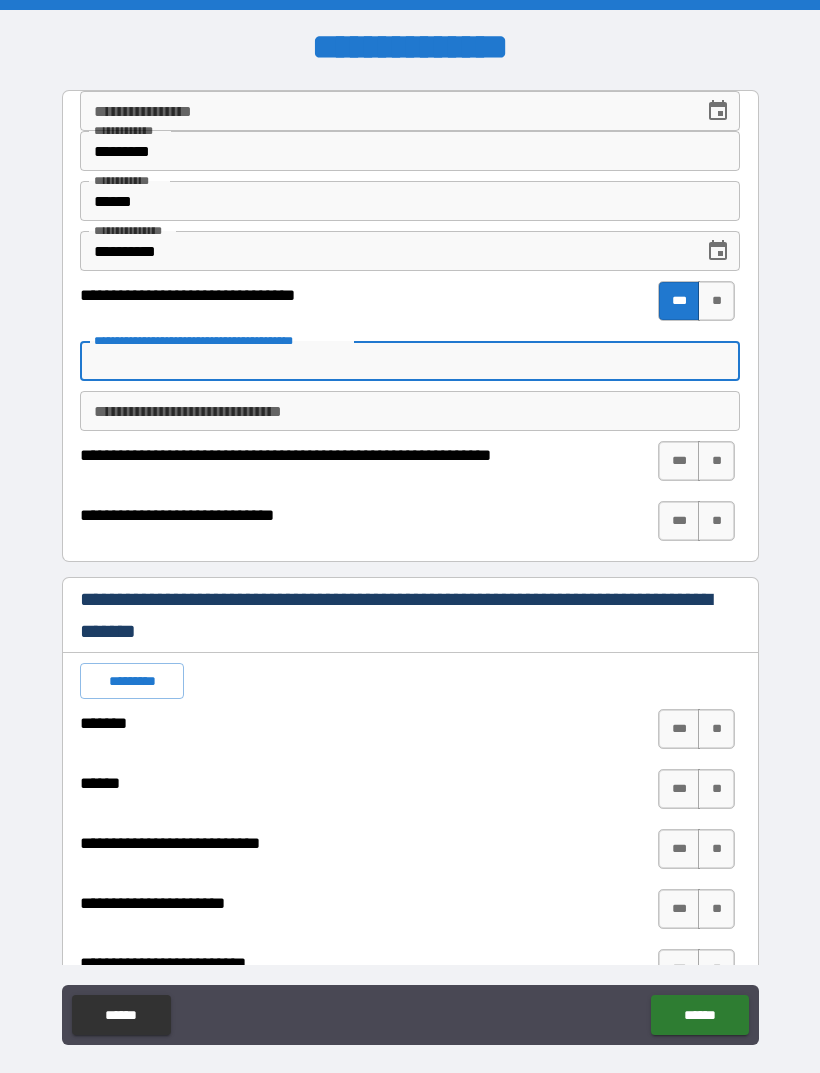 type on "*" 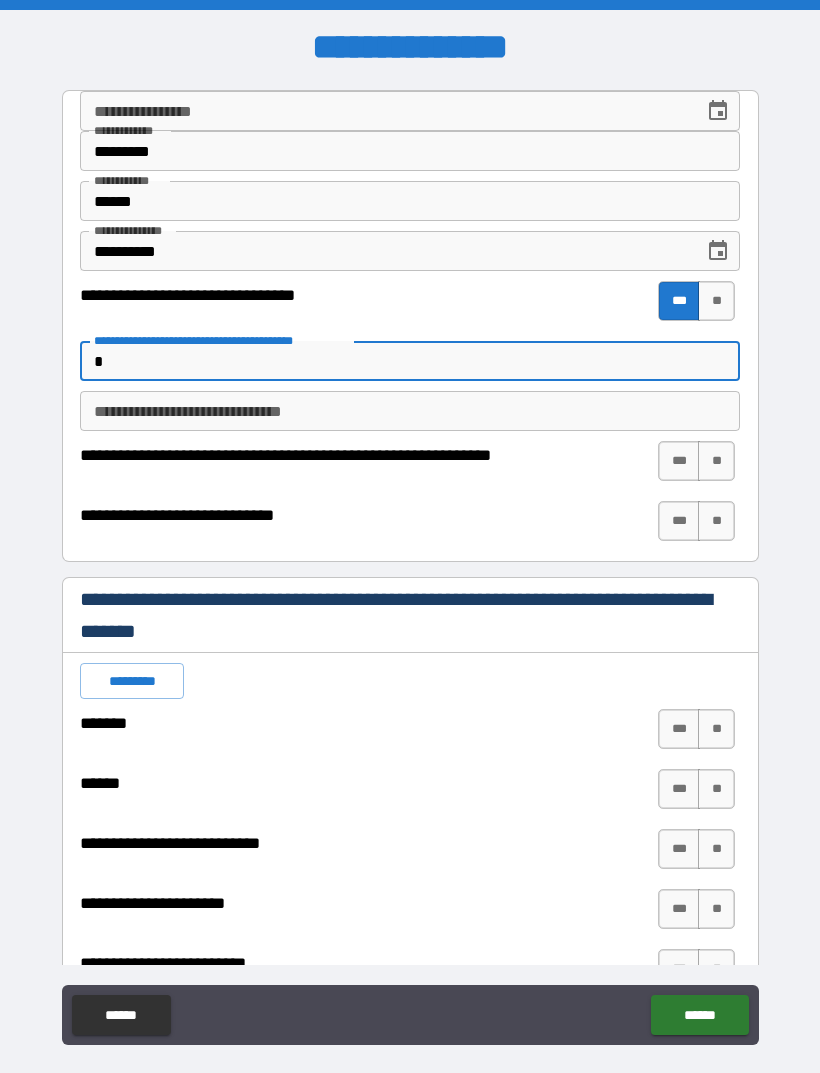 type on "*" 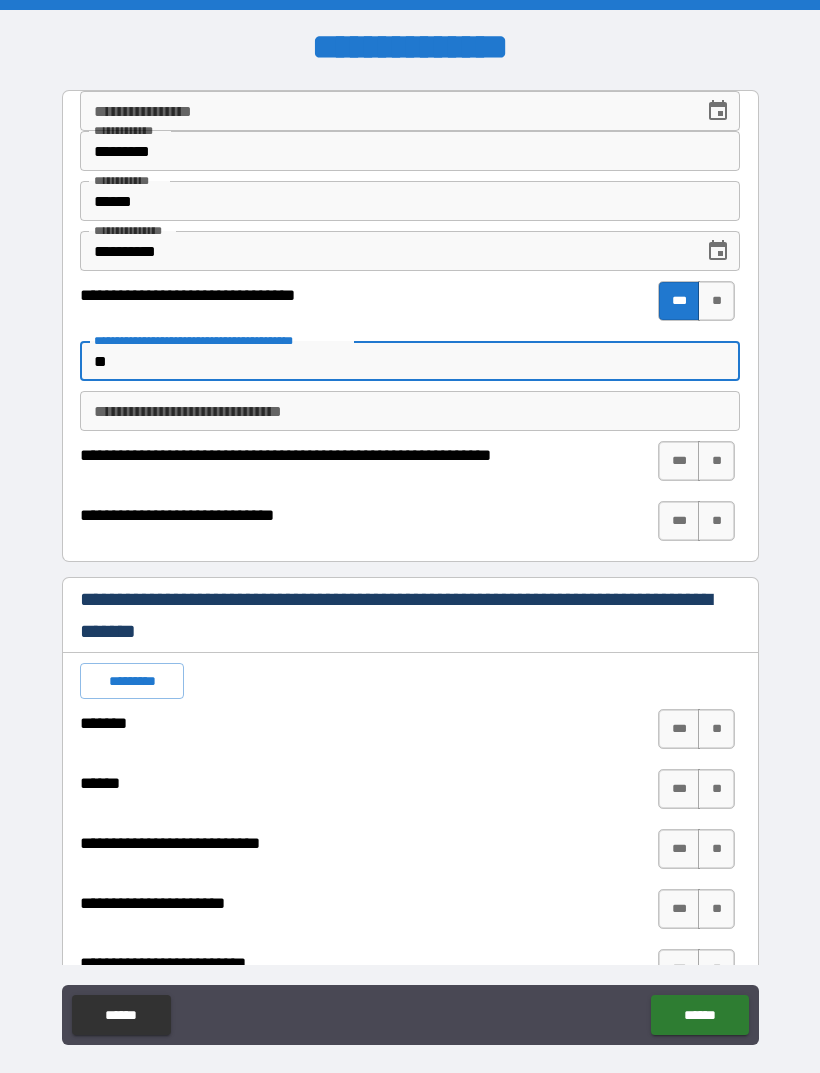 type on "*" 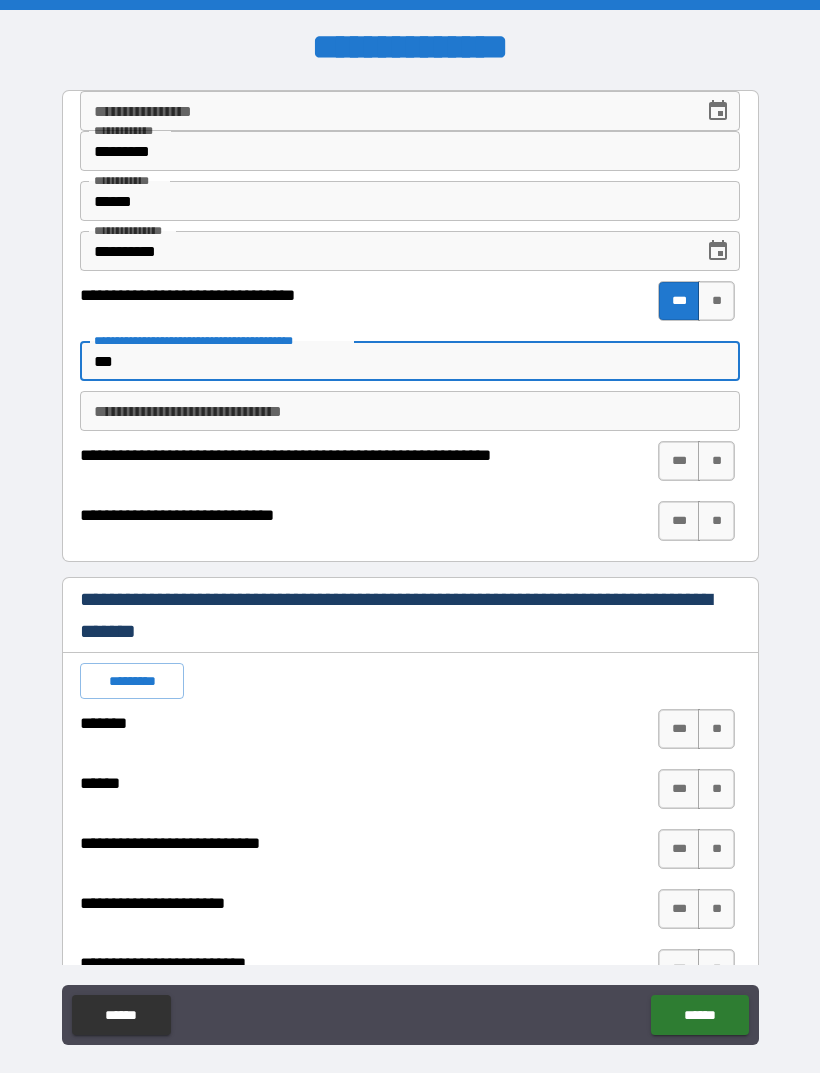 type on "*" 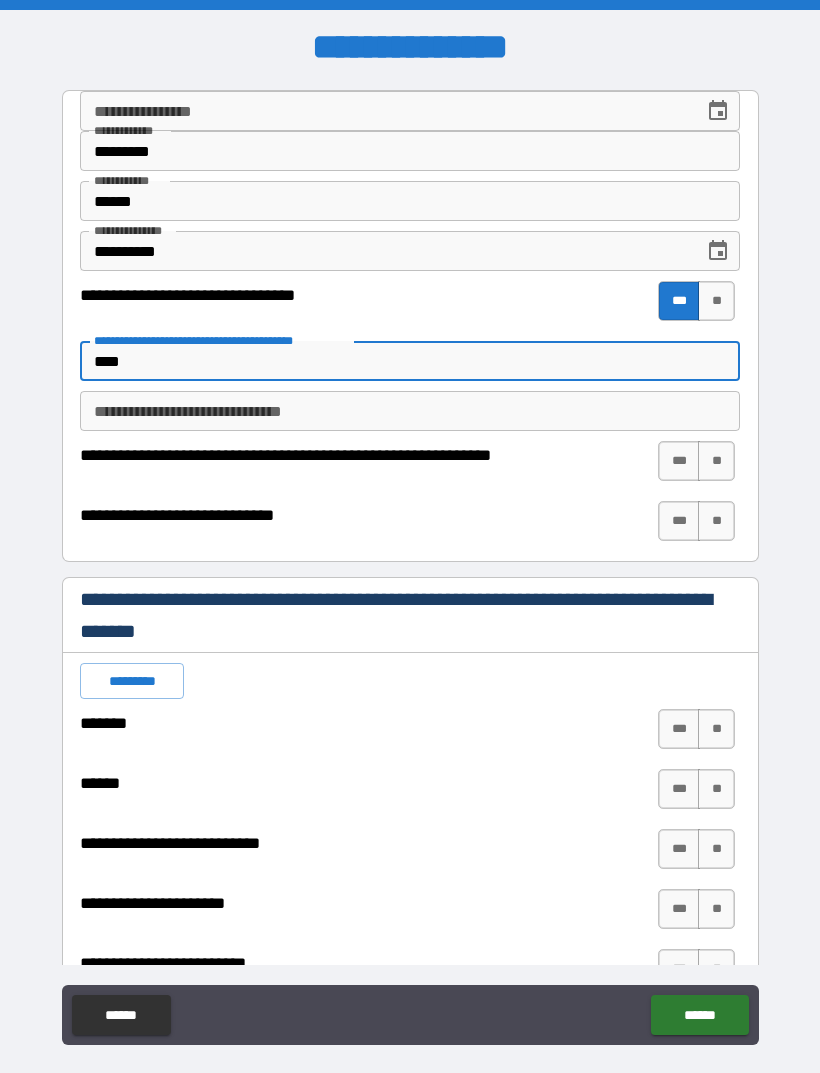 type on "*" 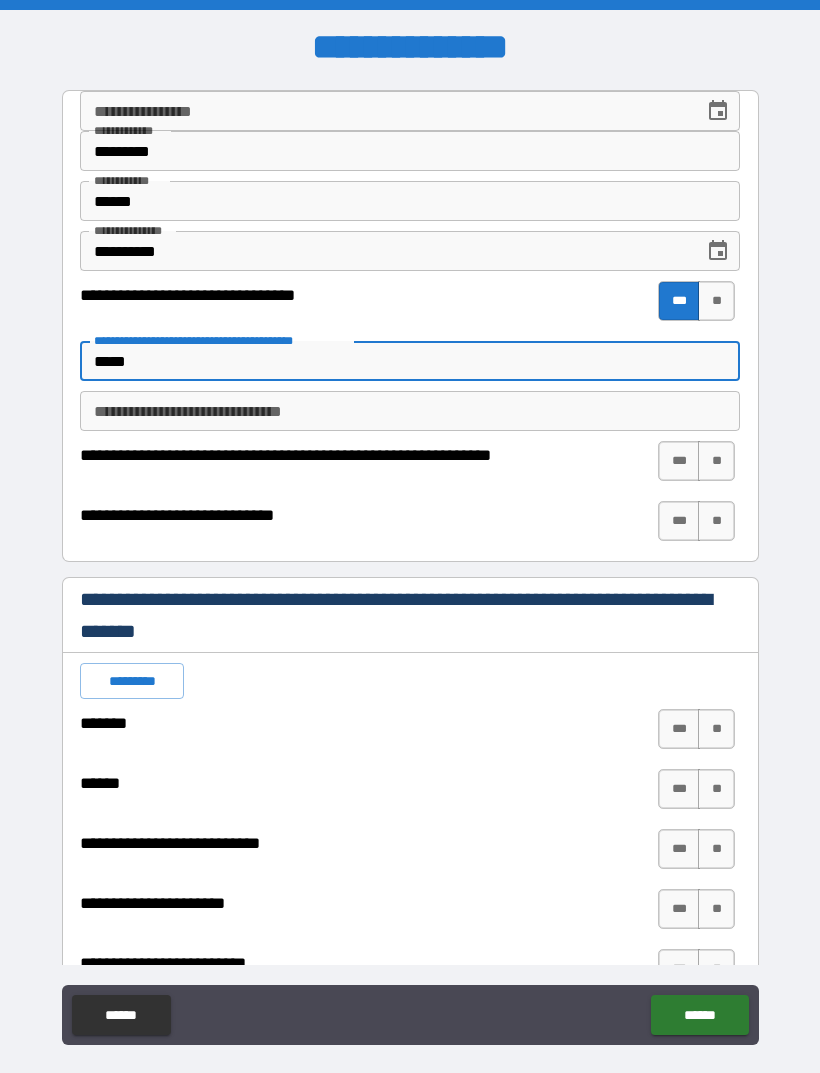 type on "*" 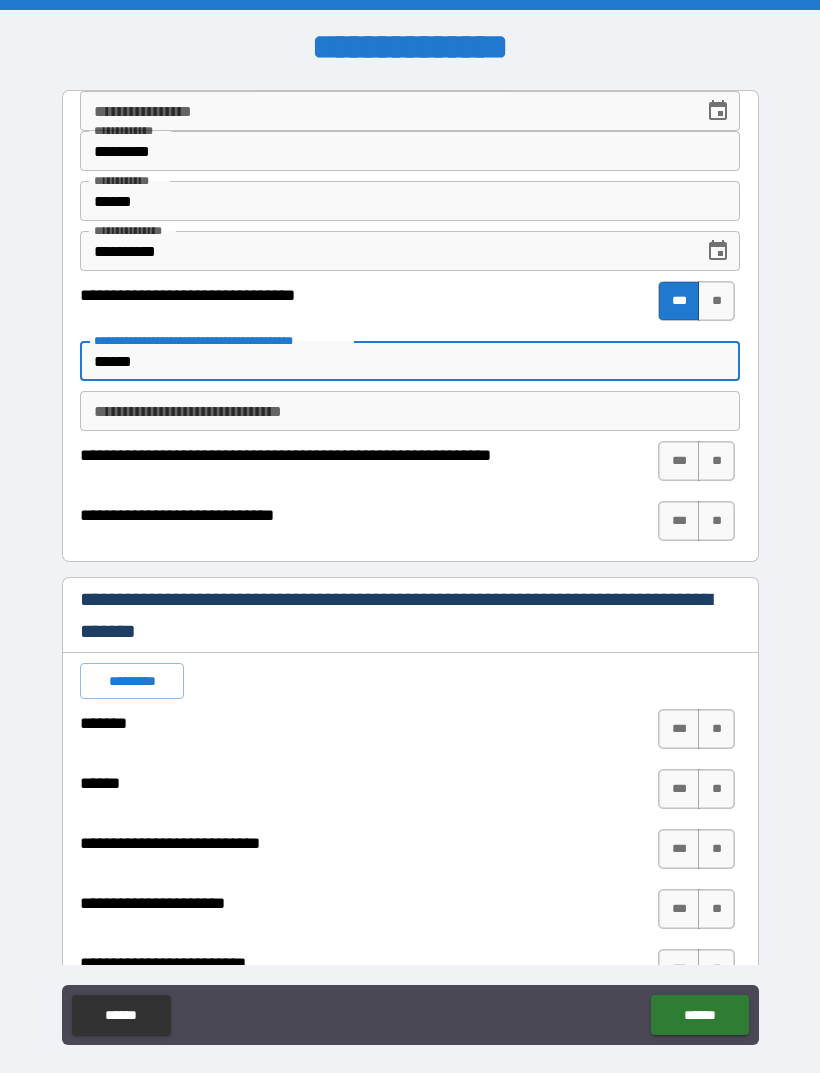 type on "*" 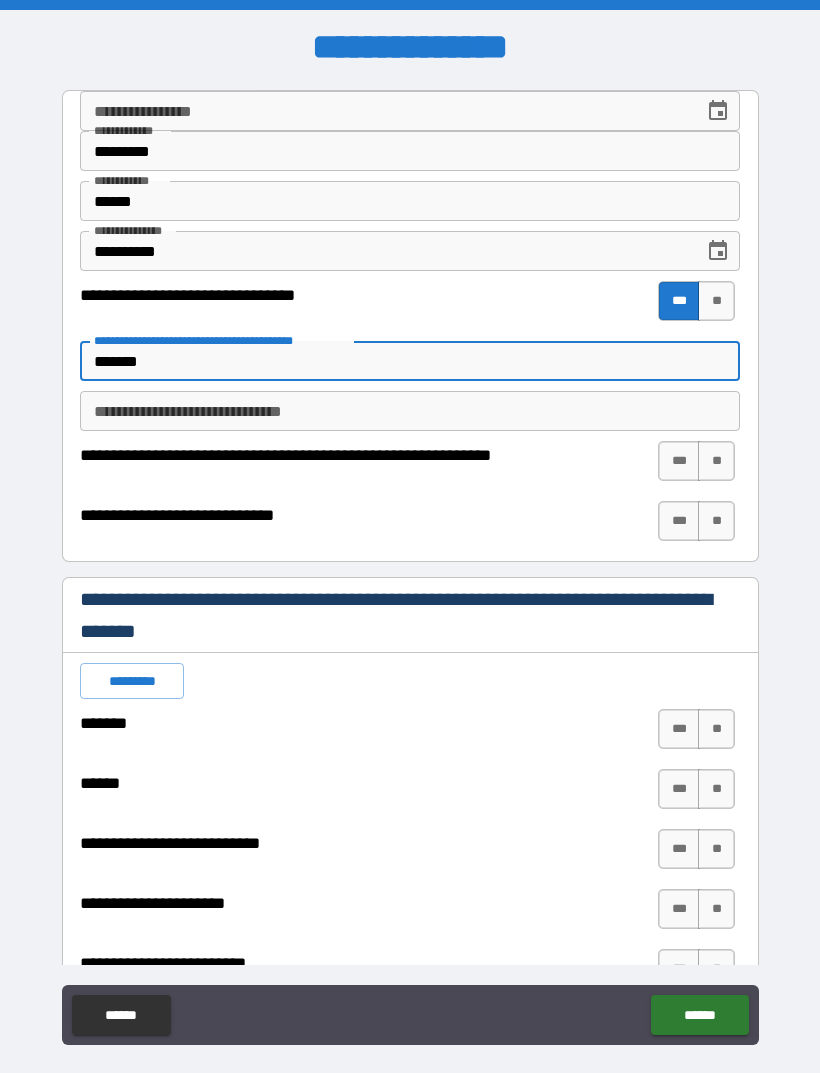 type on "*" 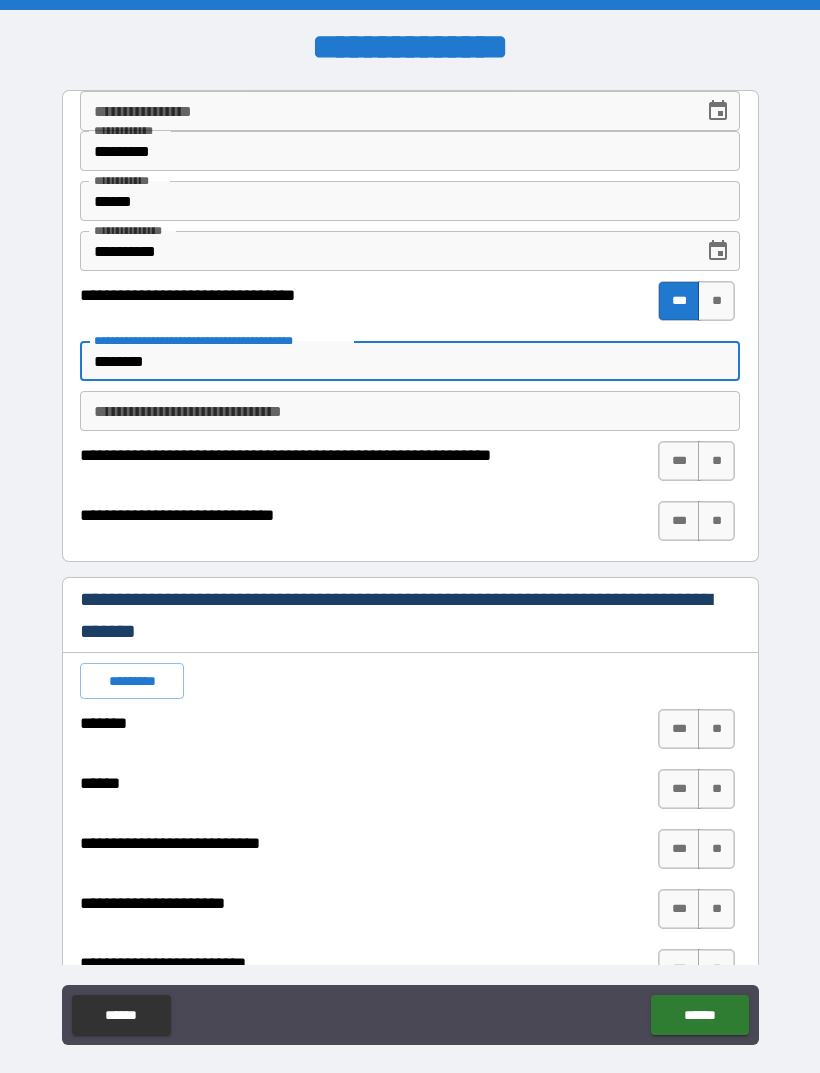 type on "*" 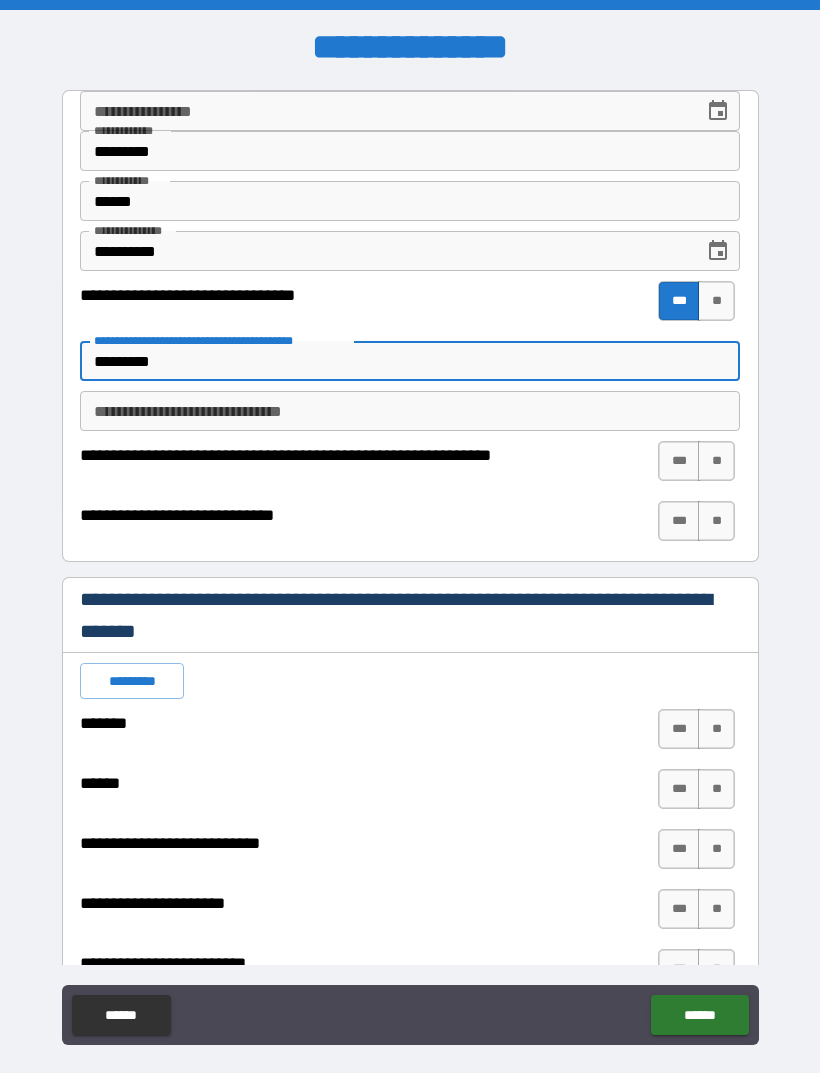 type on "*" 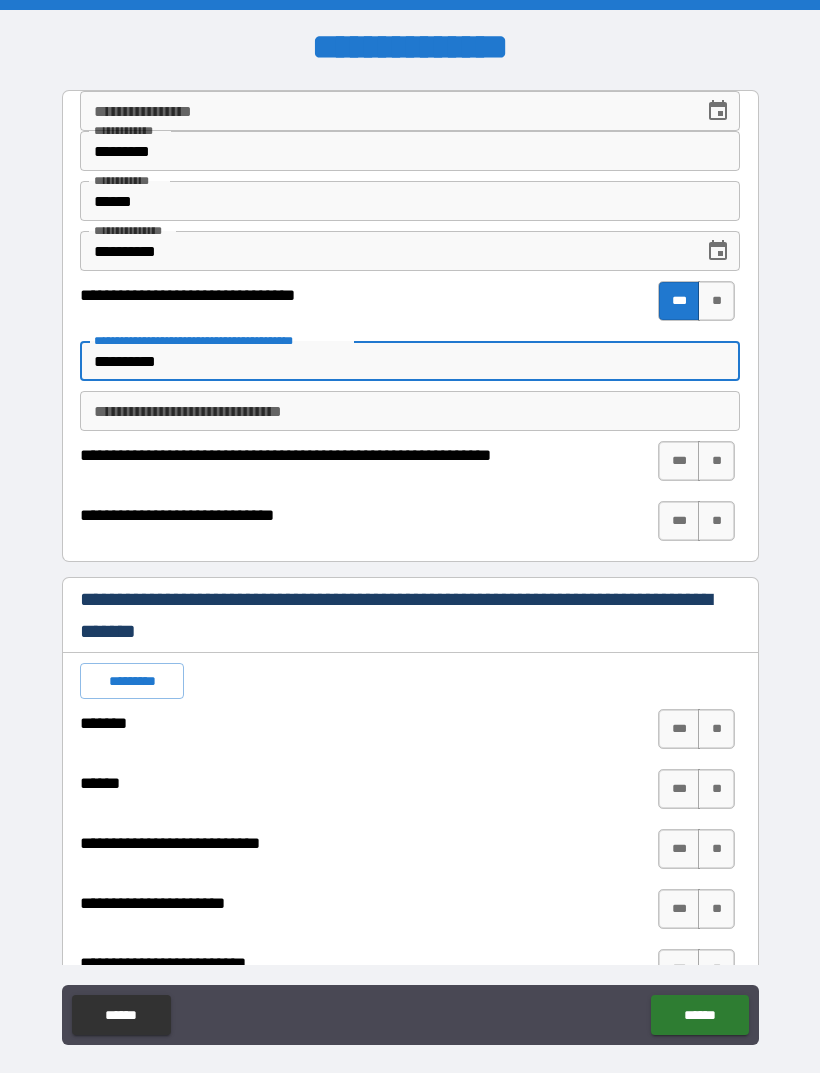 type on "*" 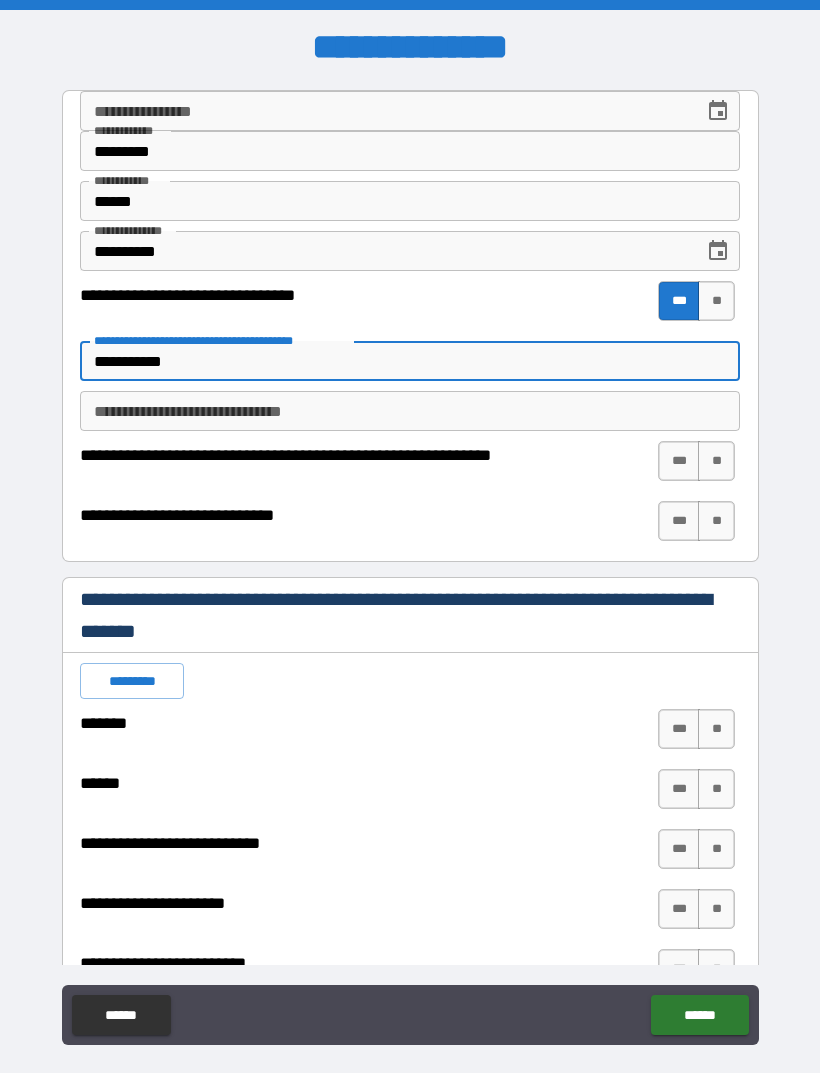 type on "*" 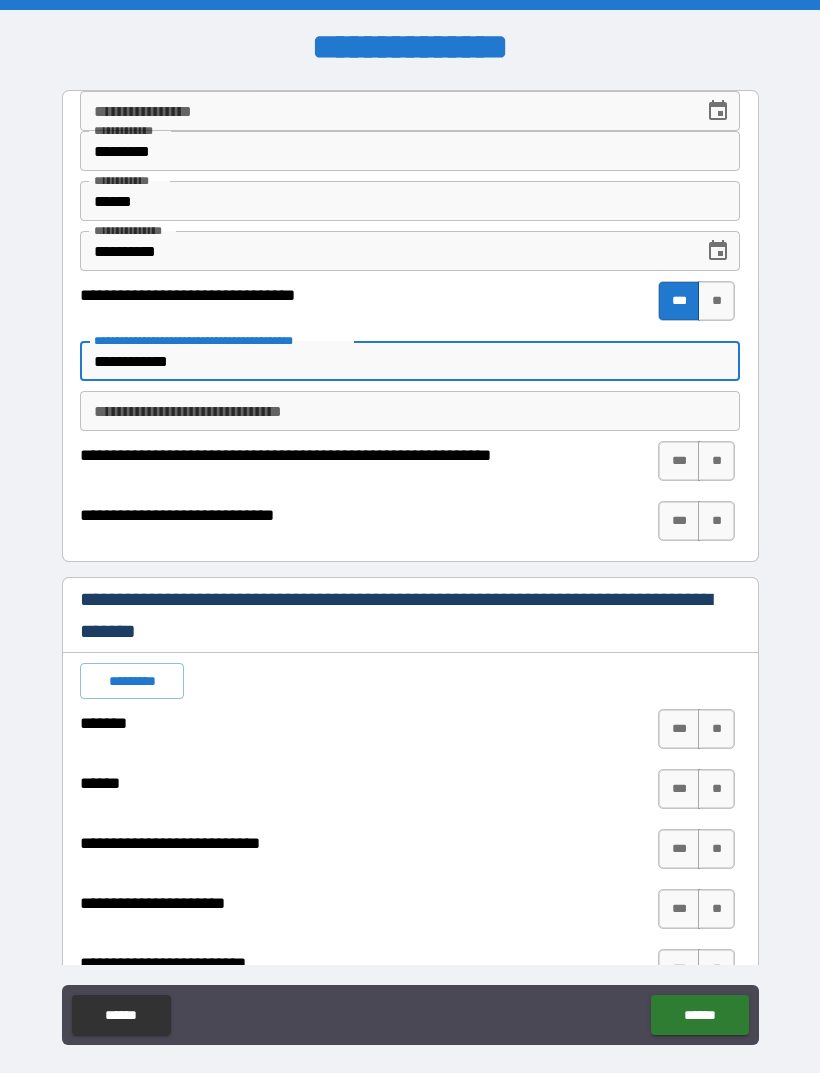 type on "*" 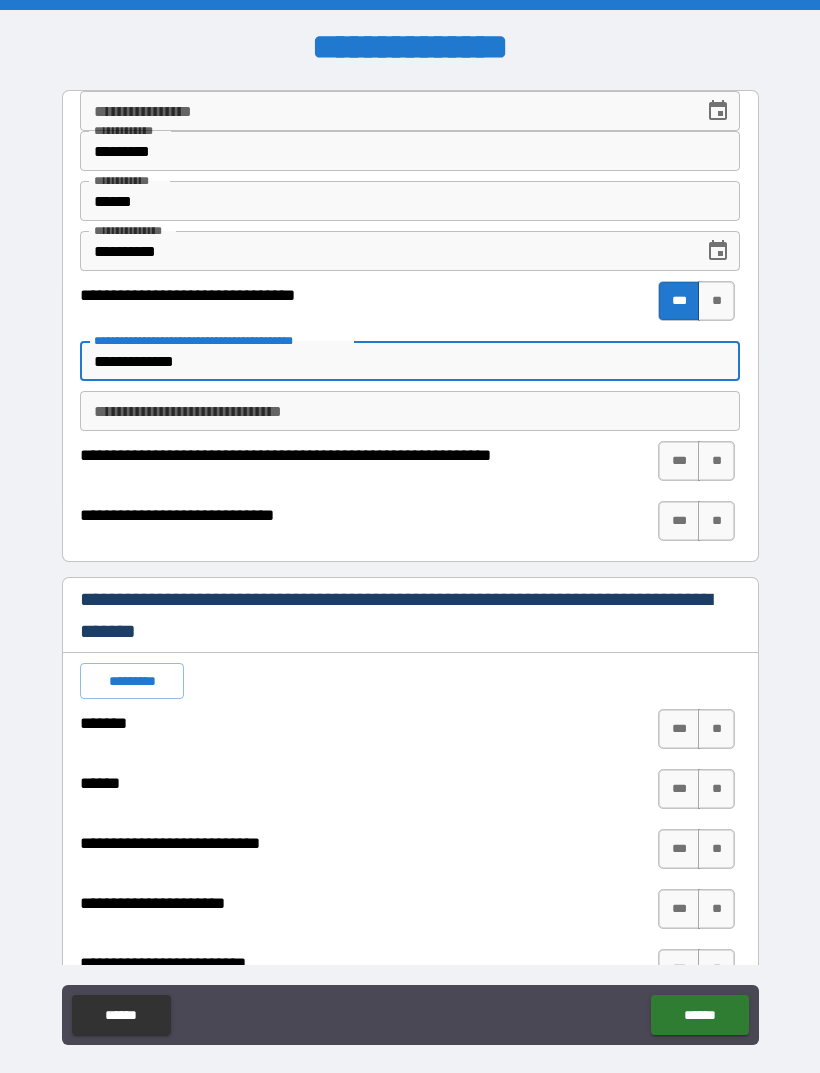 type on "*" 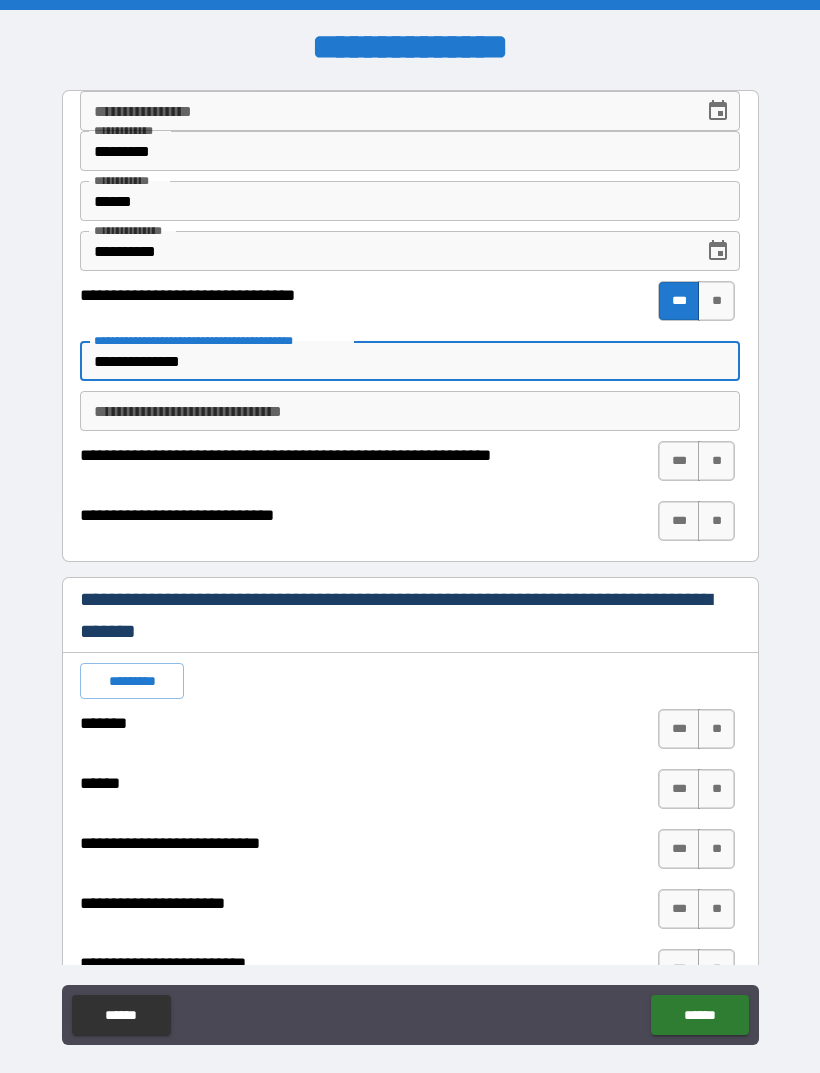 type on "*" 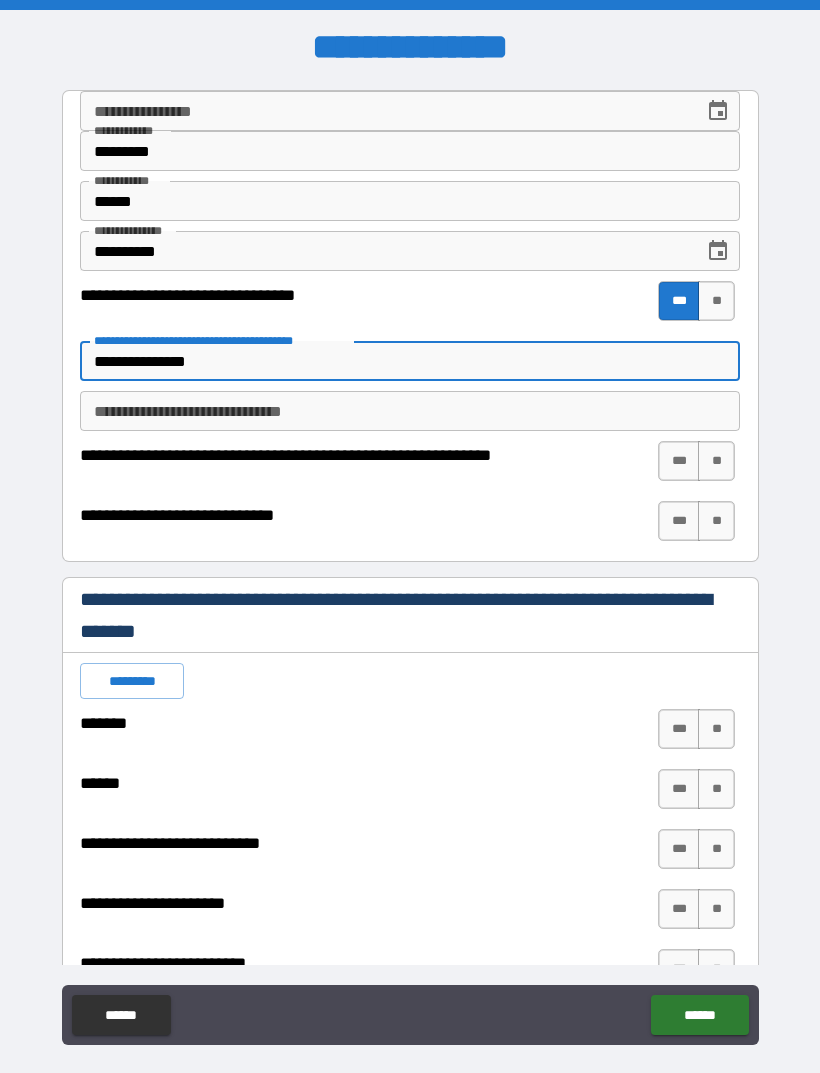 type on "*" 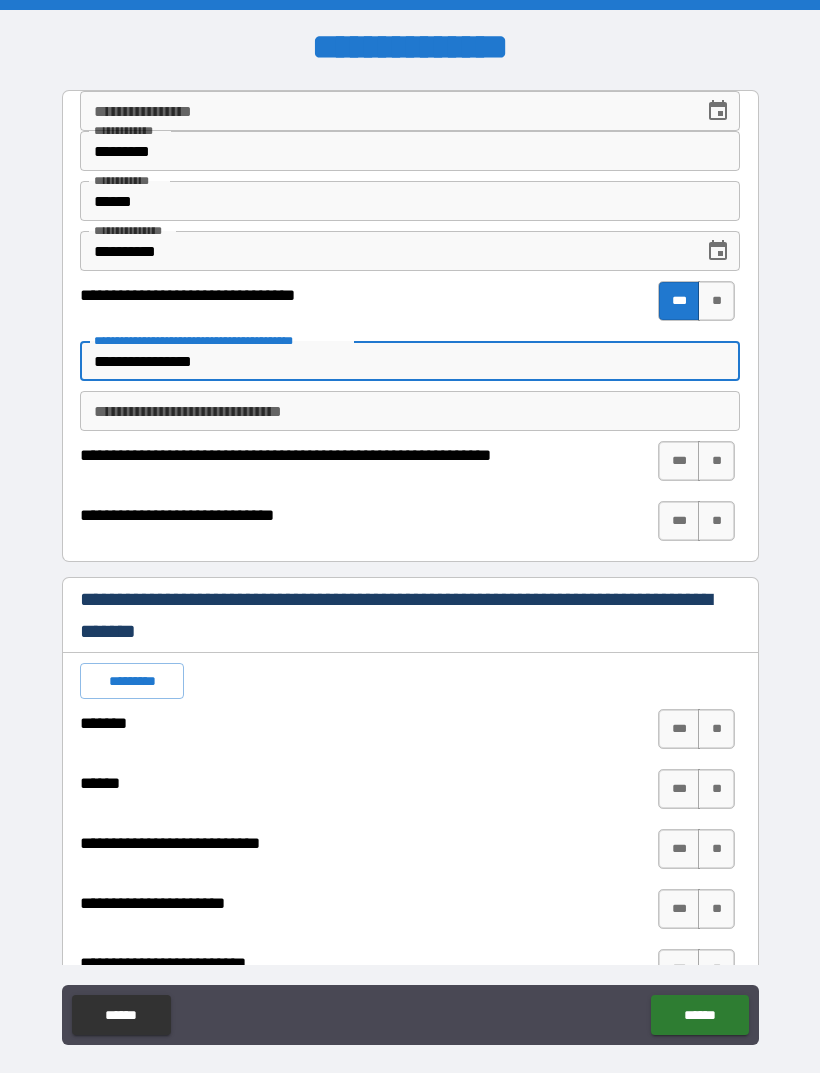 type on "*" 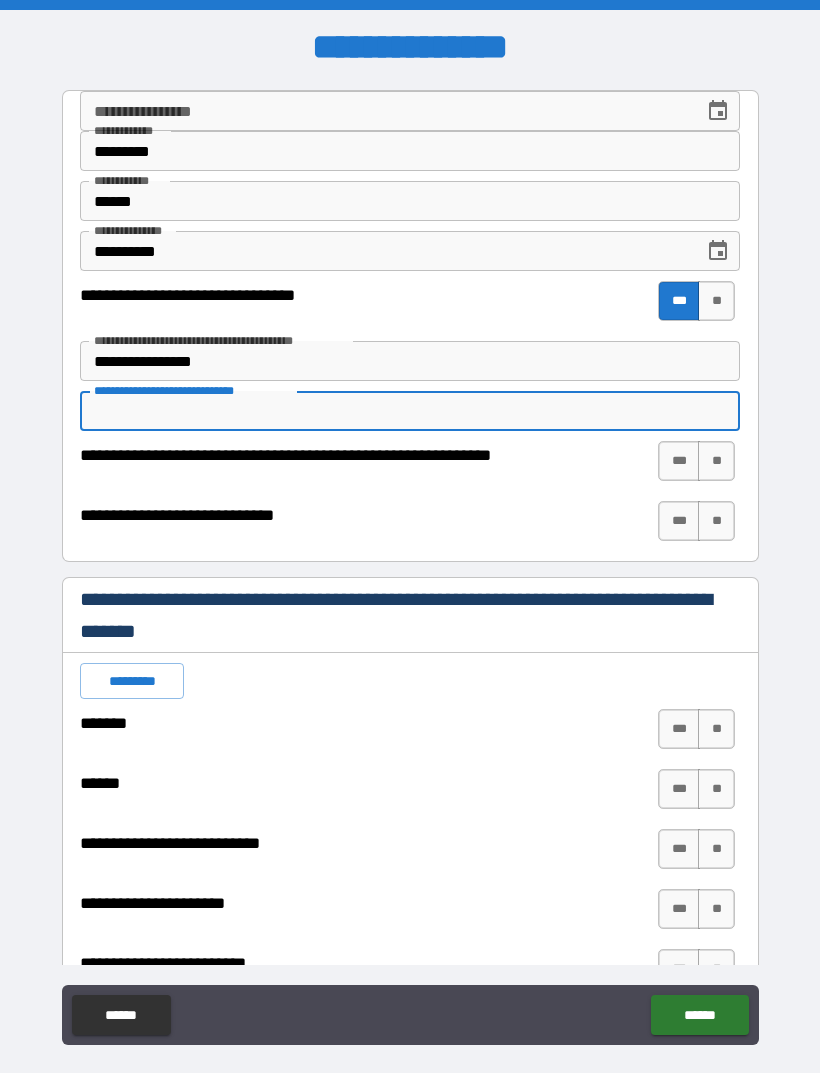 click on "**********" at bounding box center (410, 361) 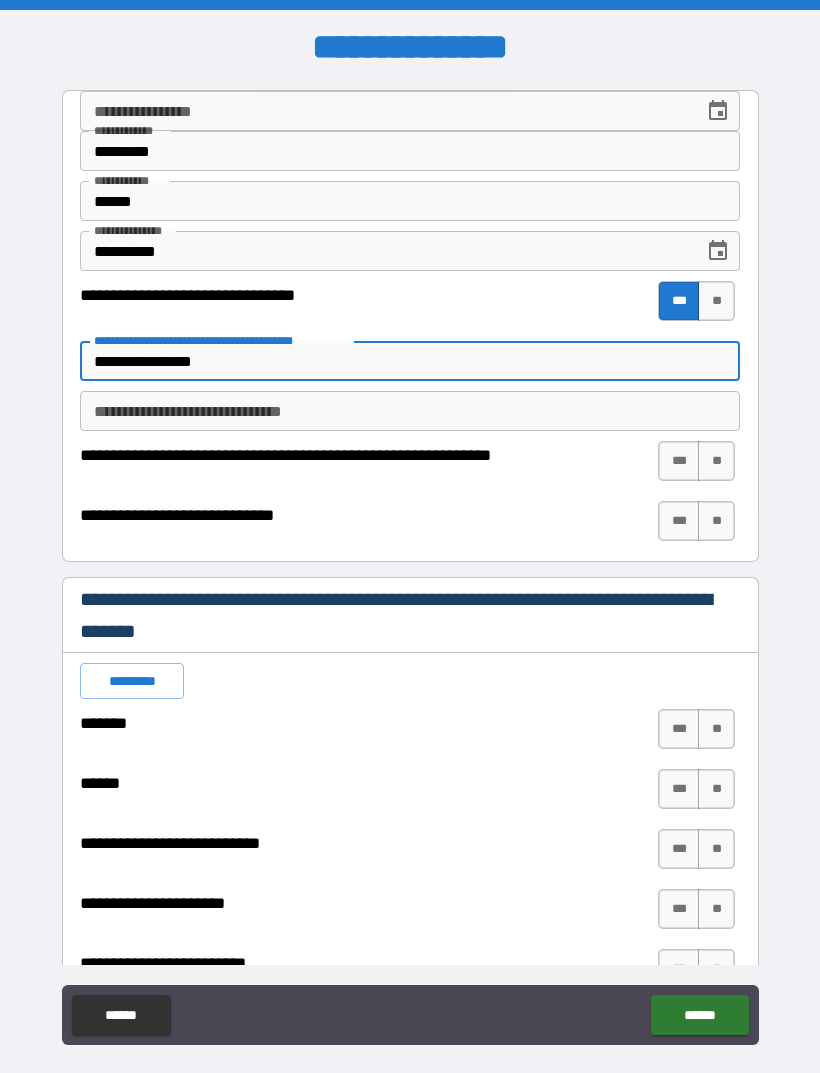 type on "**********" 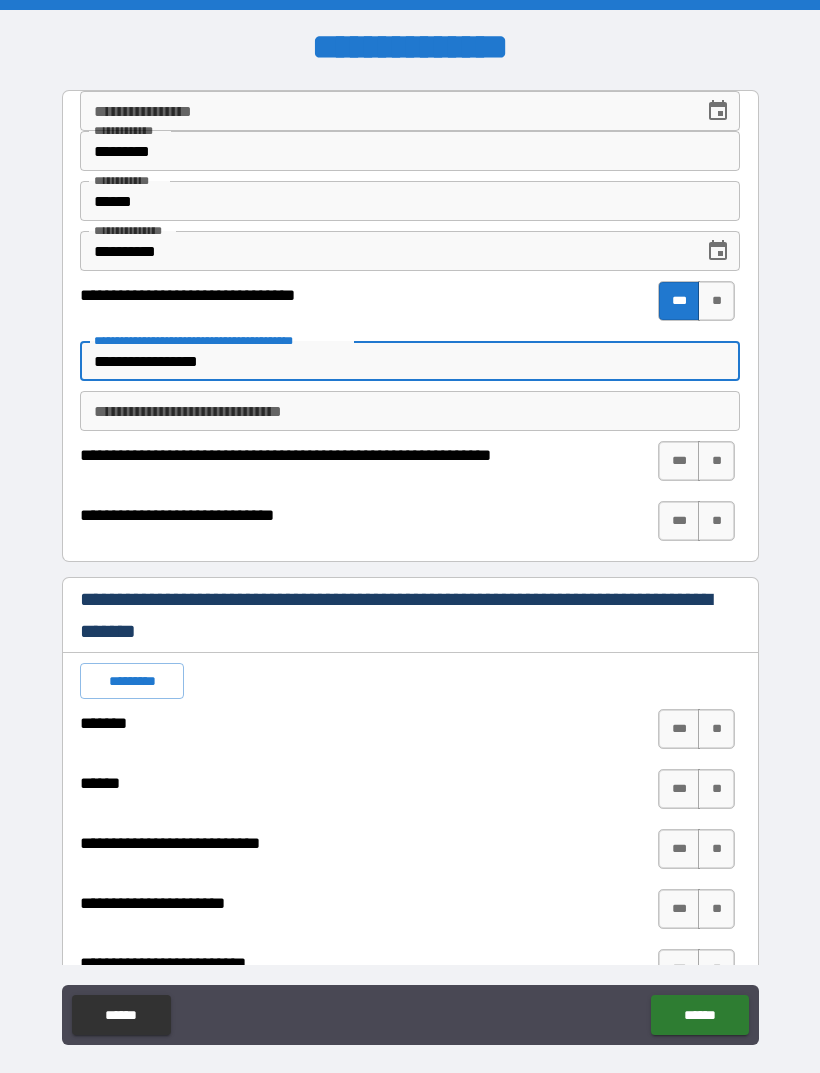 type on "*" 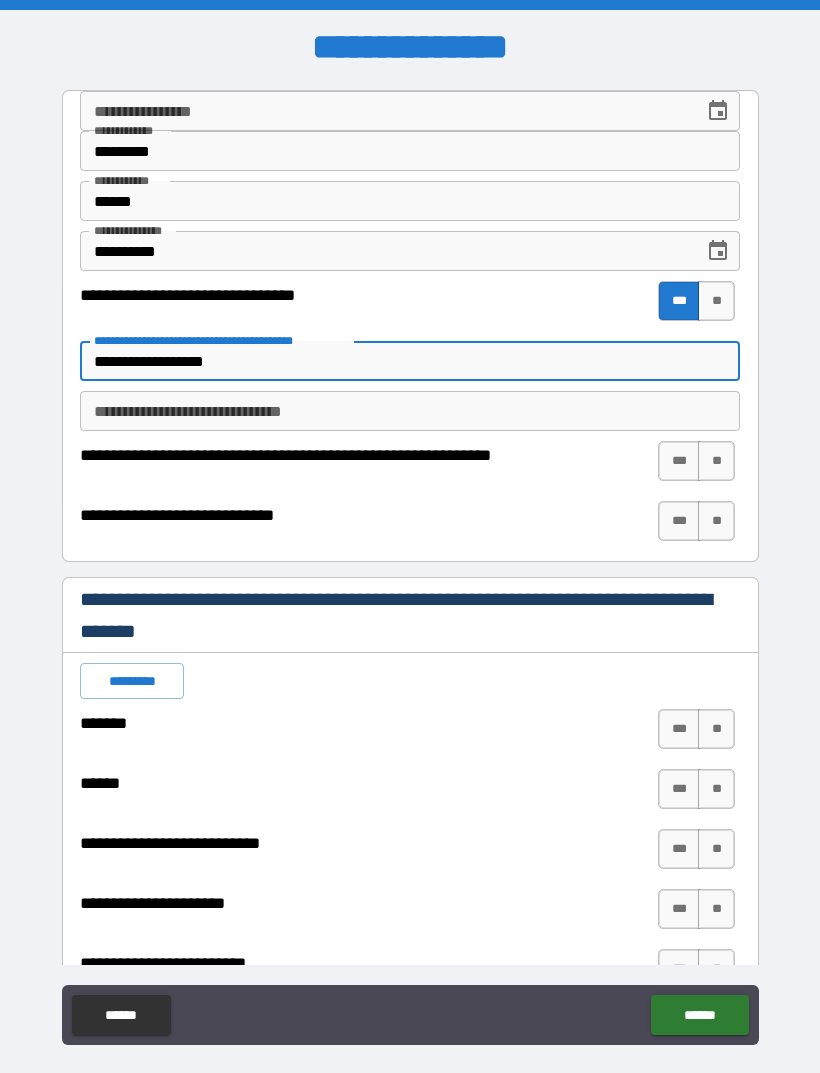 type on "*" 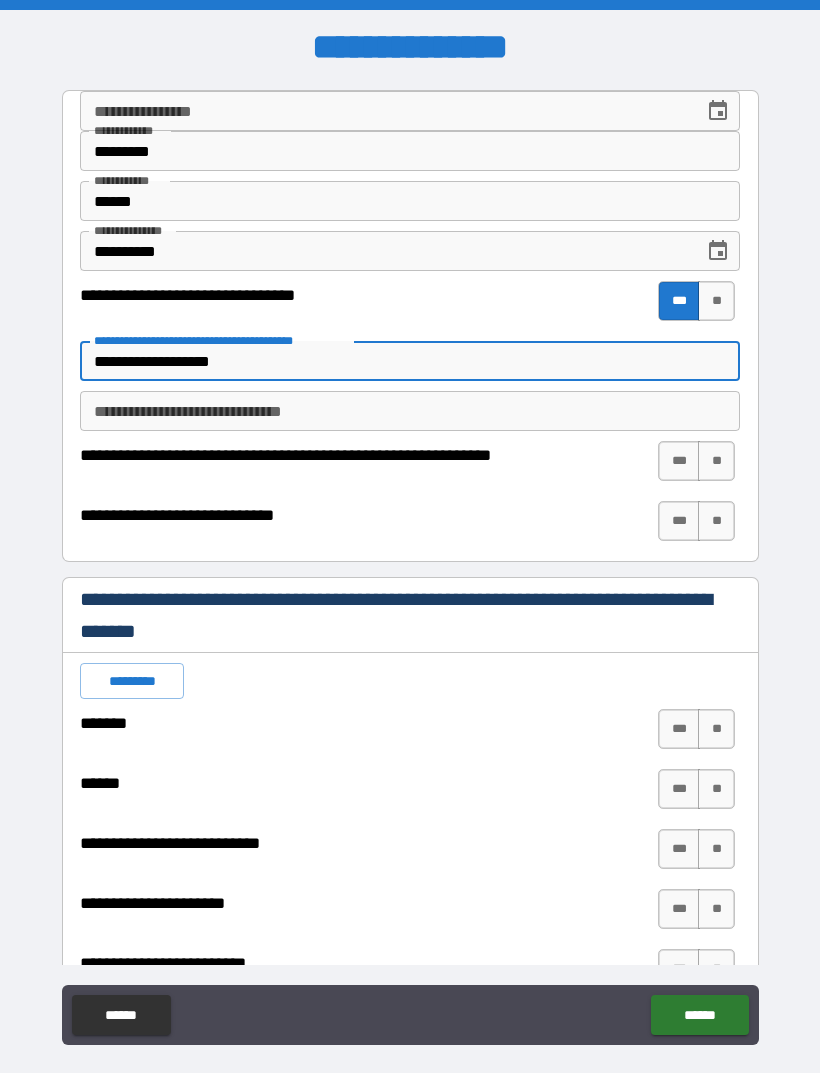 type on "*" 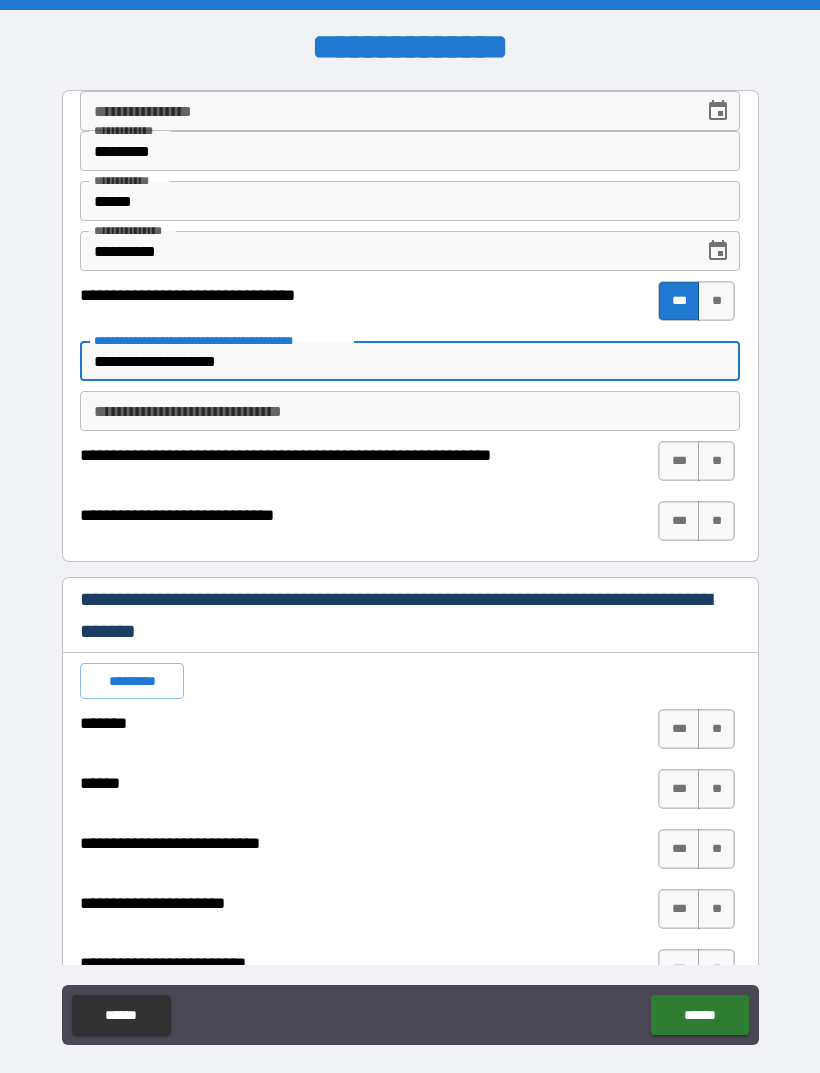 type on "*" 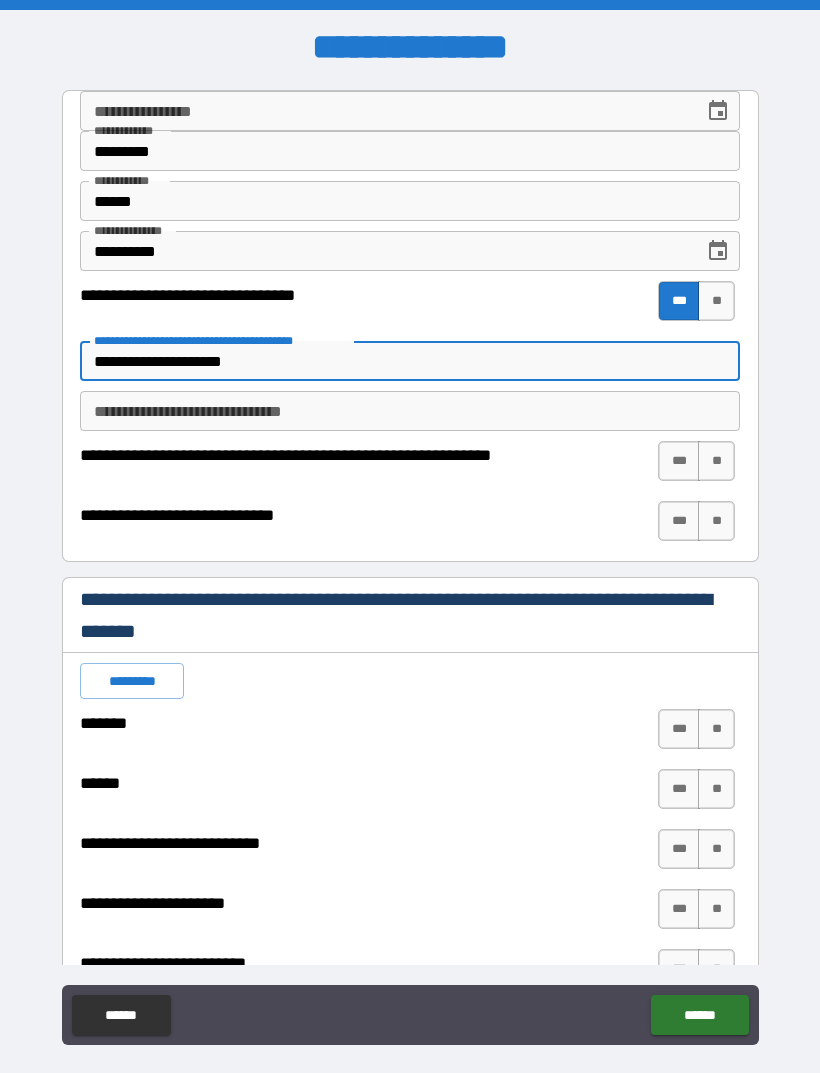 type on "*" 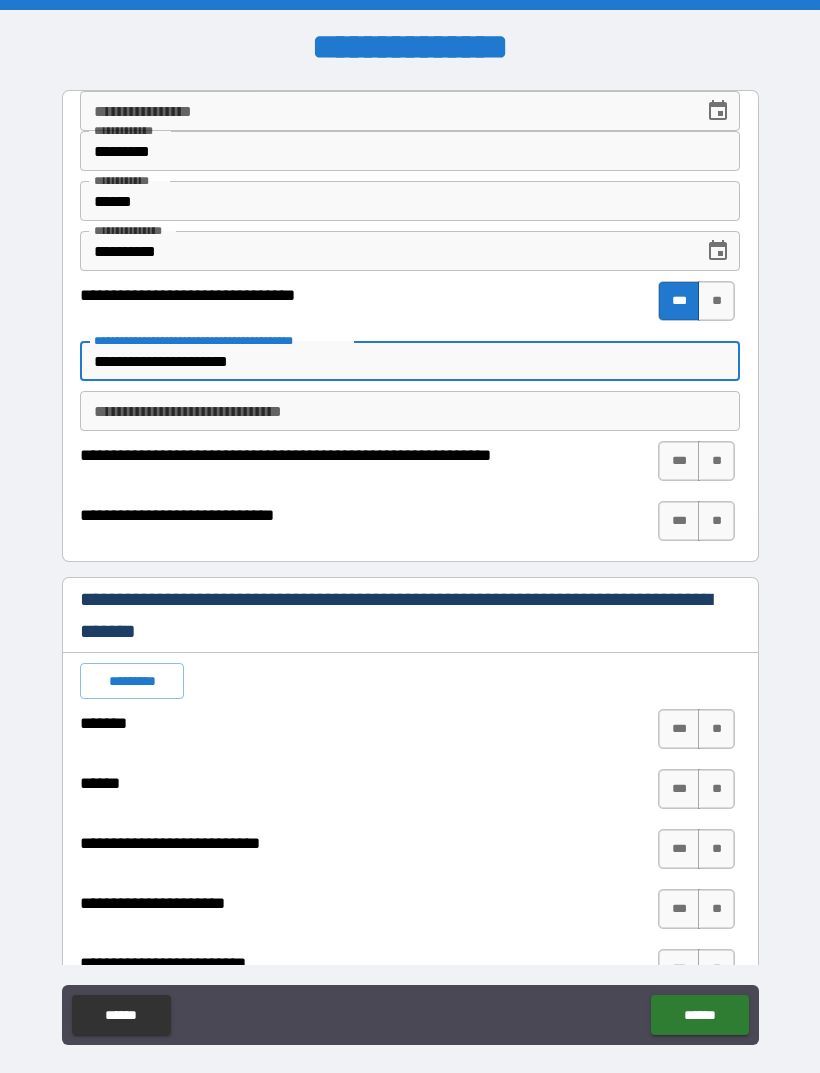 type on "*" 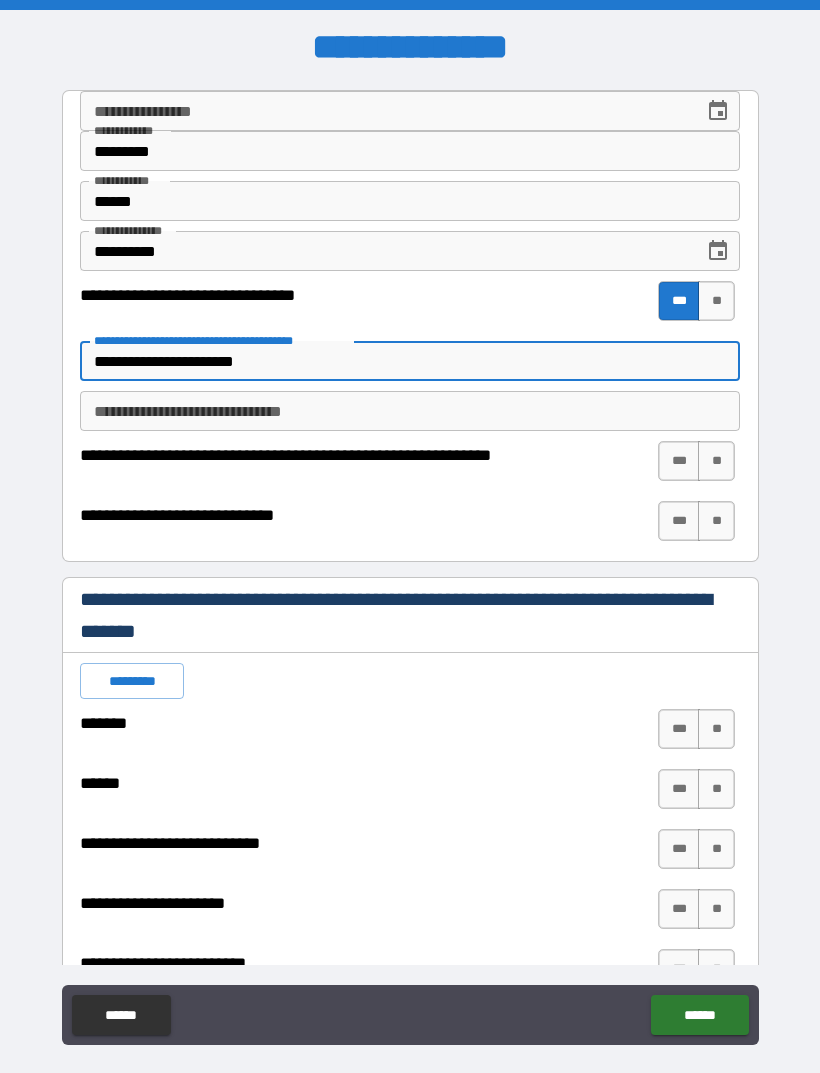 type on "*" 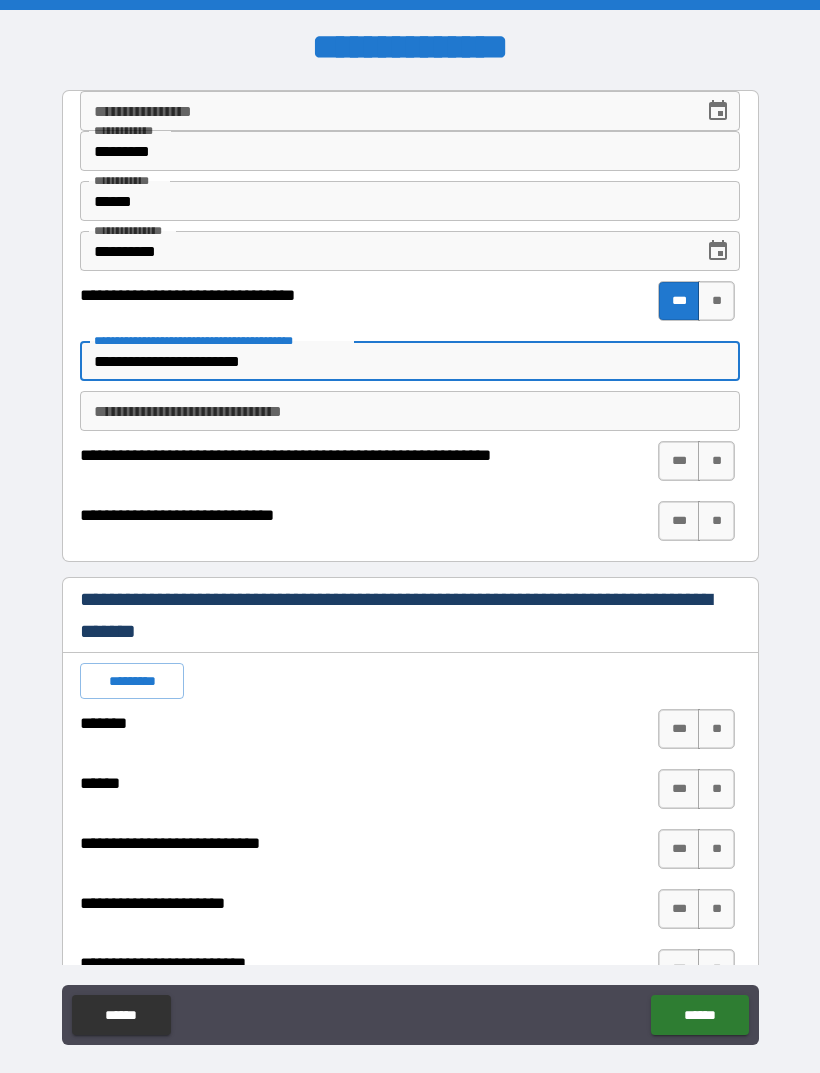 type on "*" 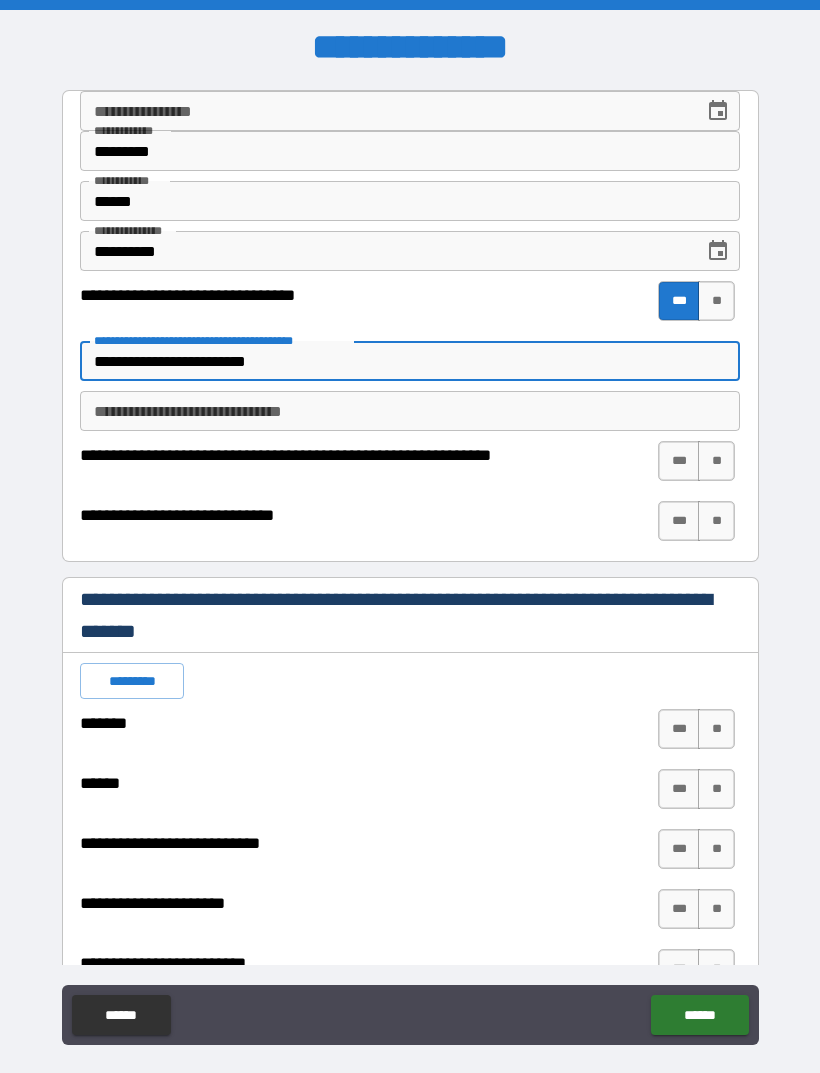 type on "*" 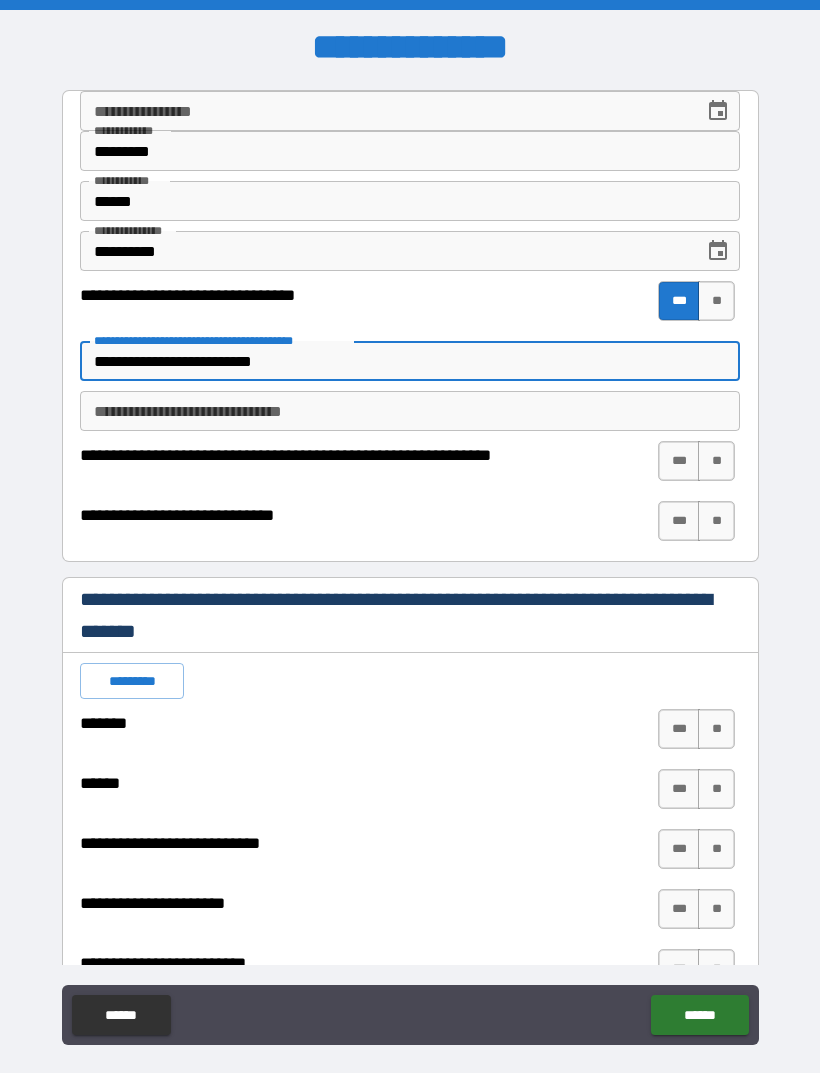 type on "*" 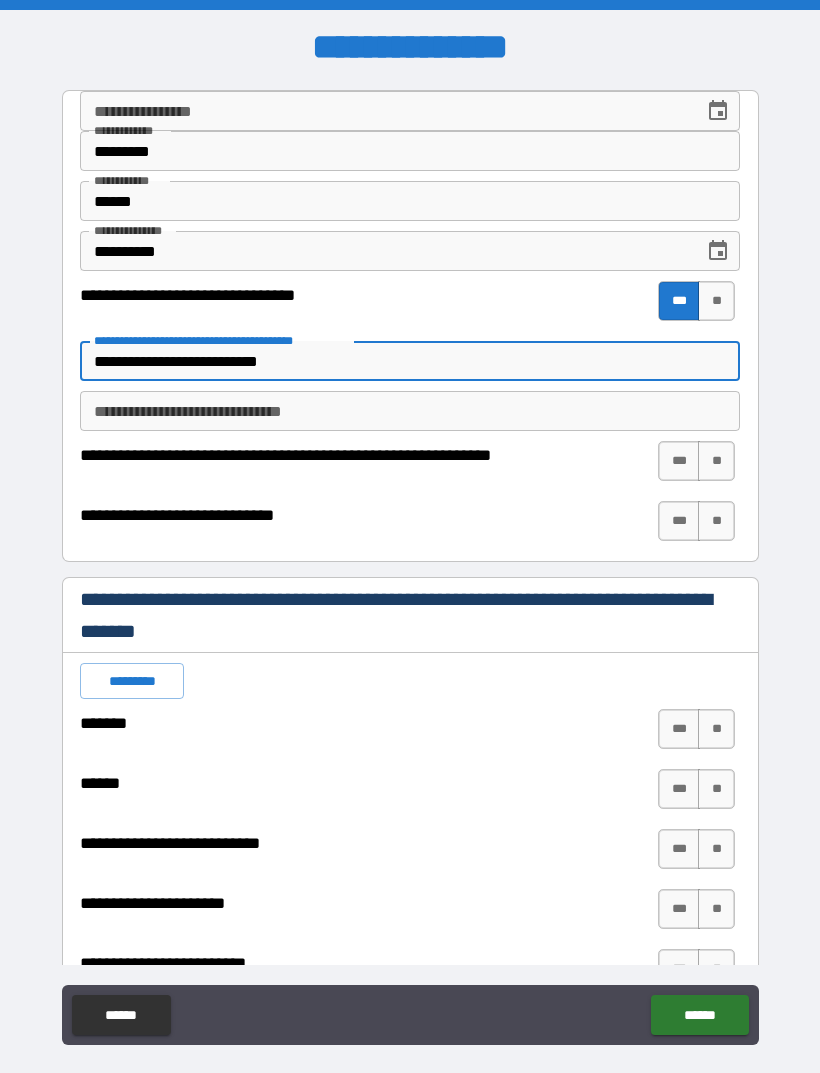 type on "*" 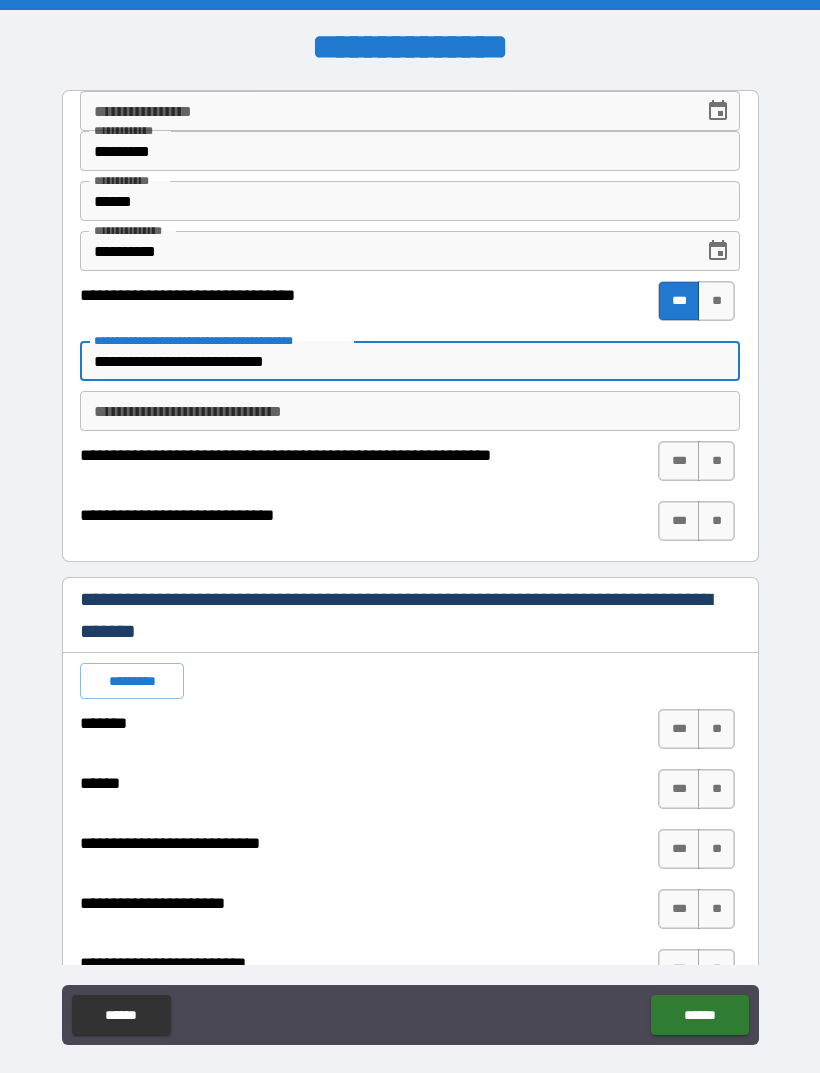 type on "*" 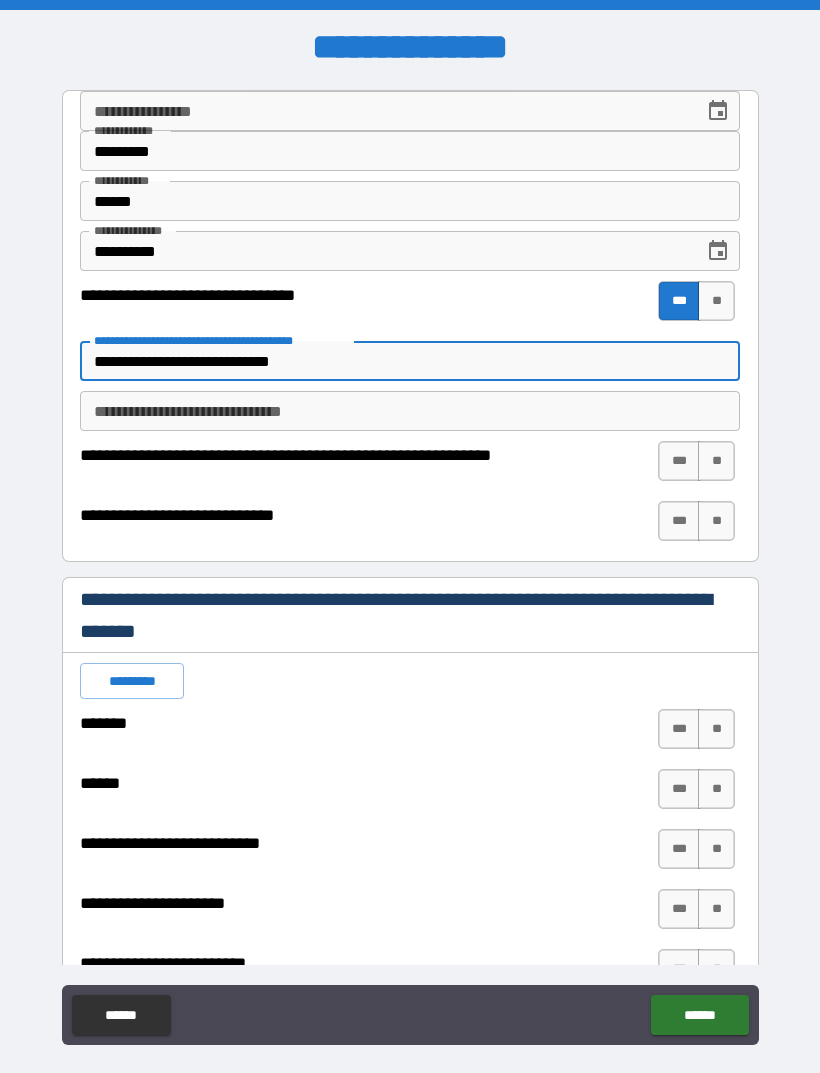 type on "*" 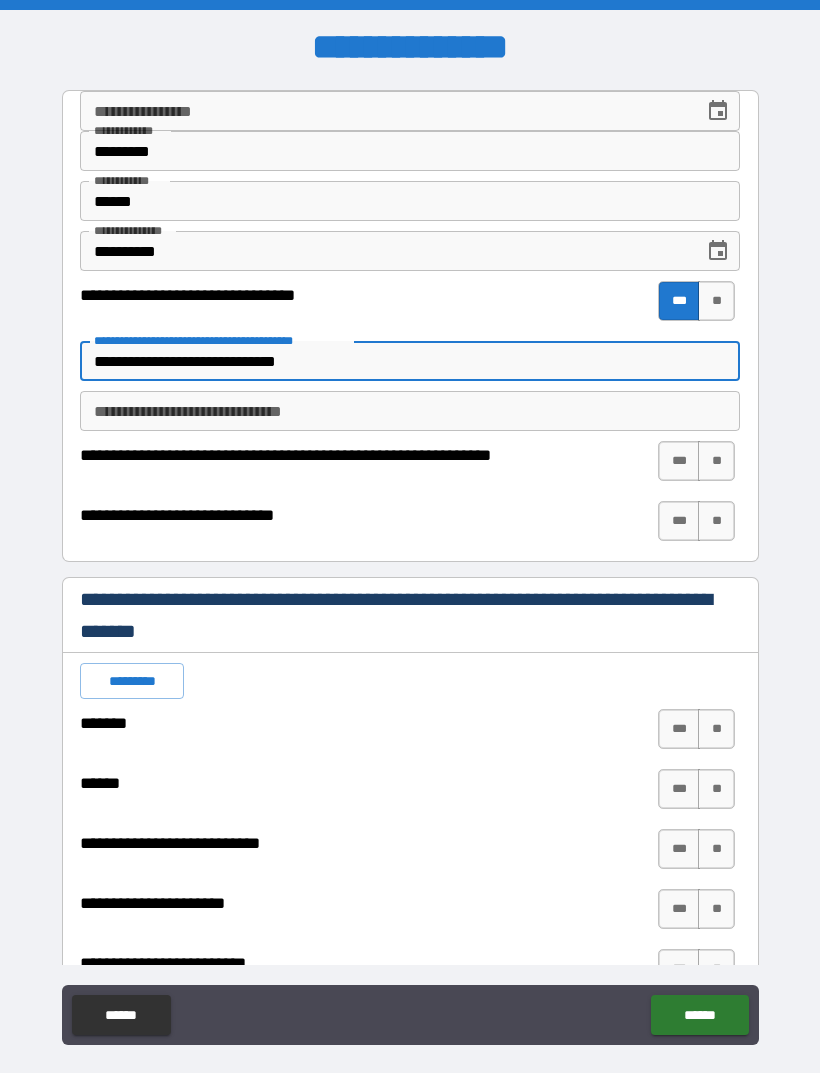 type on "*" 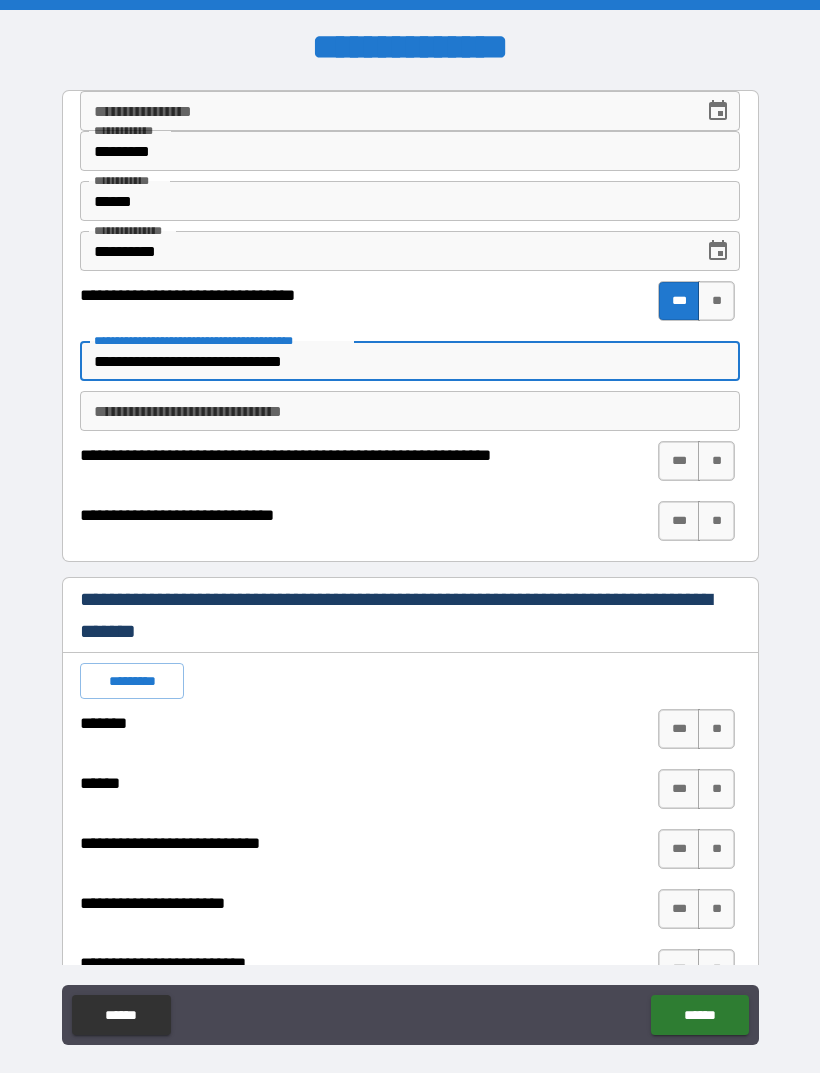 type on "*" 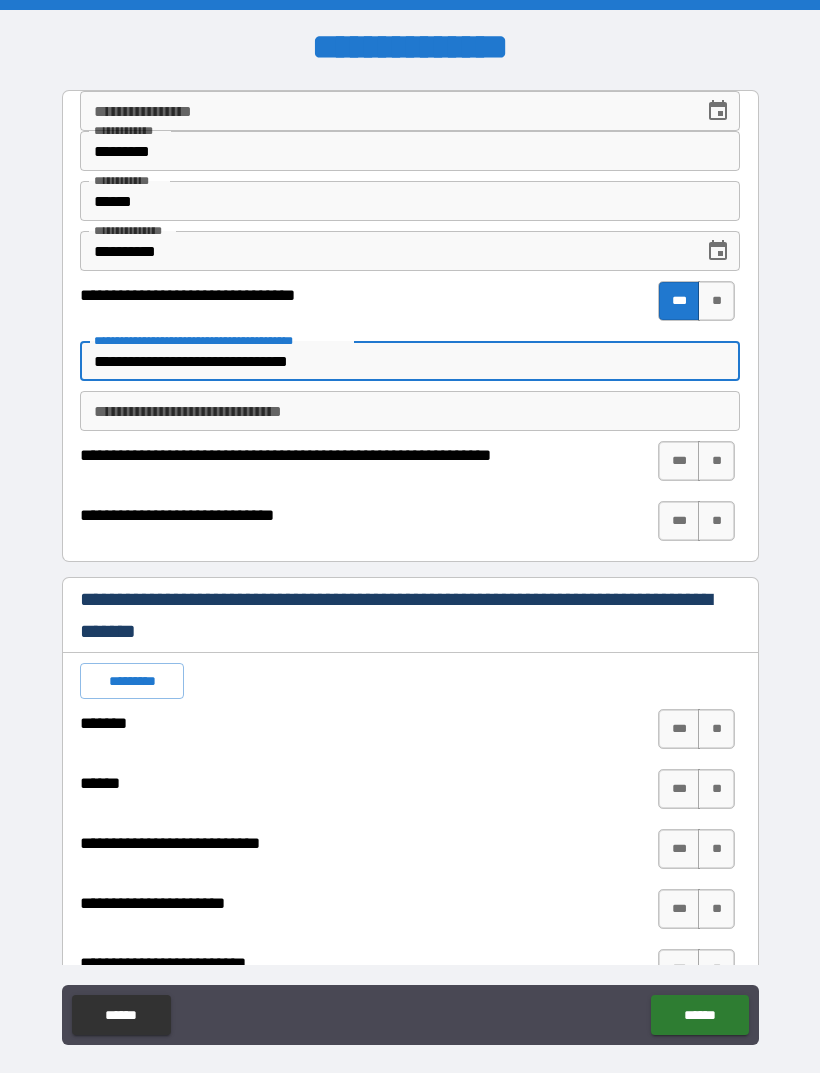 type on "*" 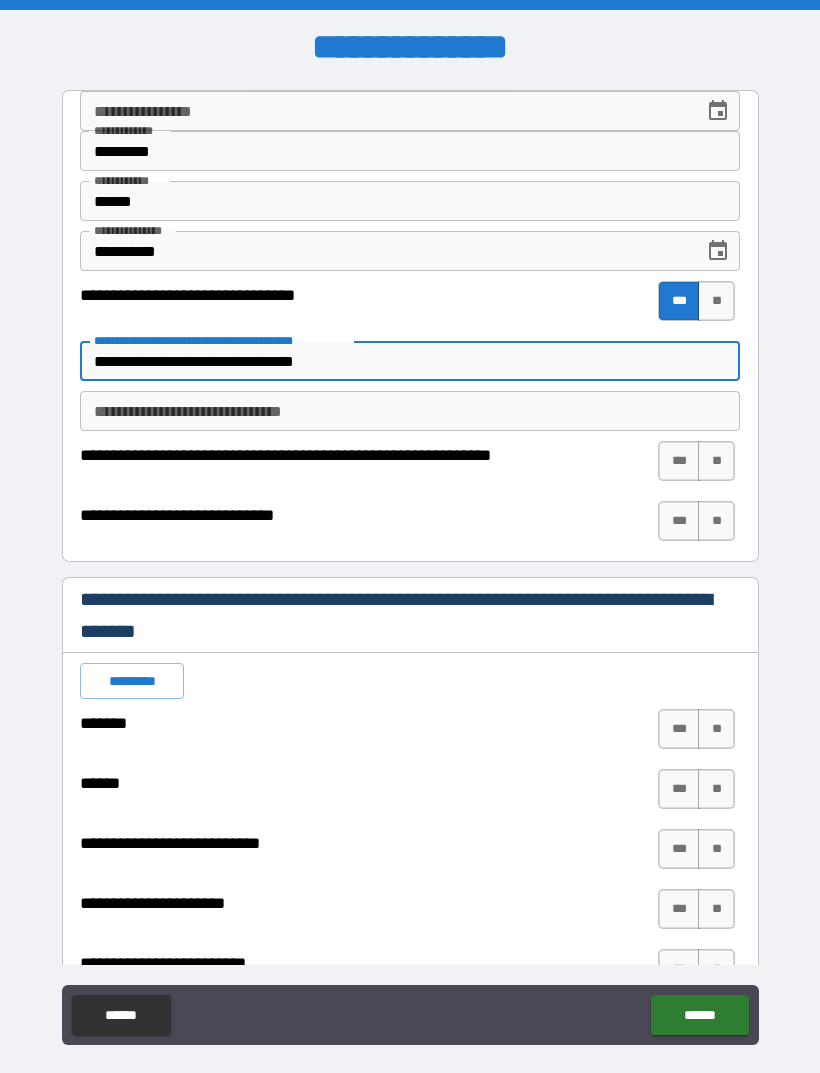 type on "*" 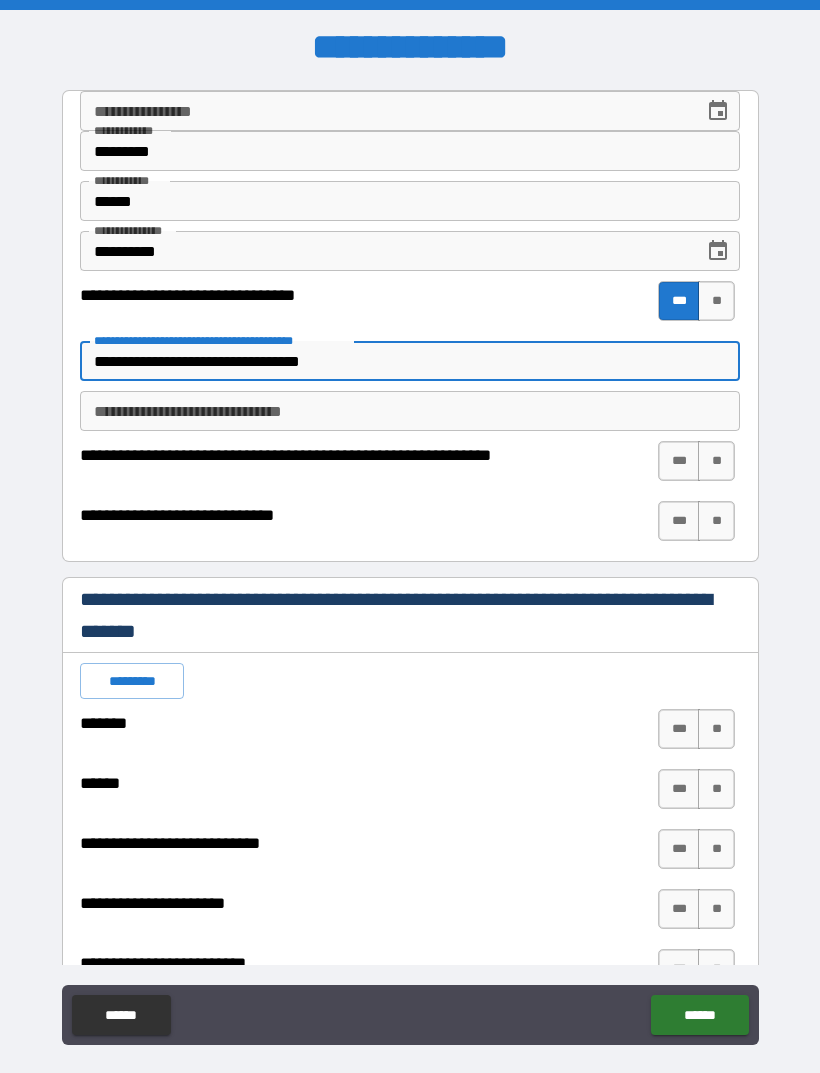 type on "*" 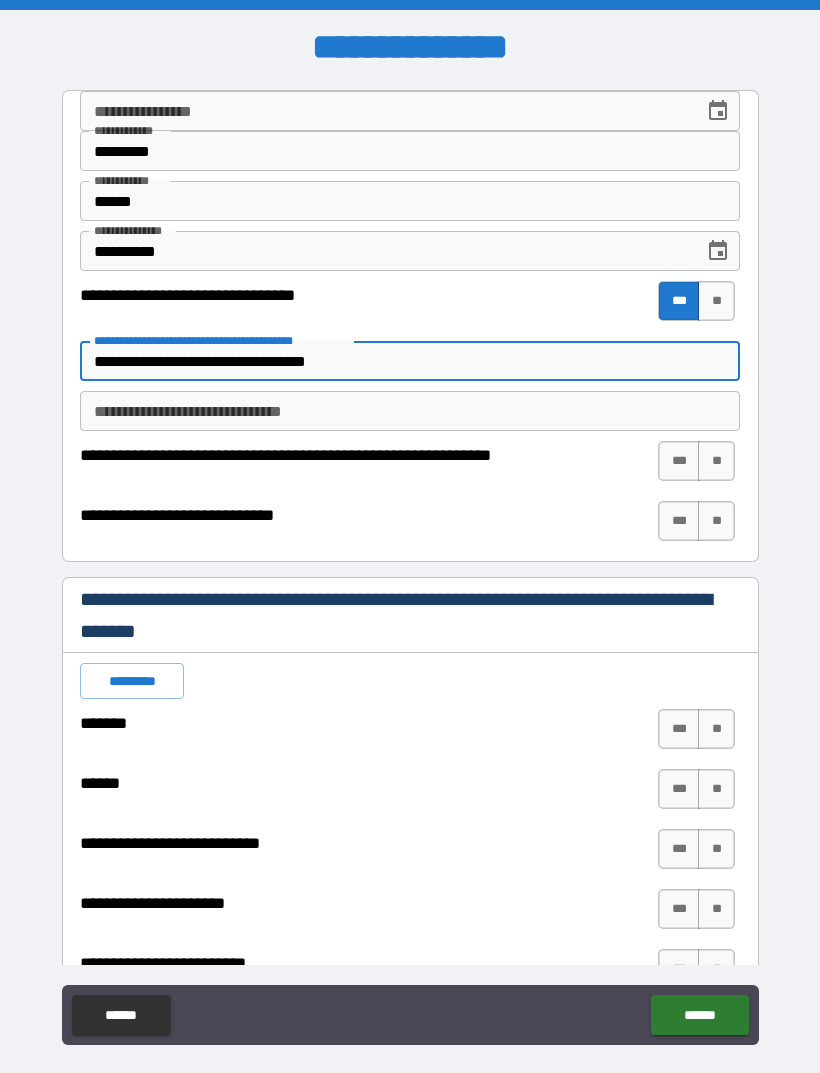 type on "*" 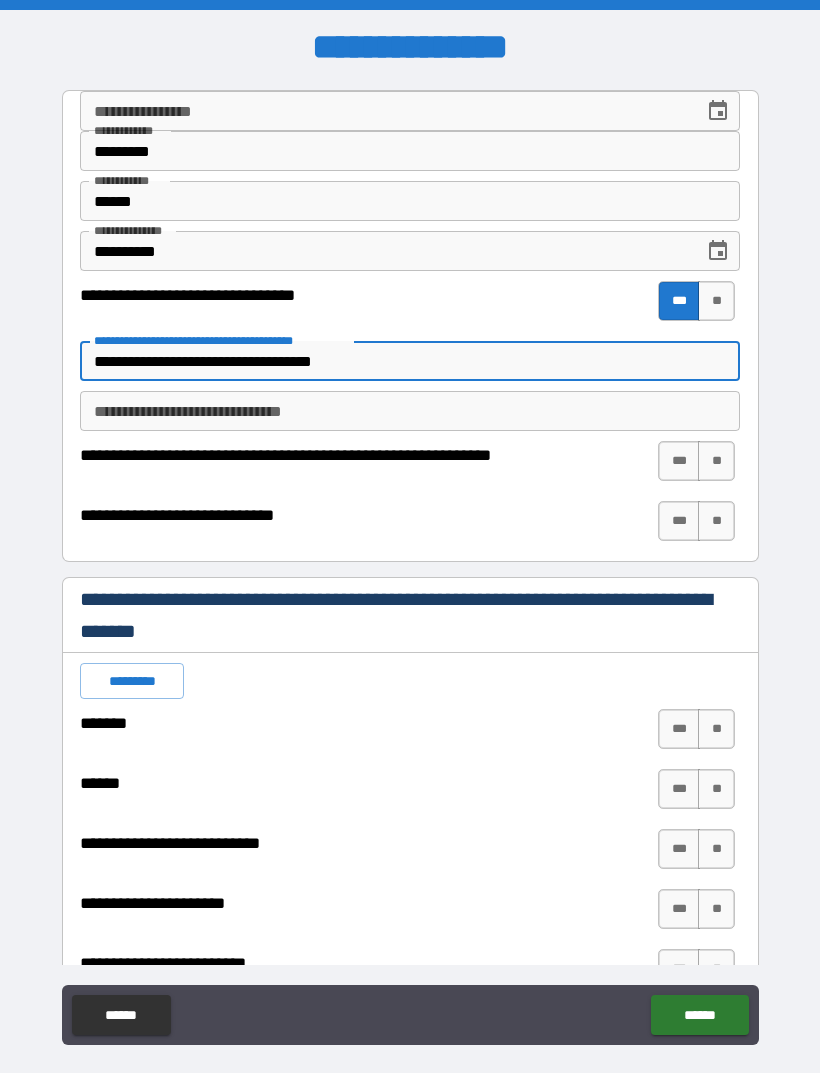 type on "*" 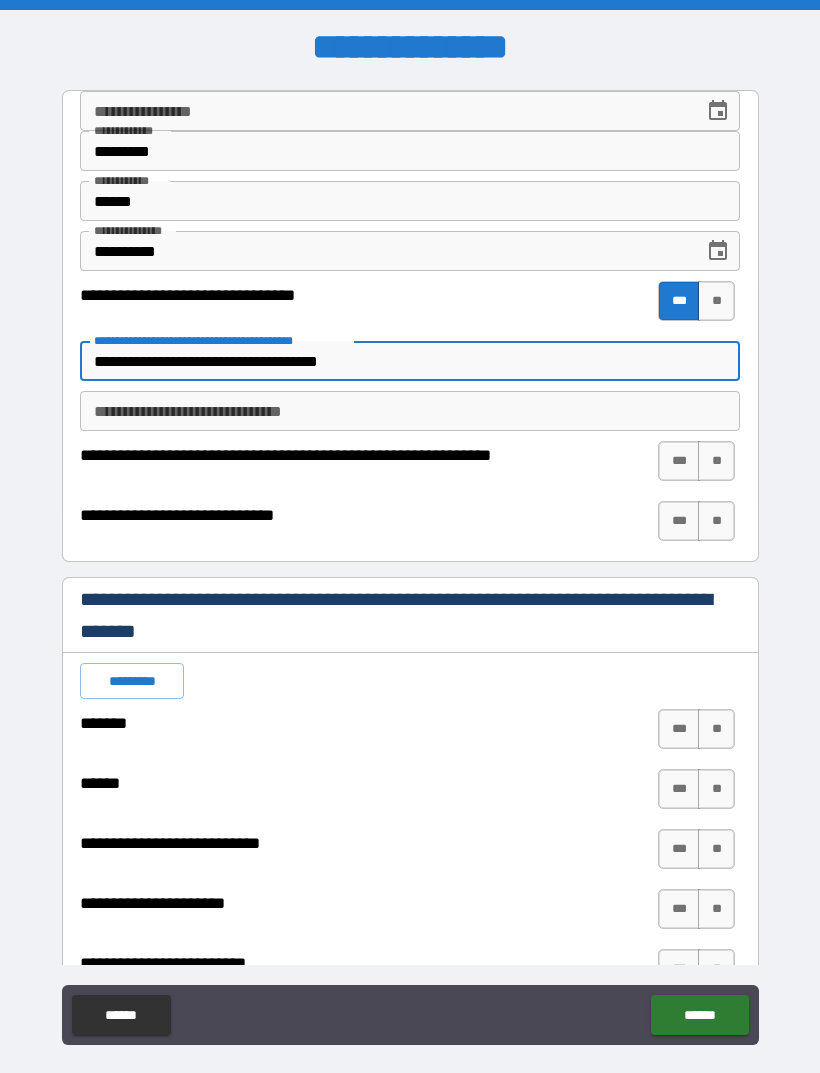 type on "*" 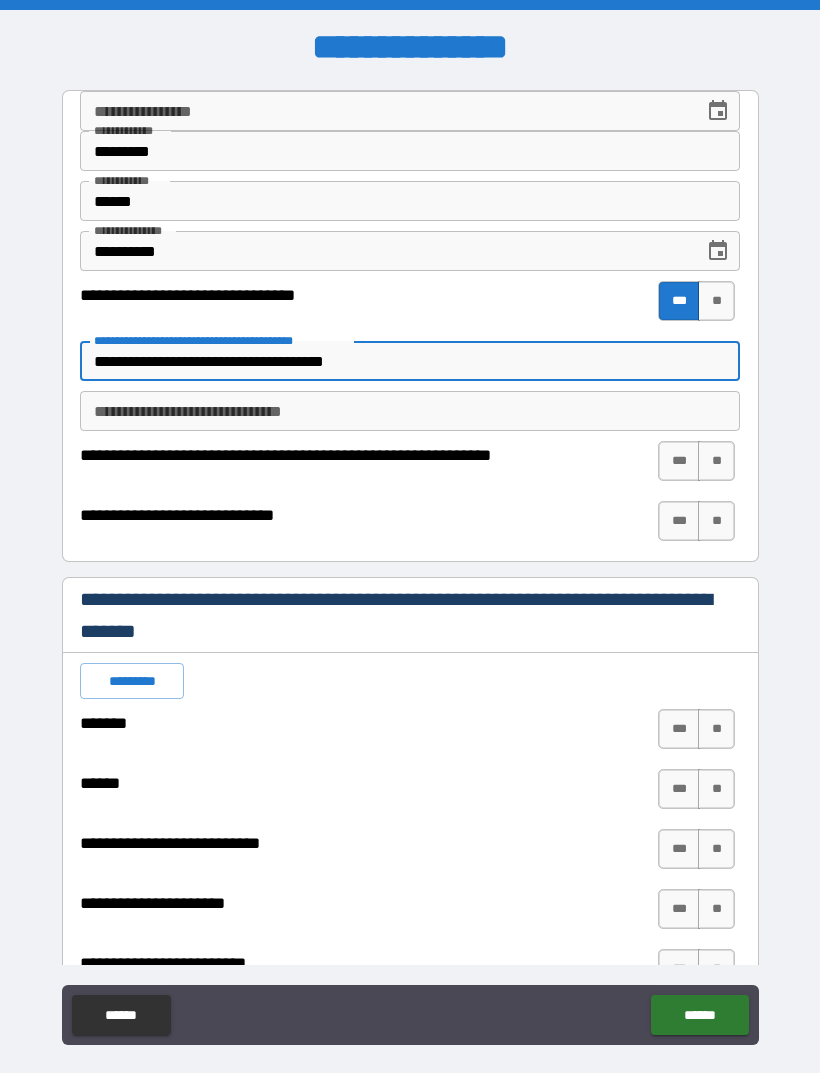 type on "*" 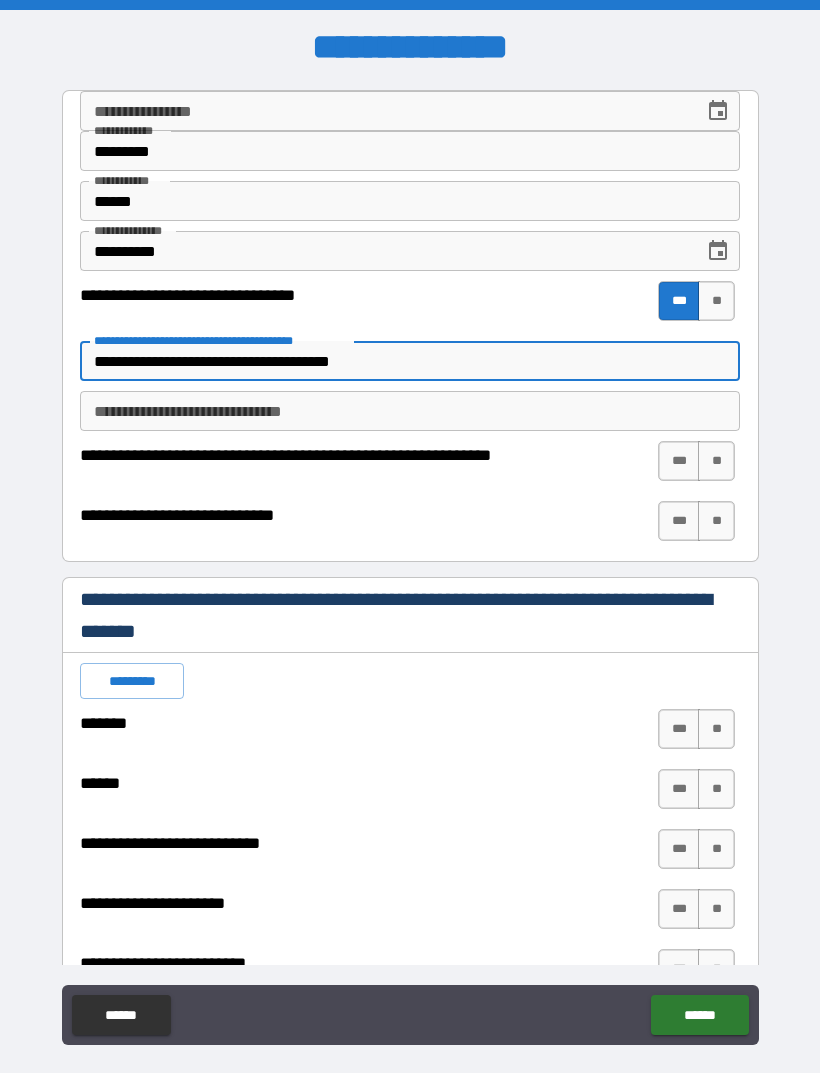 type on "*" 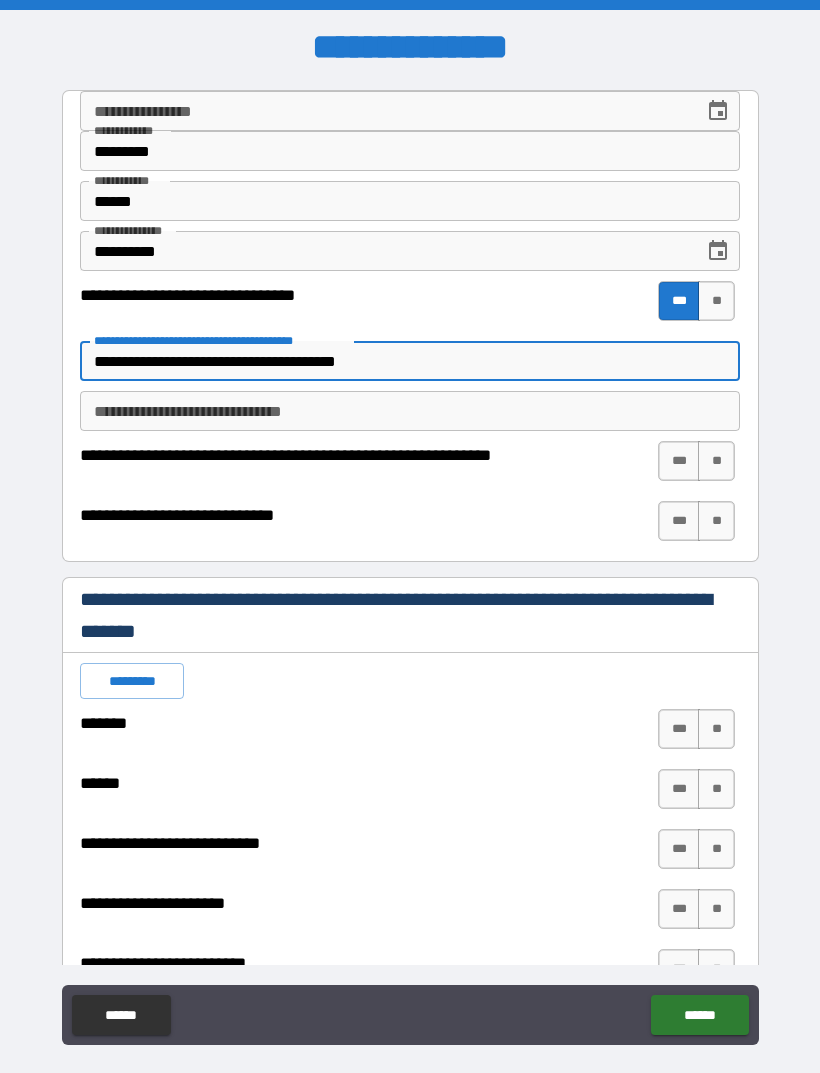 type on "*" 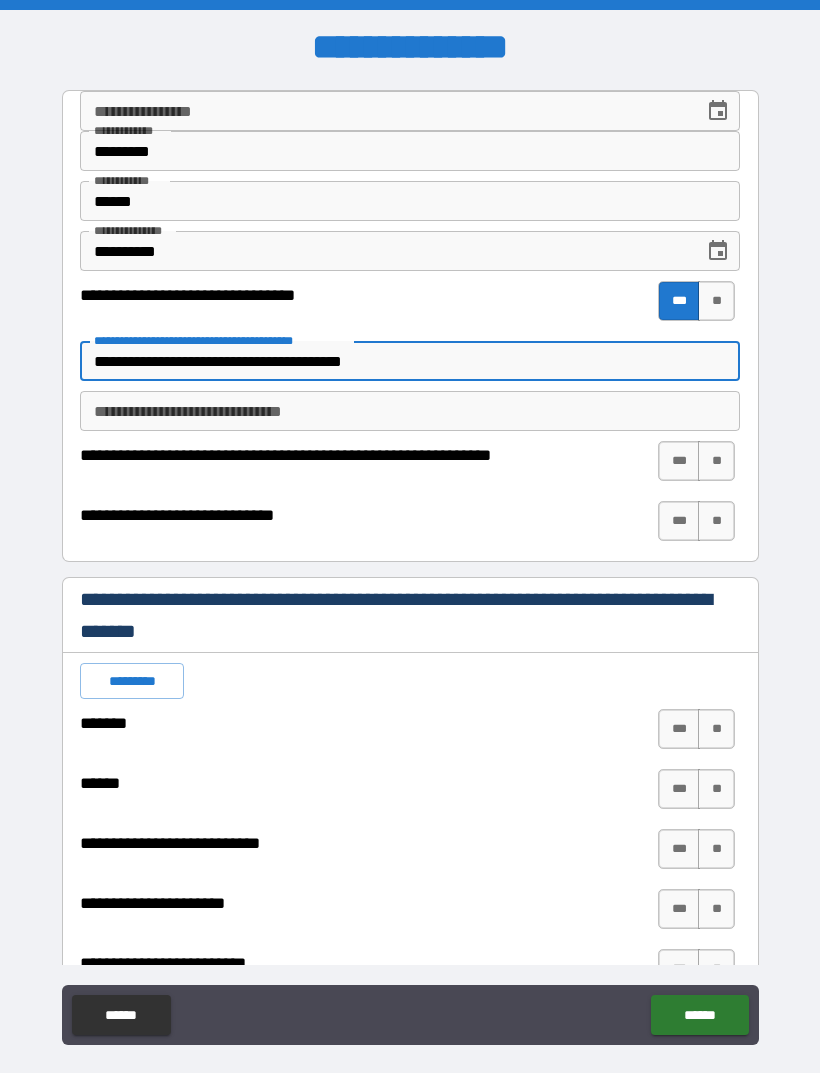 type on "*" 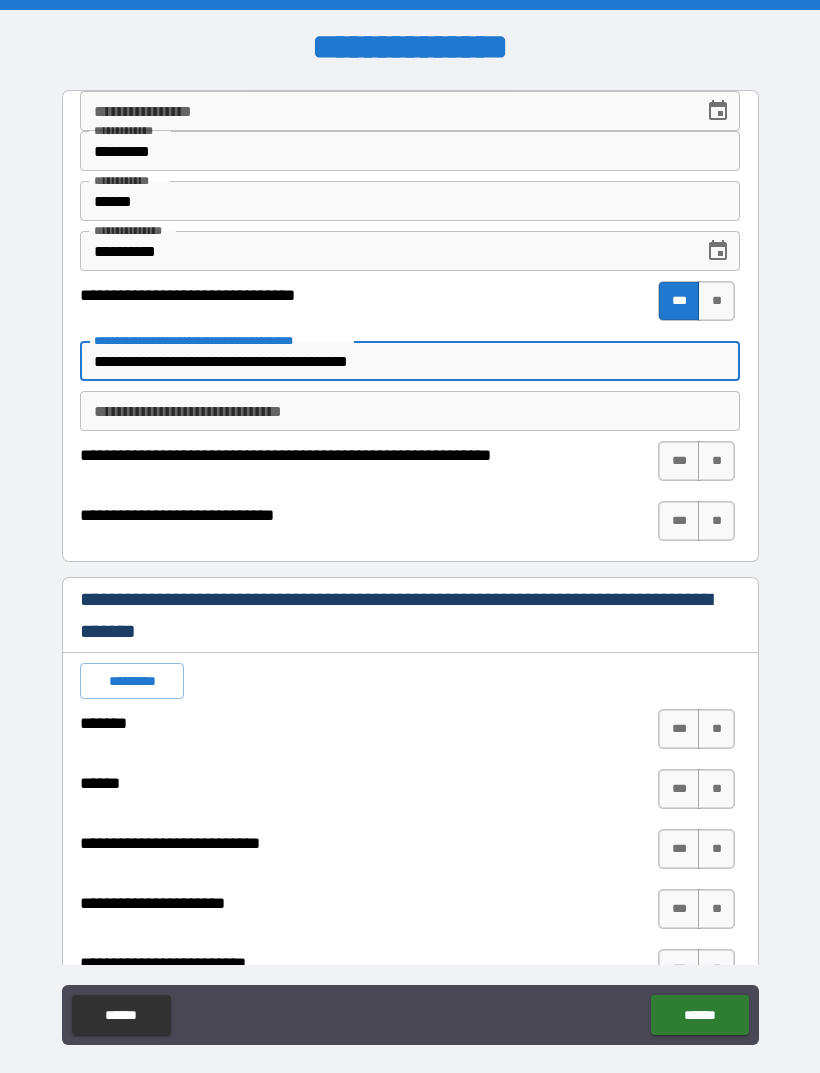 type on "*" 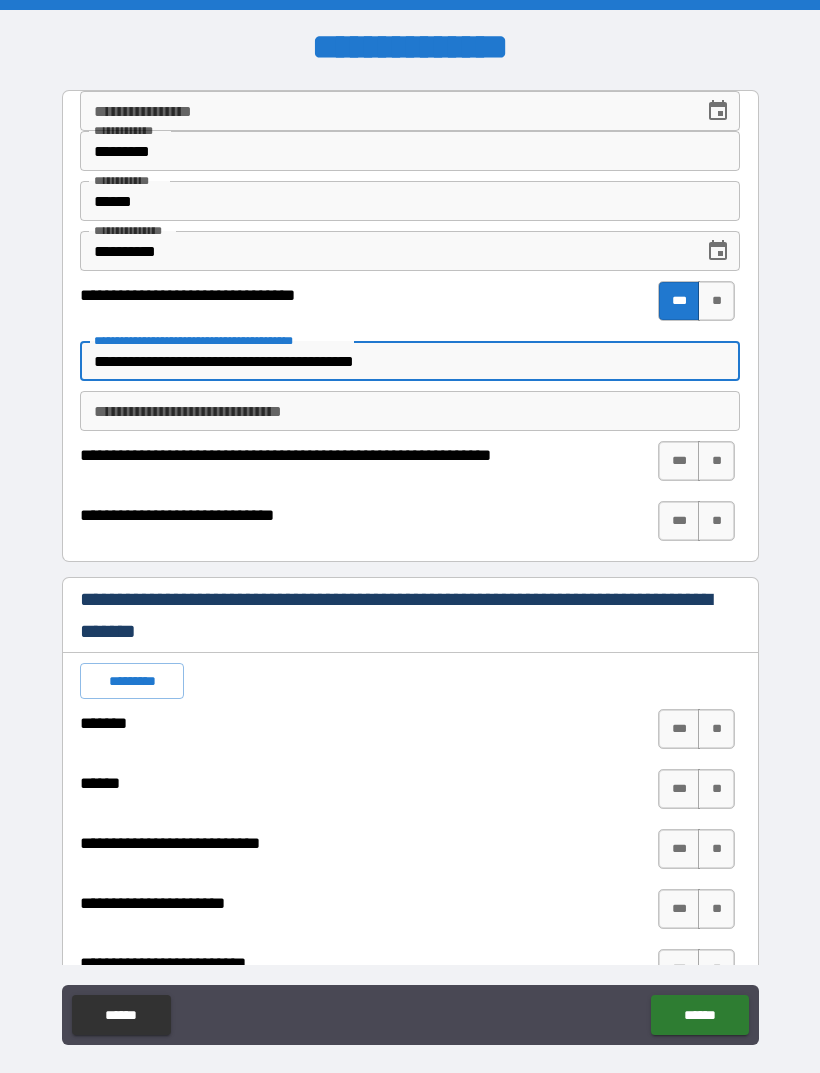 type on "*" 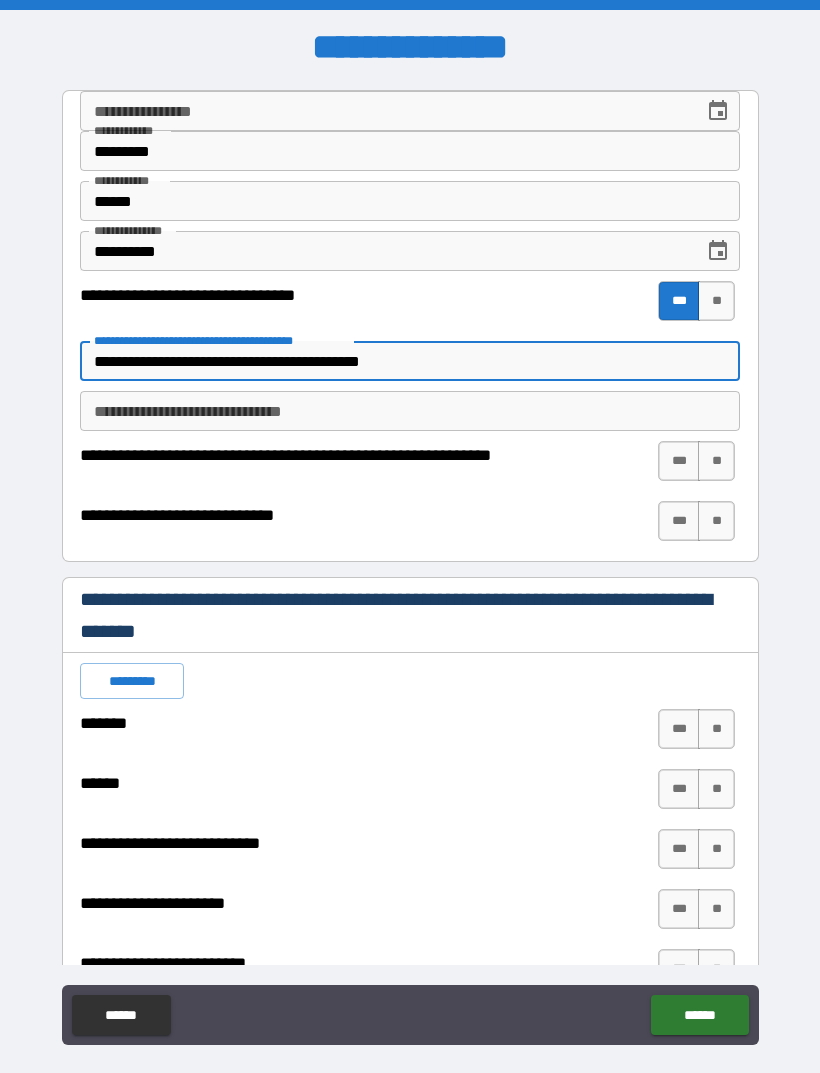 type on "*" 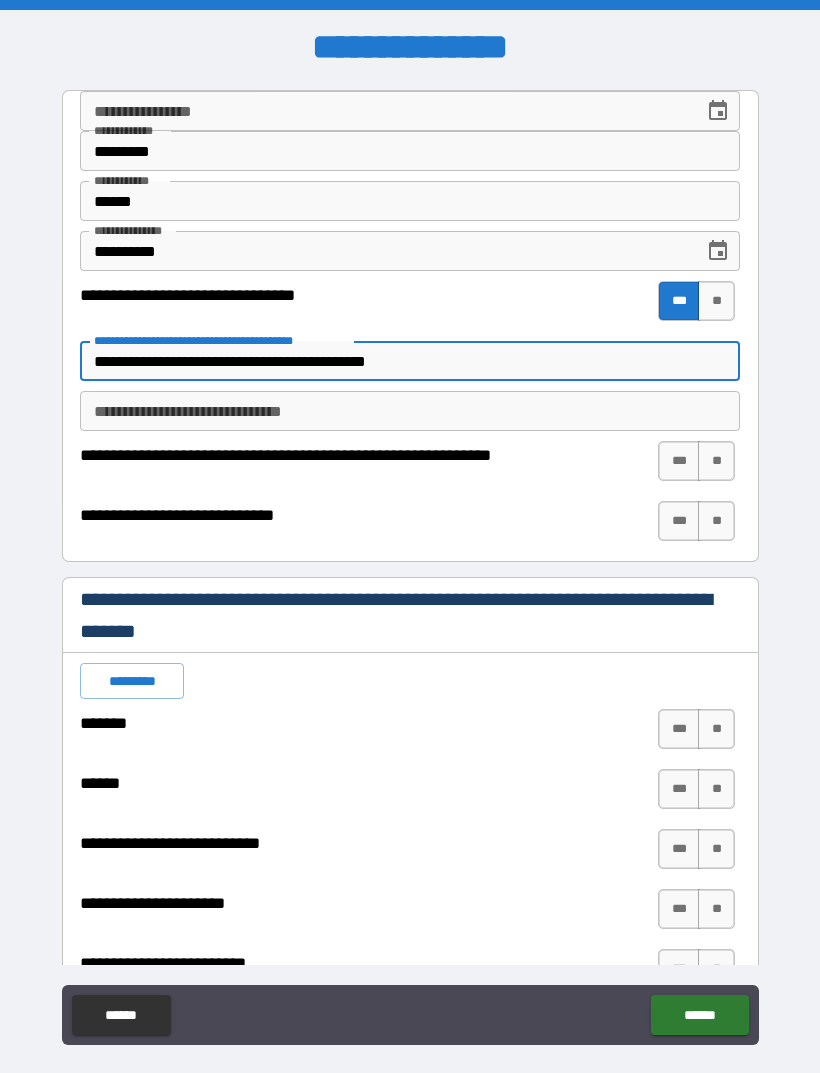 type on "*" 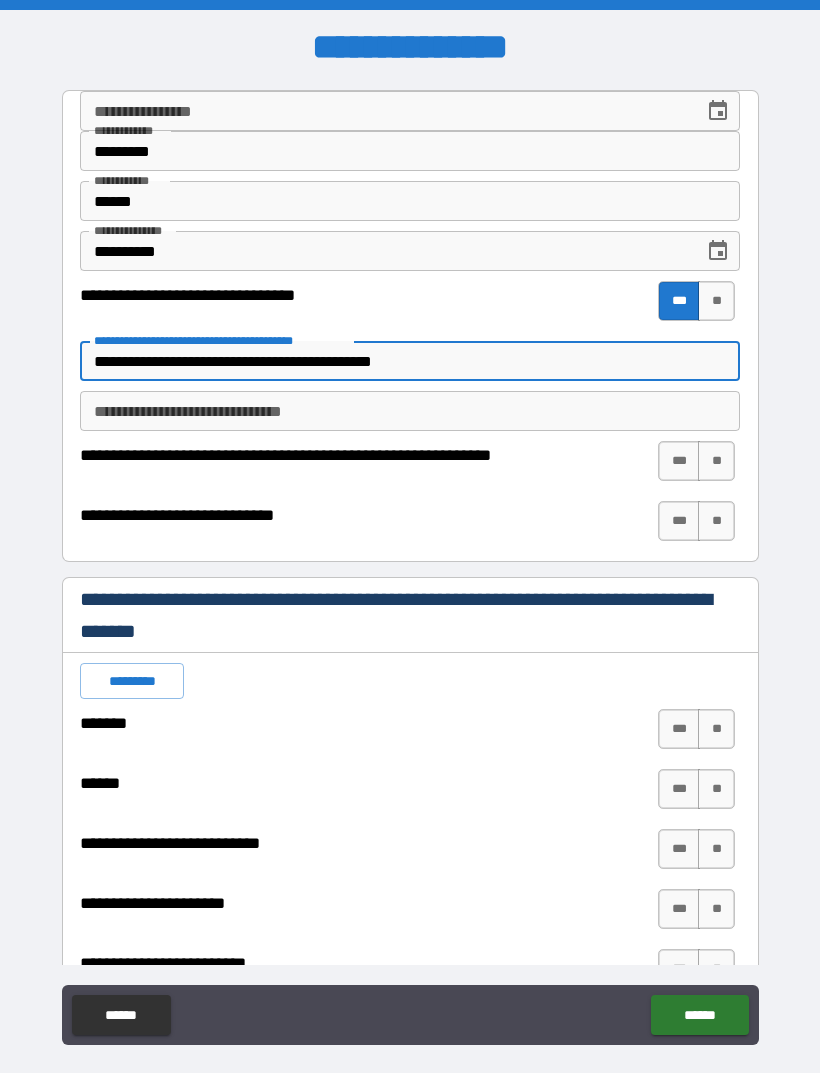 type on "*" 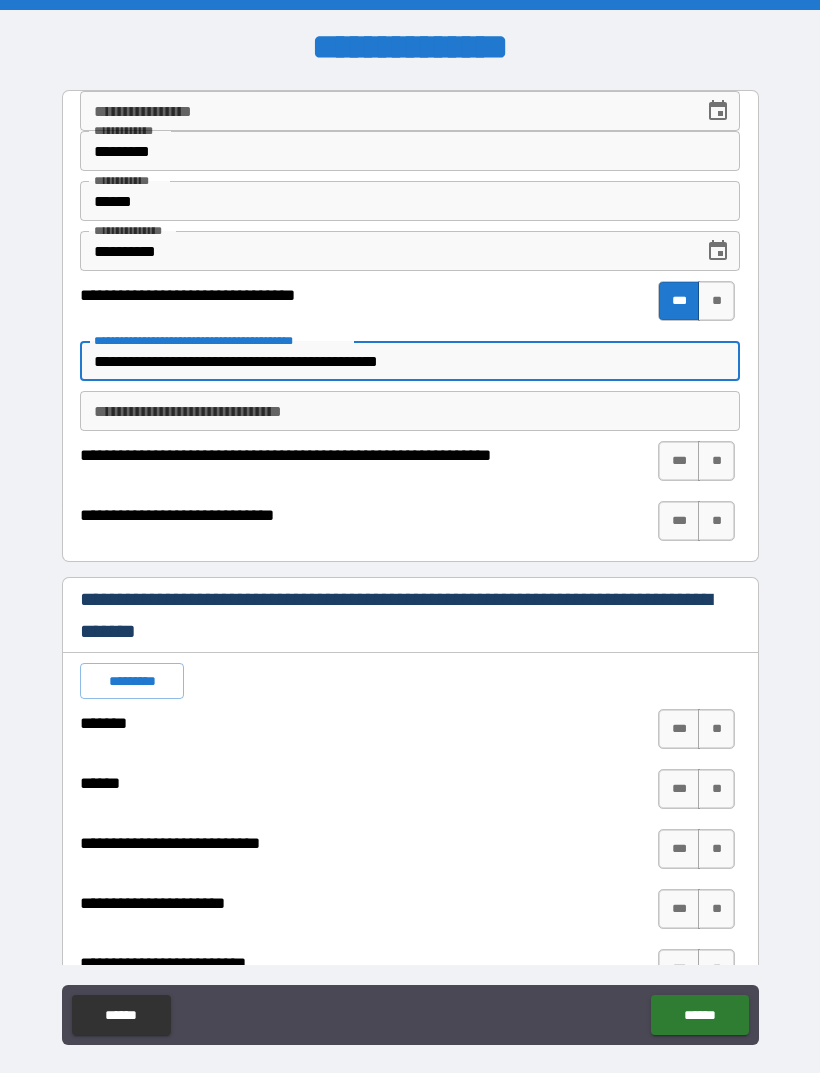 type on "*" 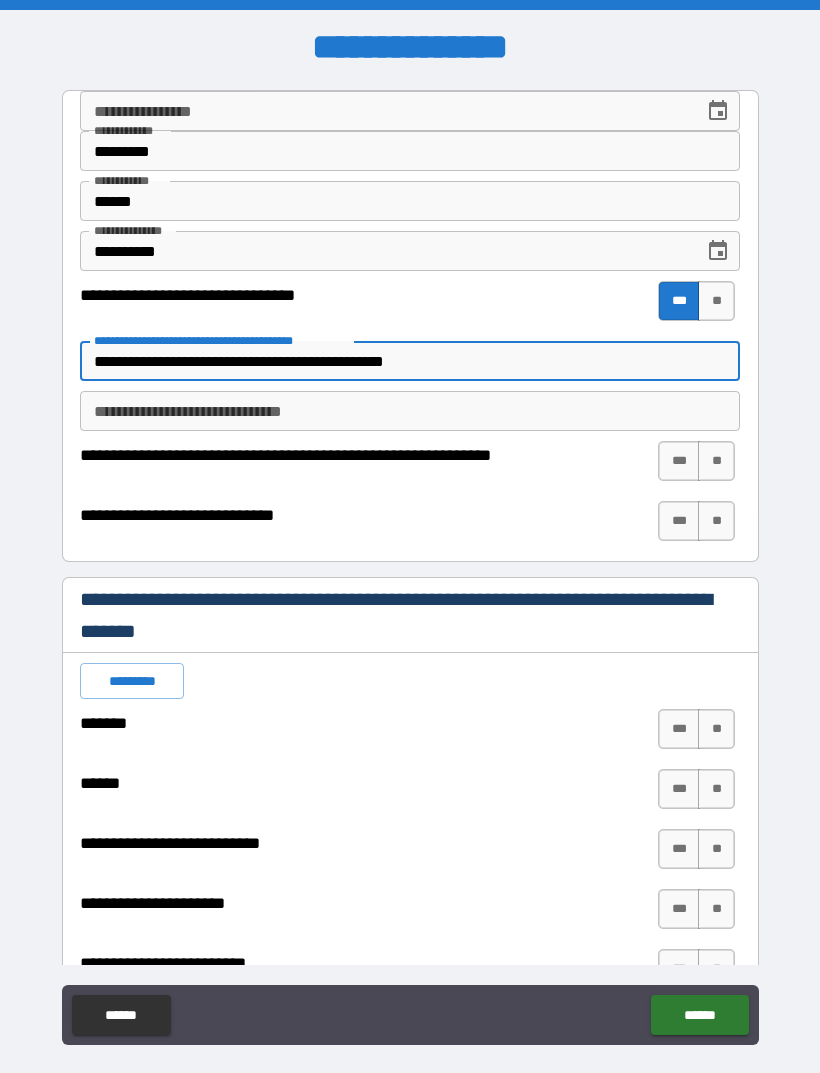 type on "*" 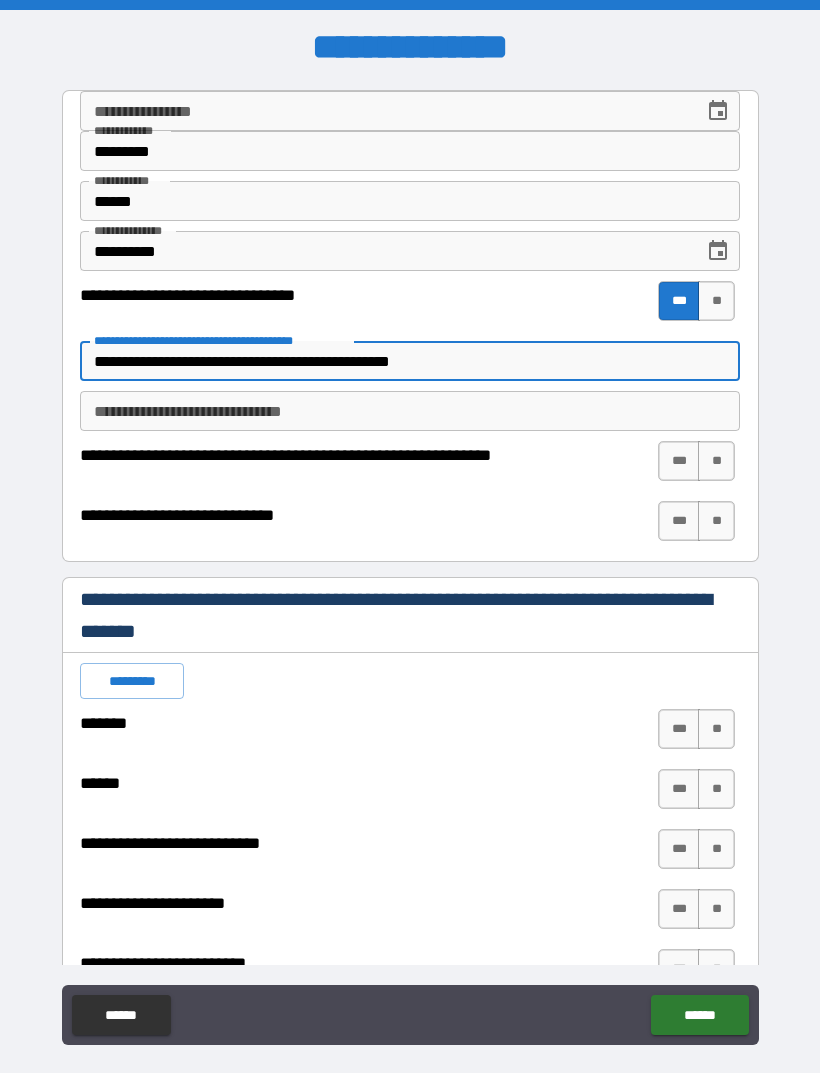 type on "*" 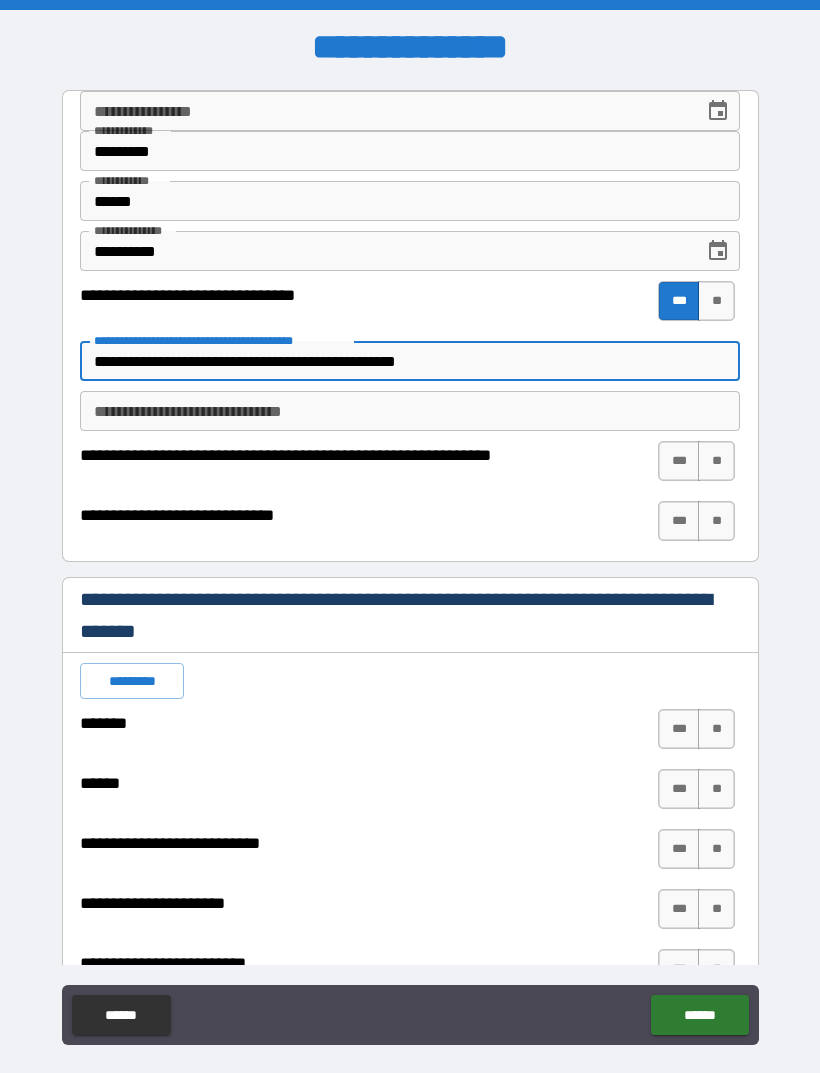type on "*" 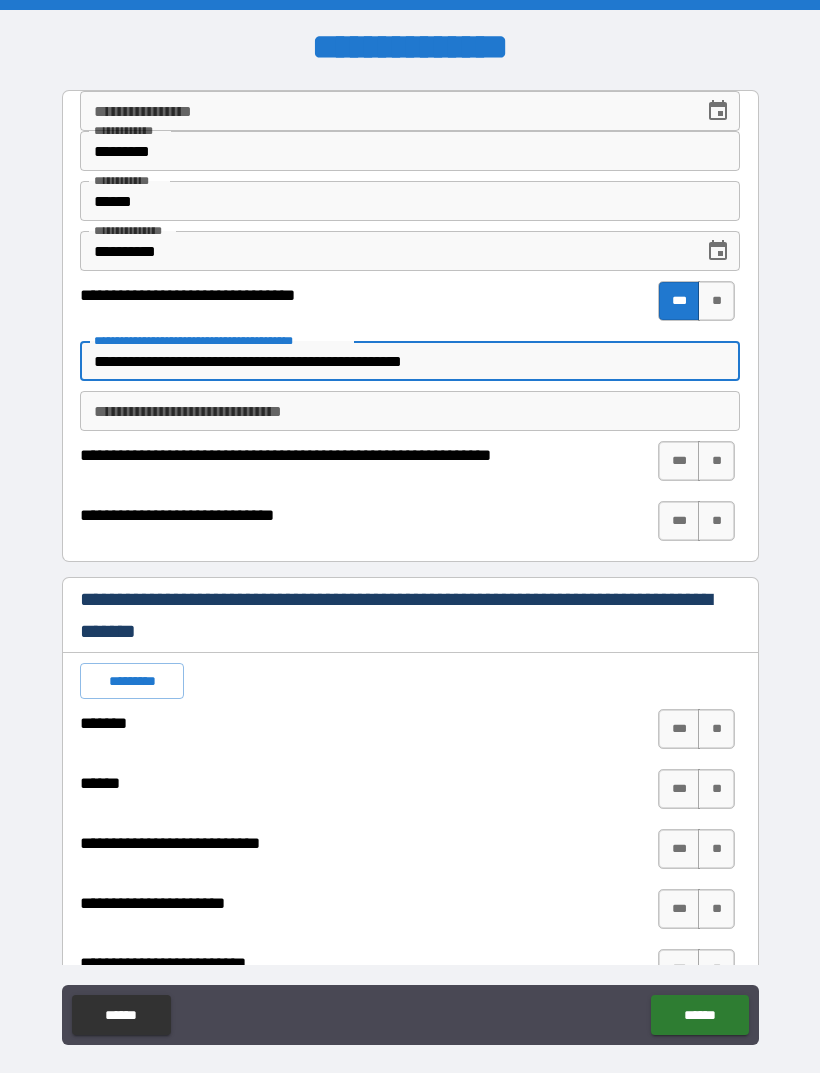 type on "*" 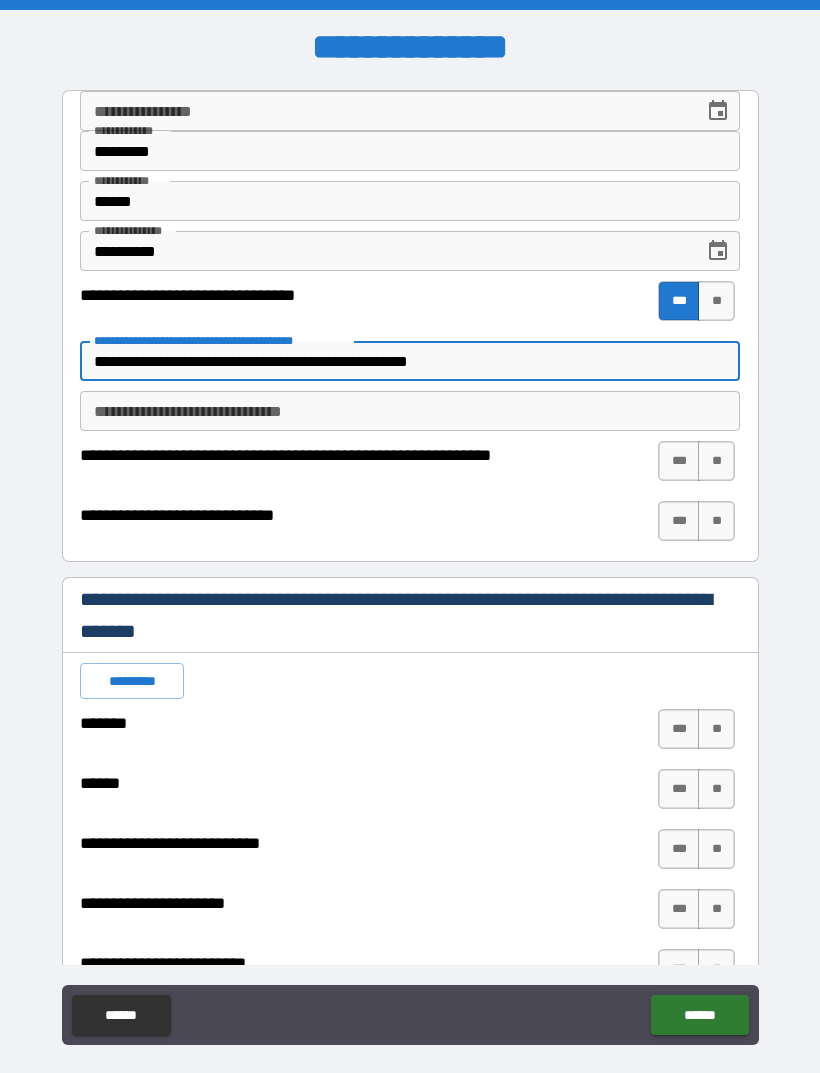 type on "*" 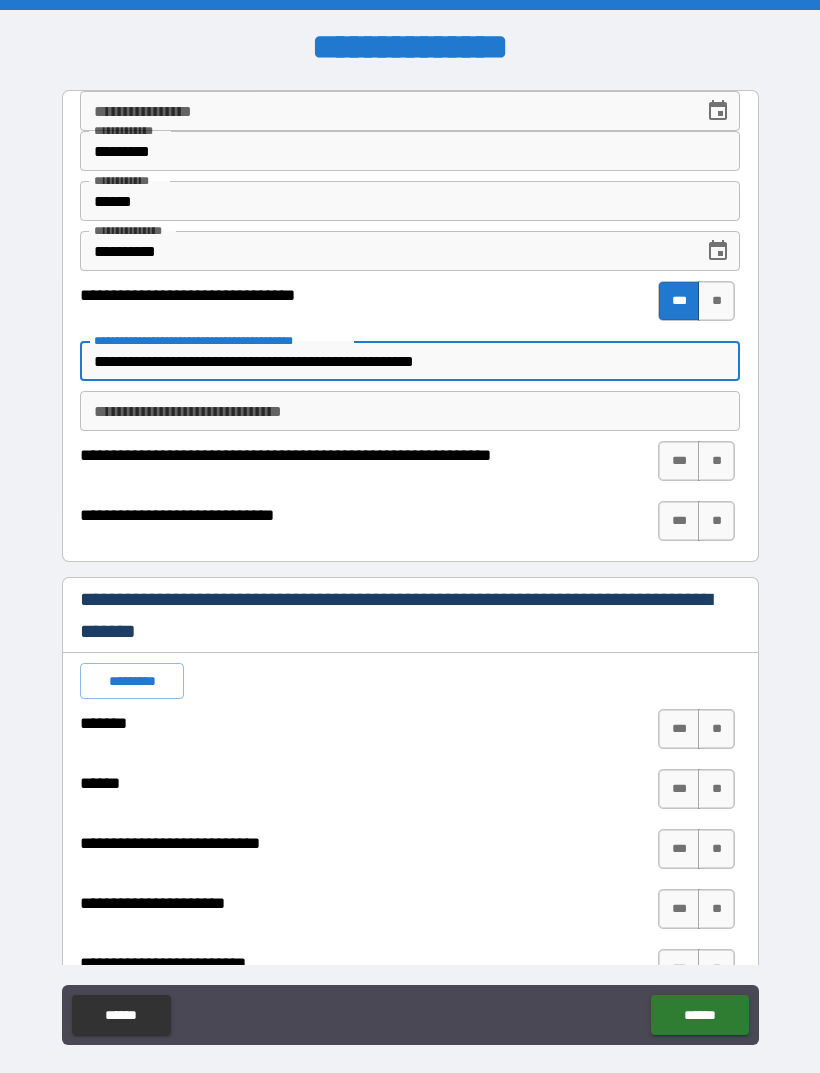 type on "*" 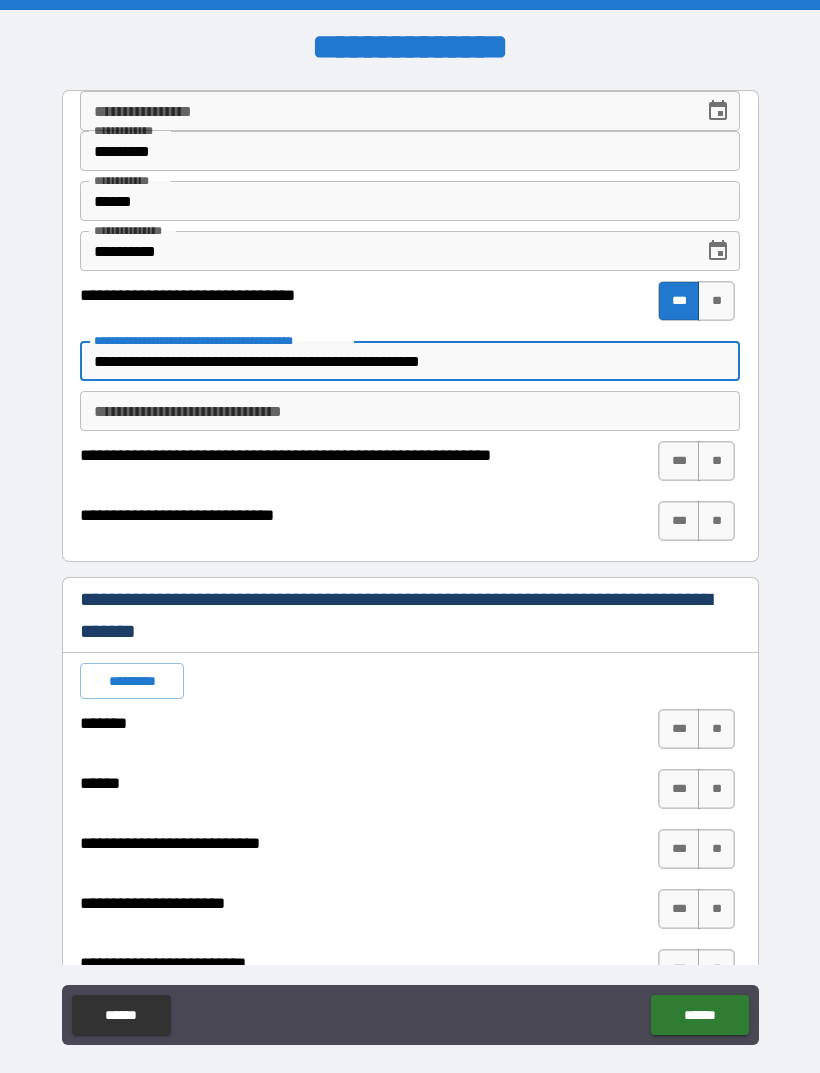 type on "*" 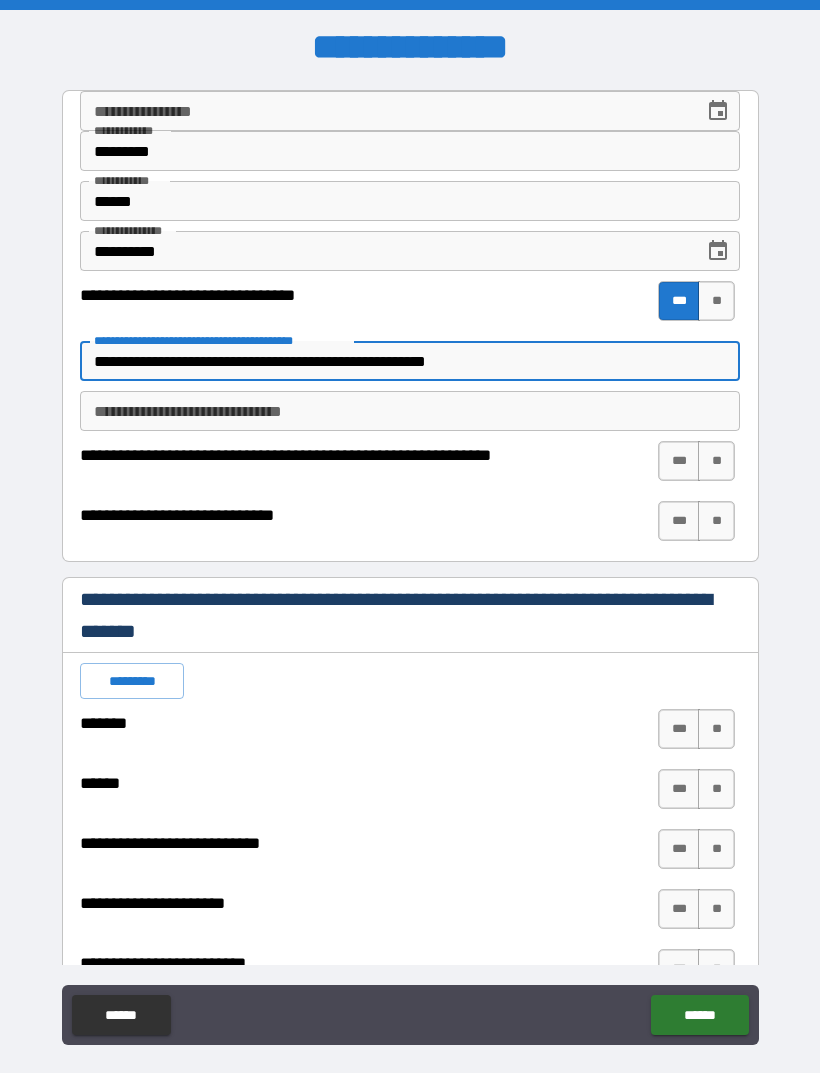 type on "*" 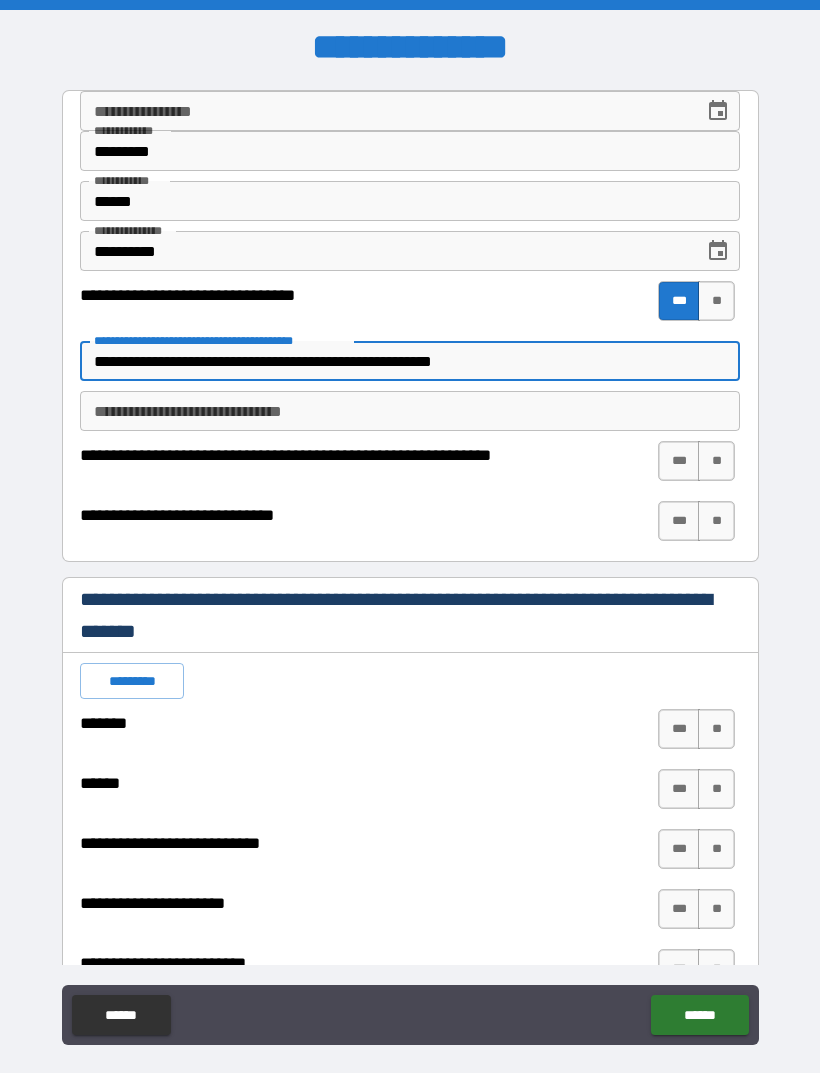 type on "*" 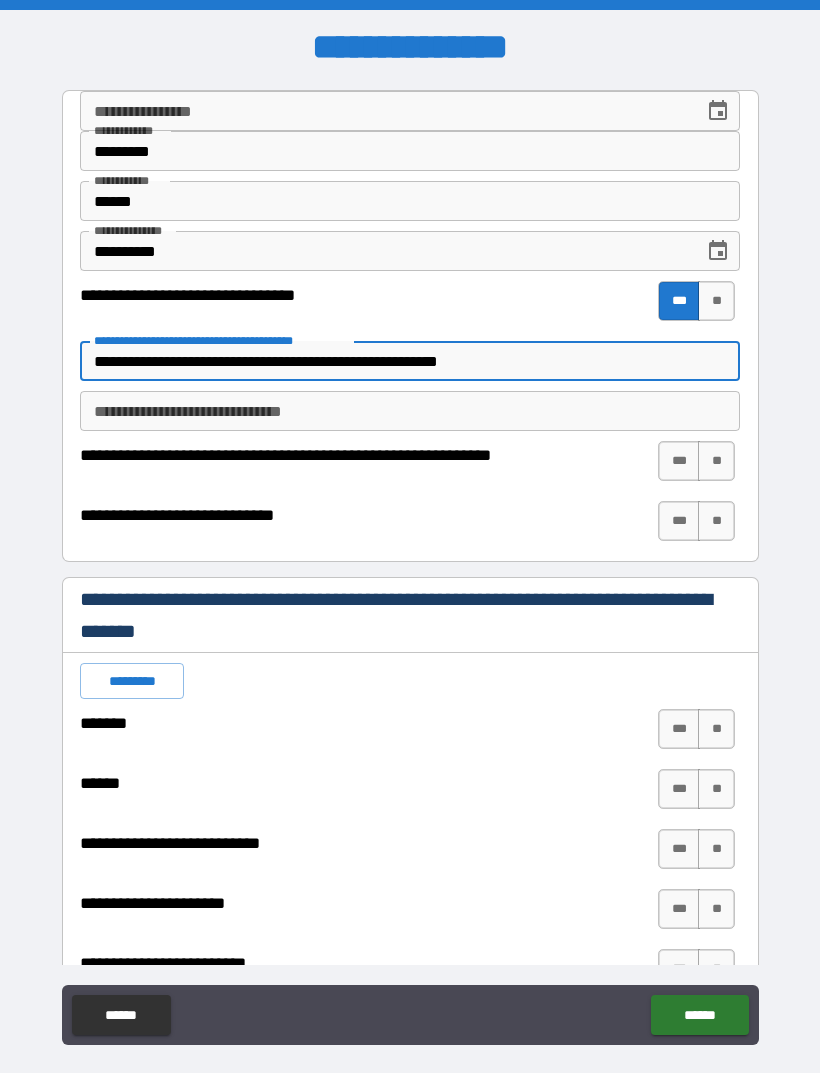 type on "*" 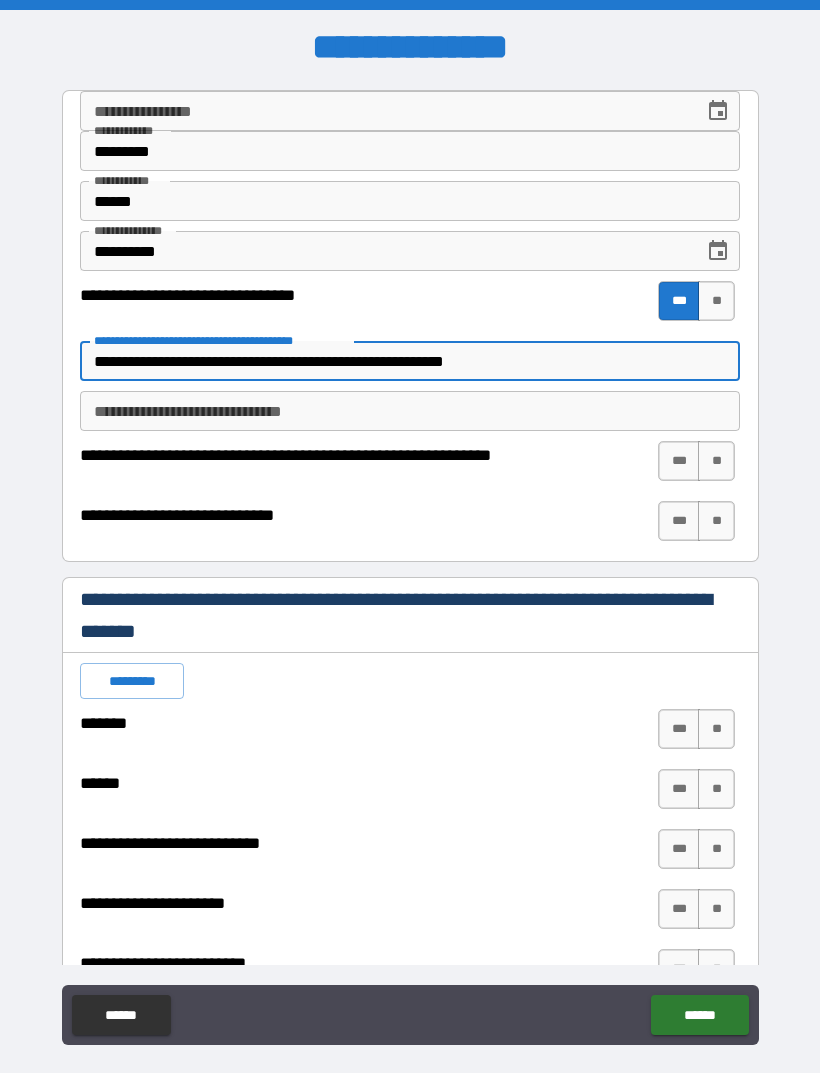 type on "*" 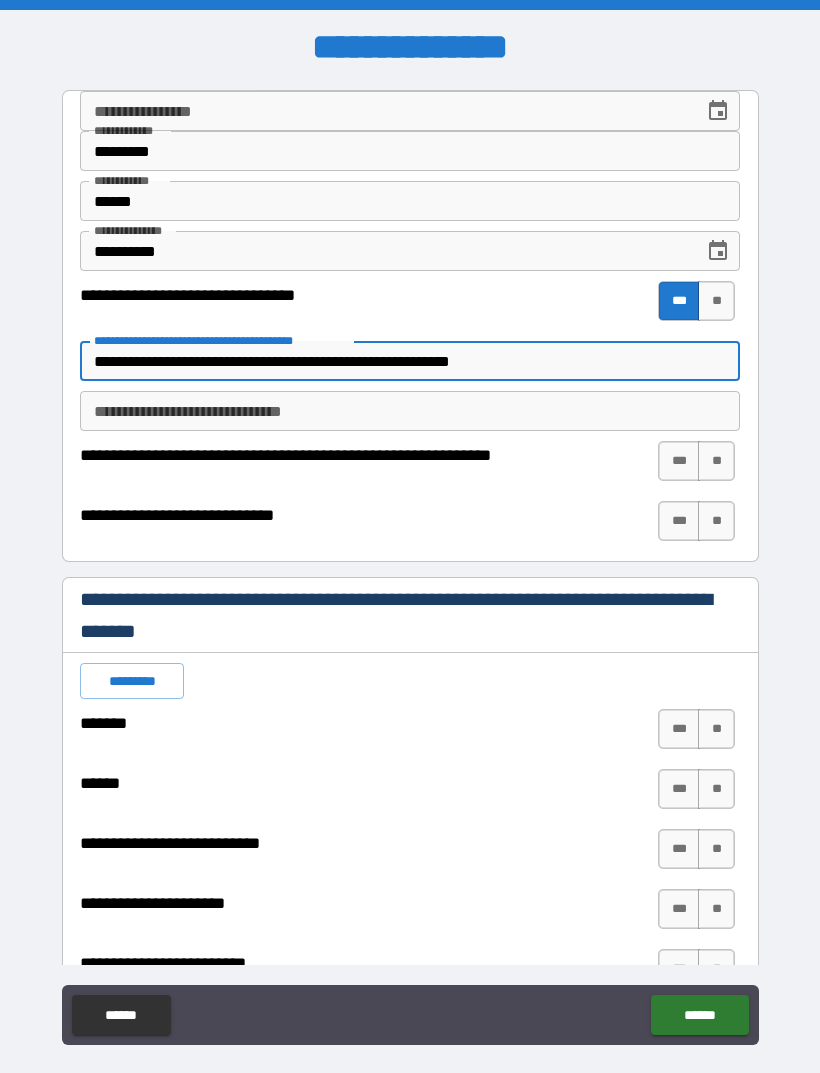 type on "*" 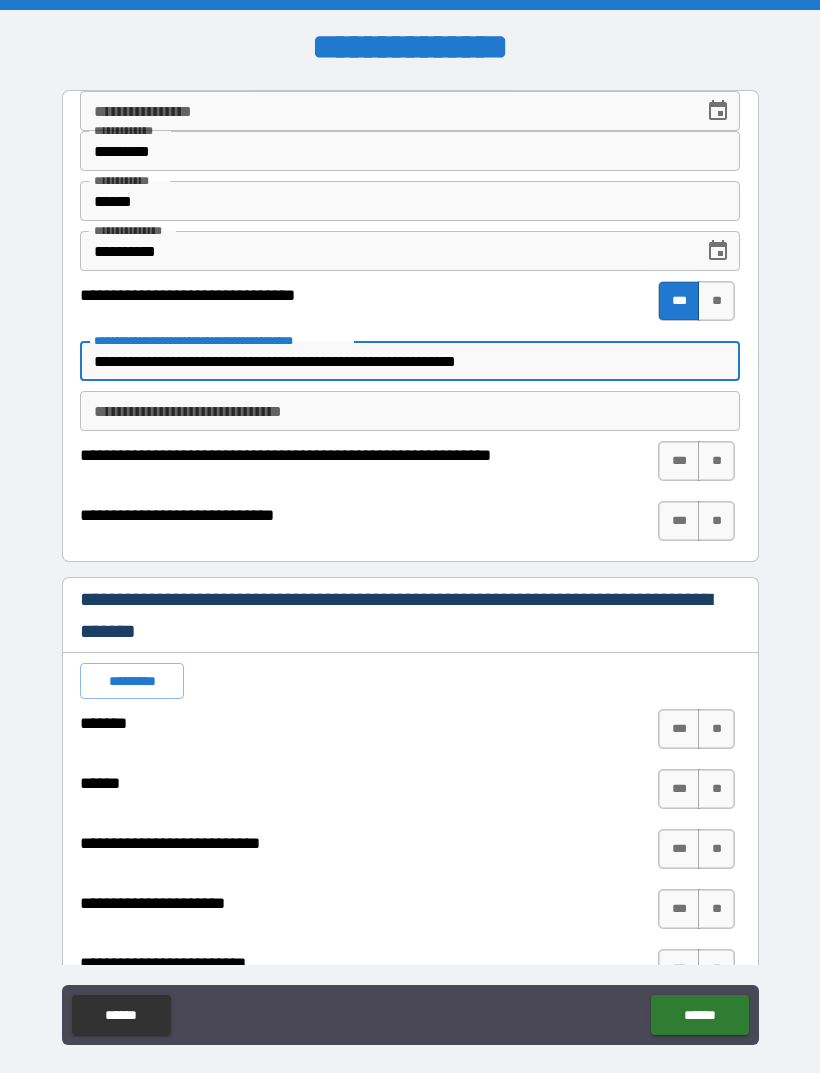 type on "*" 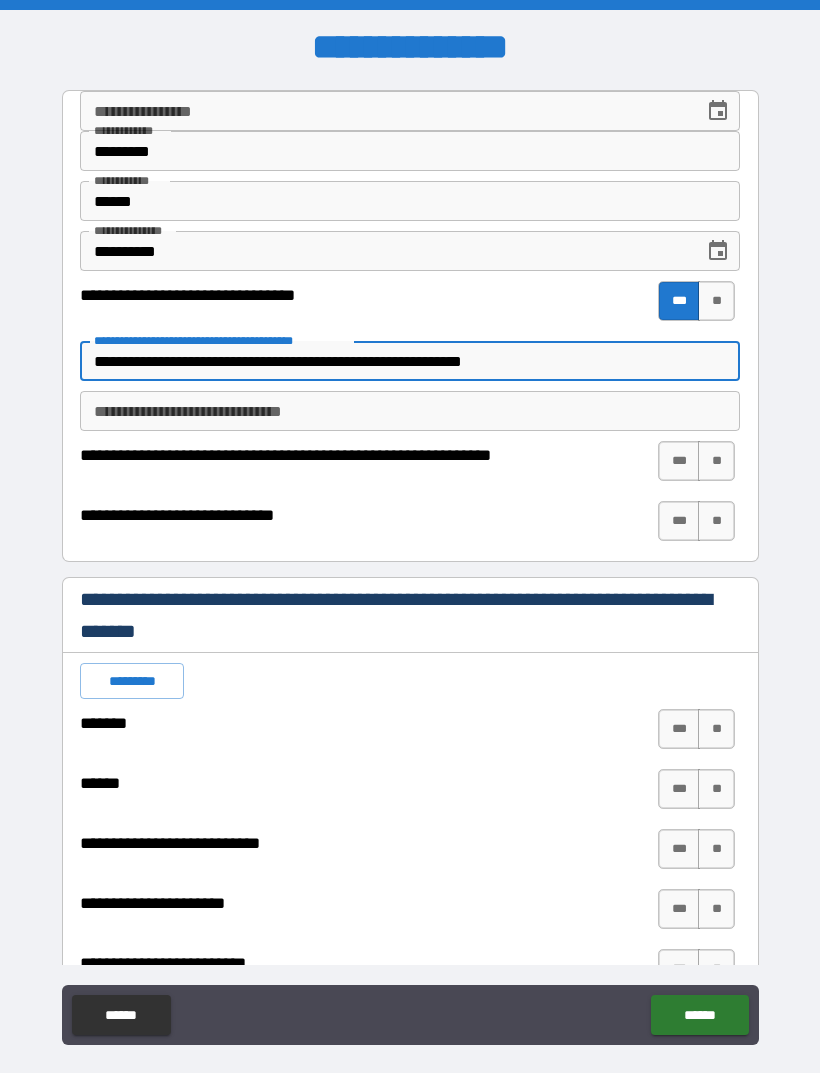 type on "*" 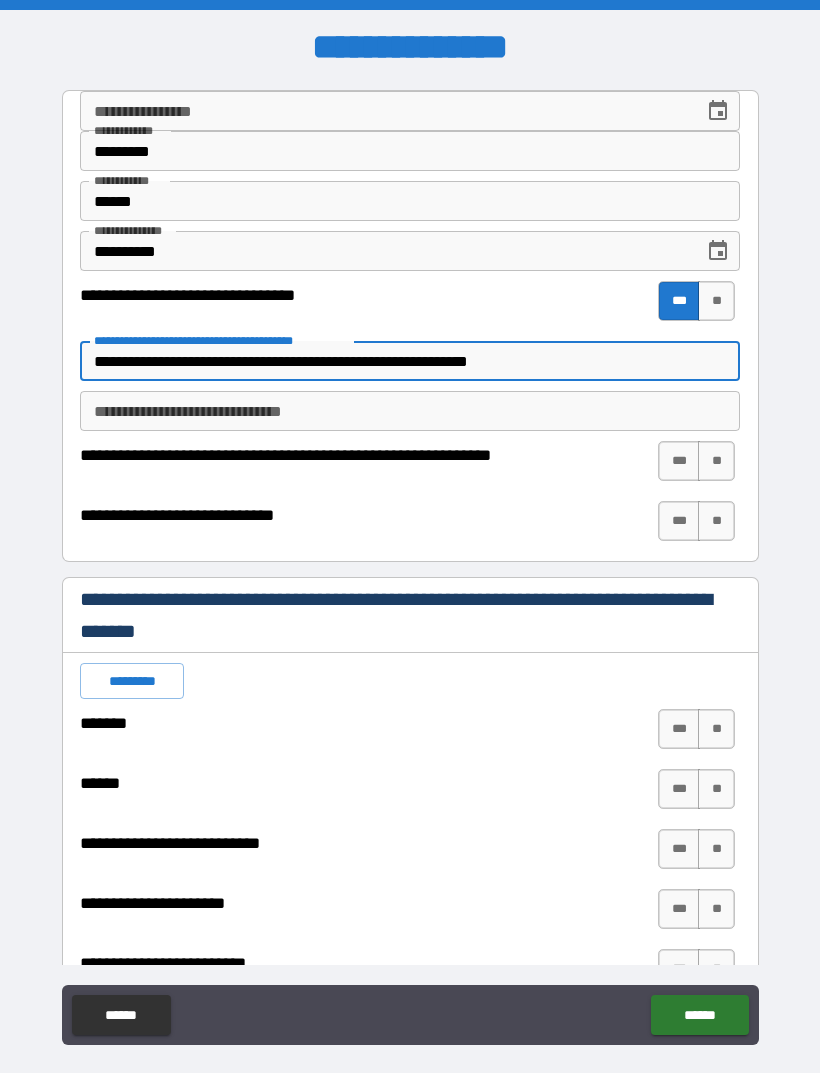 type on "*" 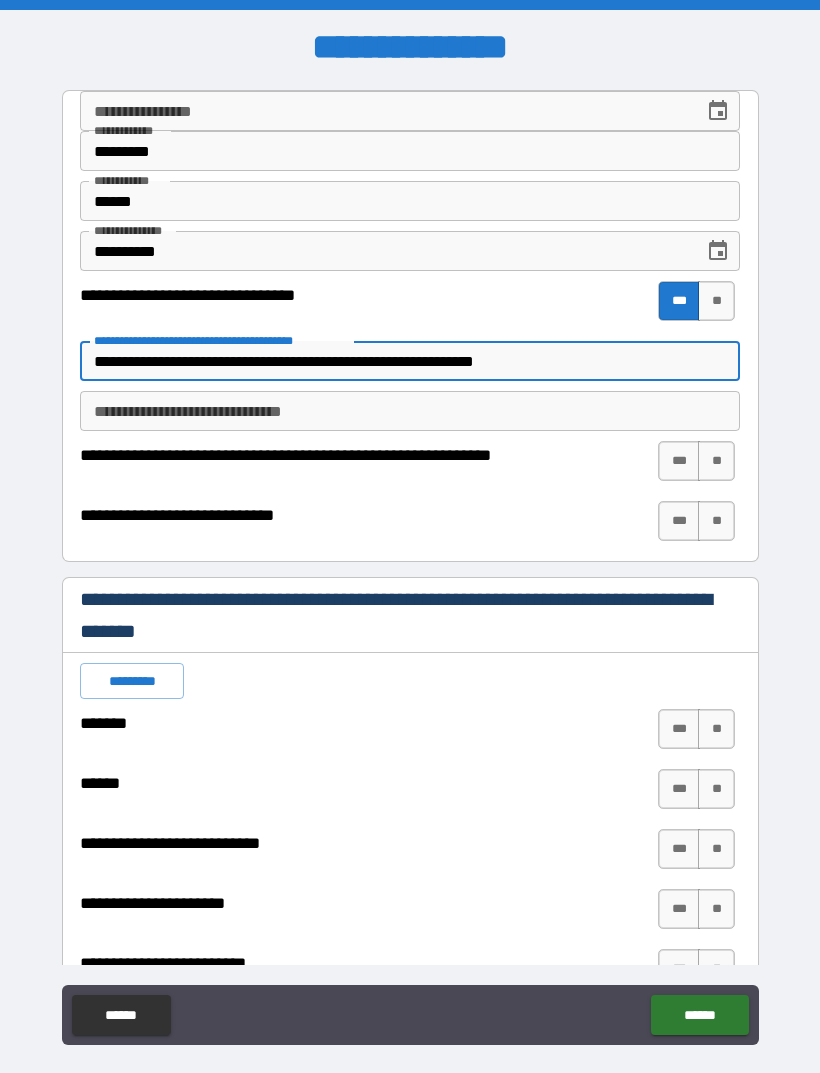 type on "*" 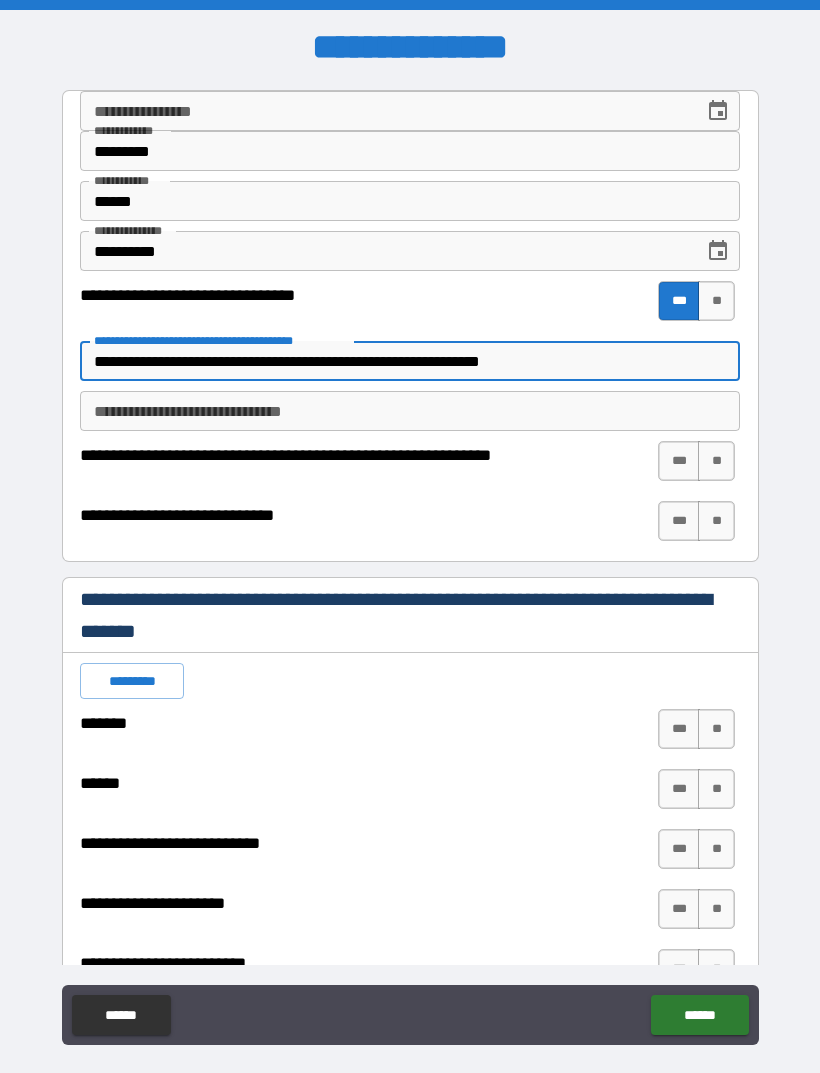 type on "*" 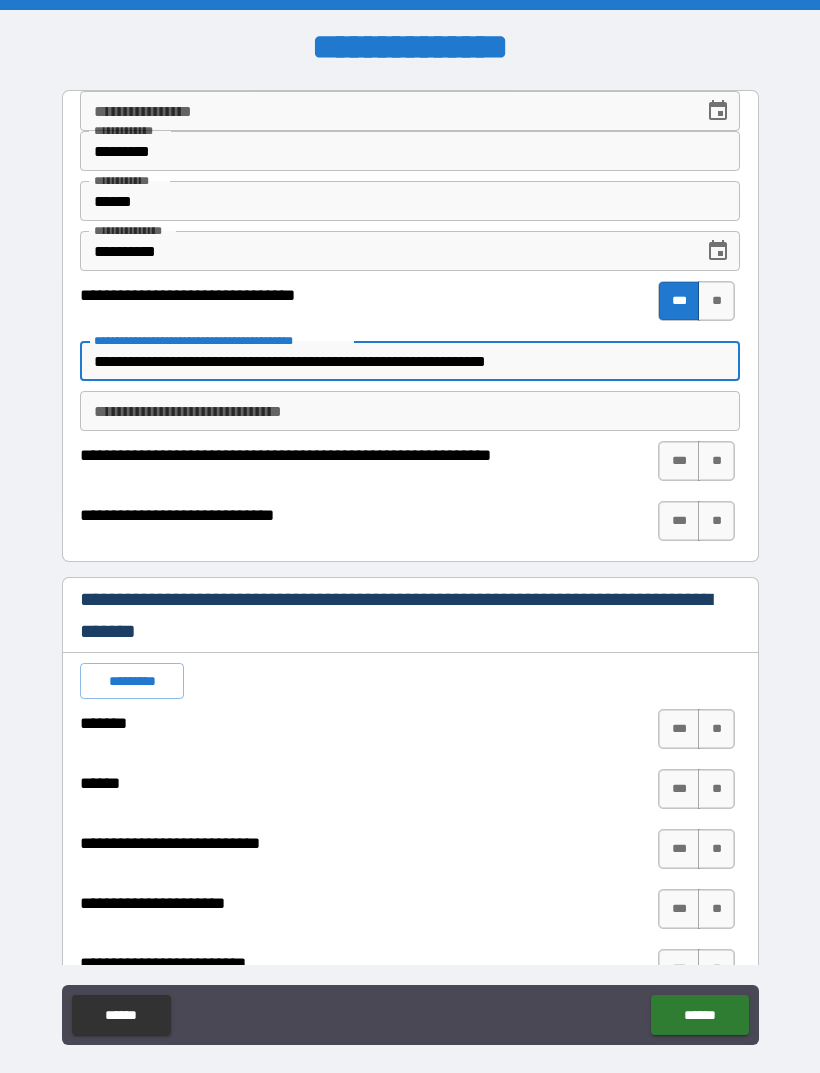 type on "*" 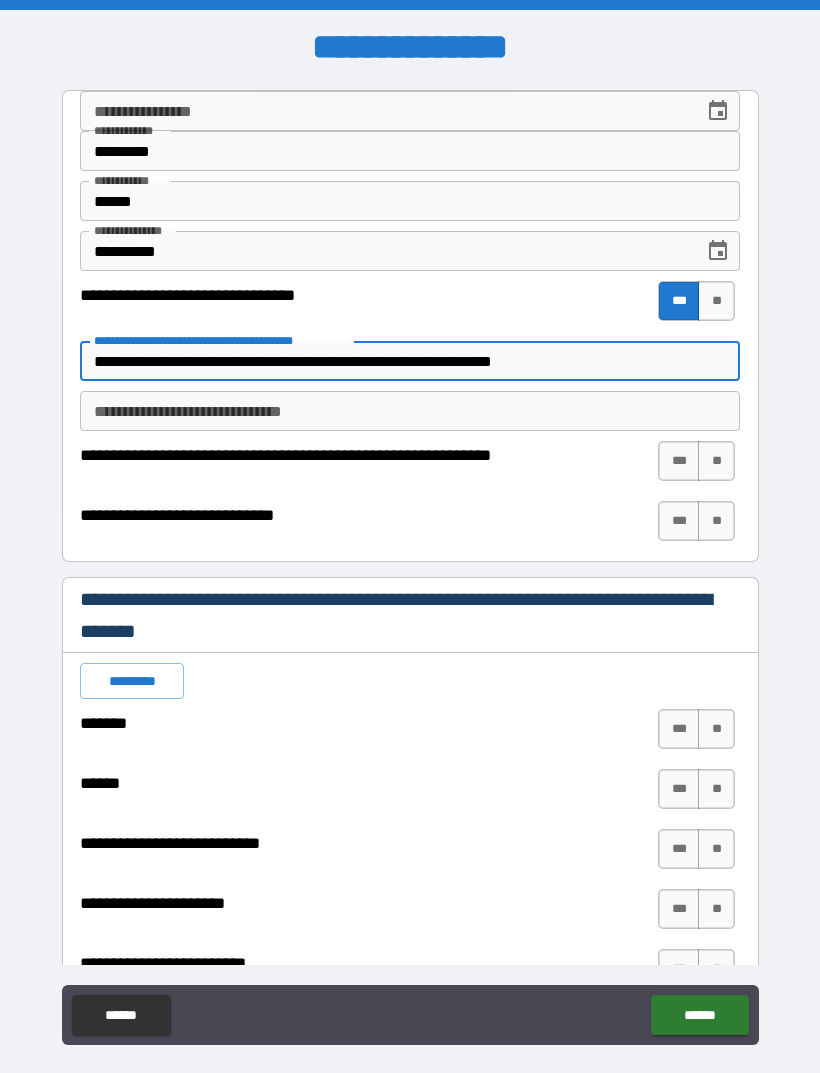 type on "*" 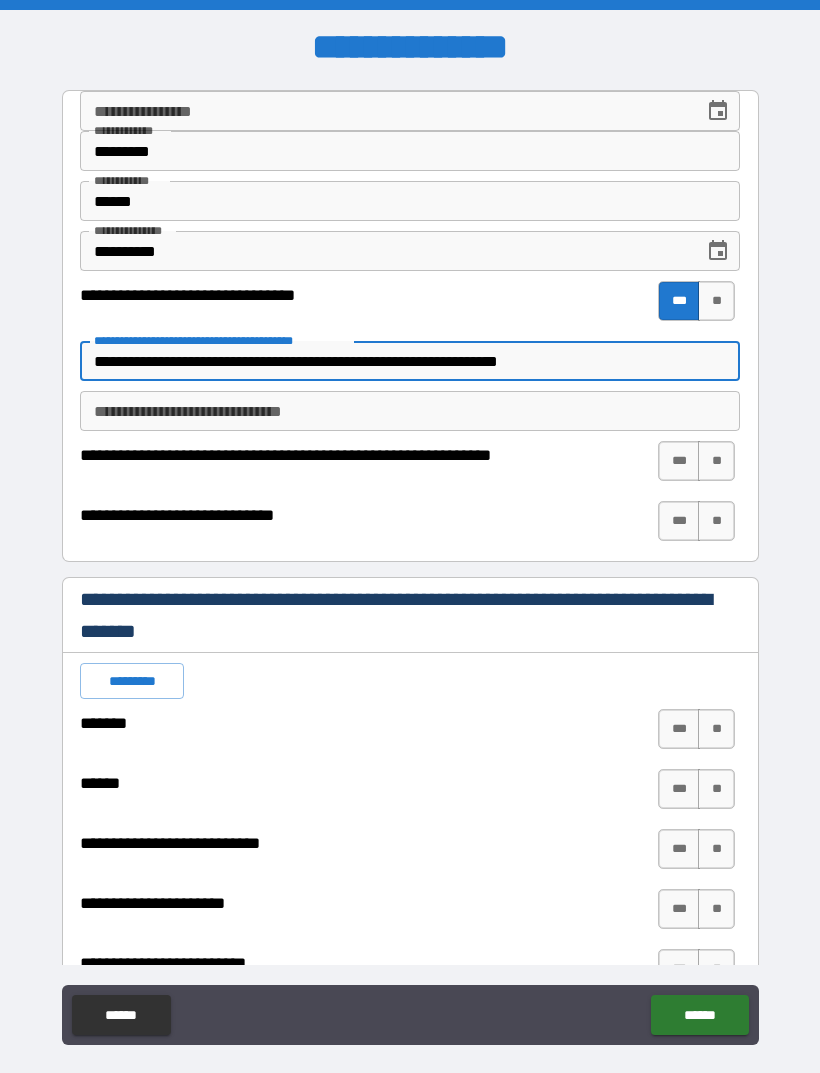 type on "*" 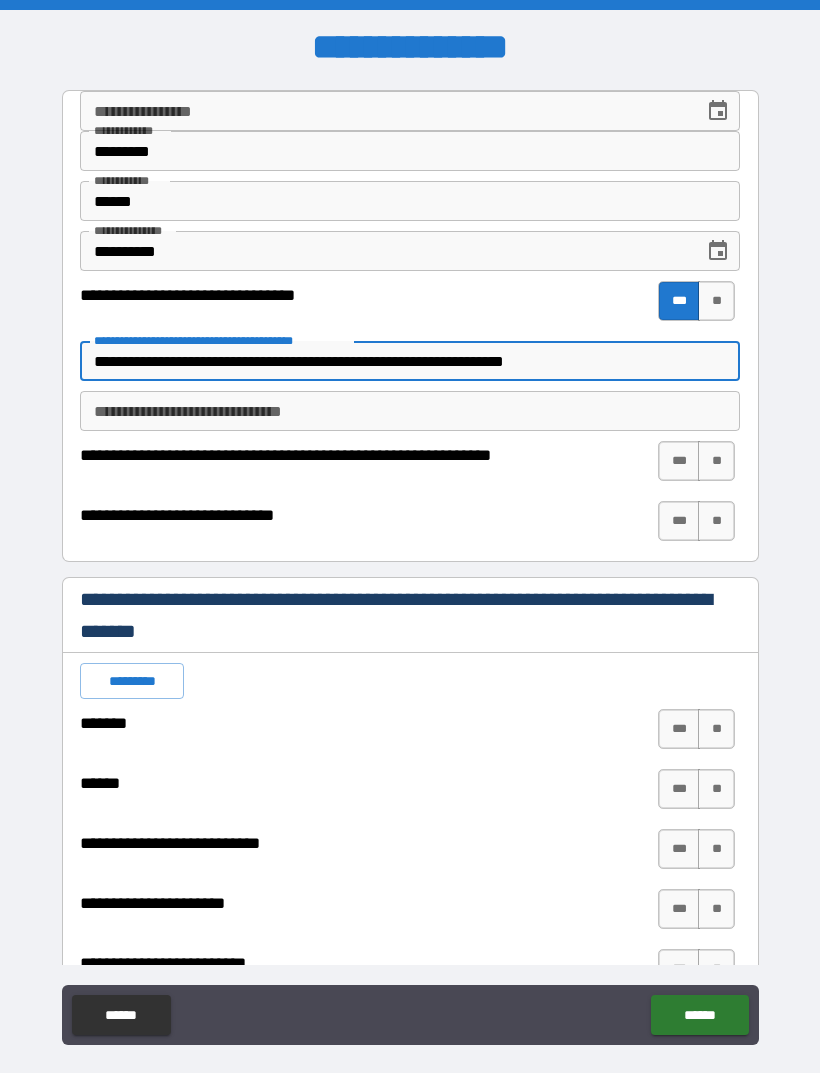 type on "*" 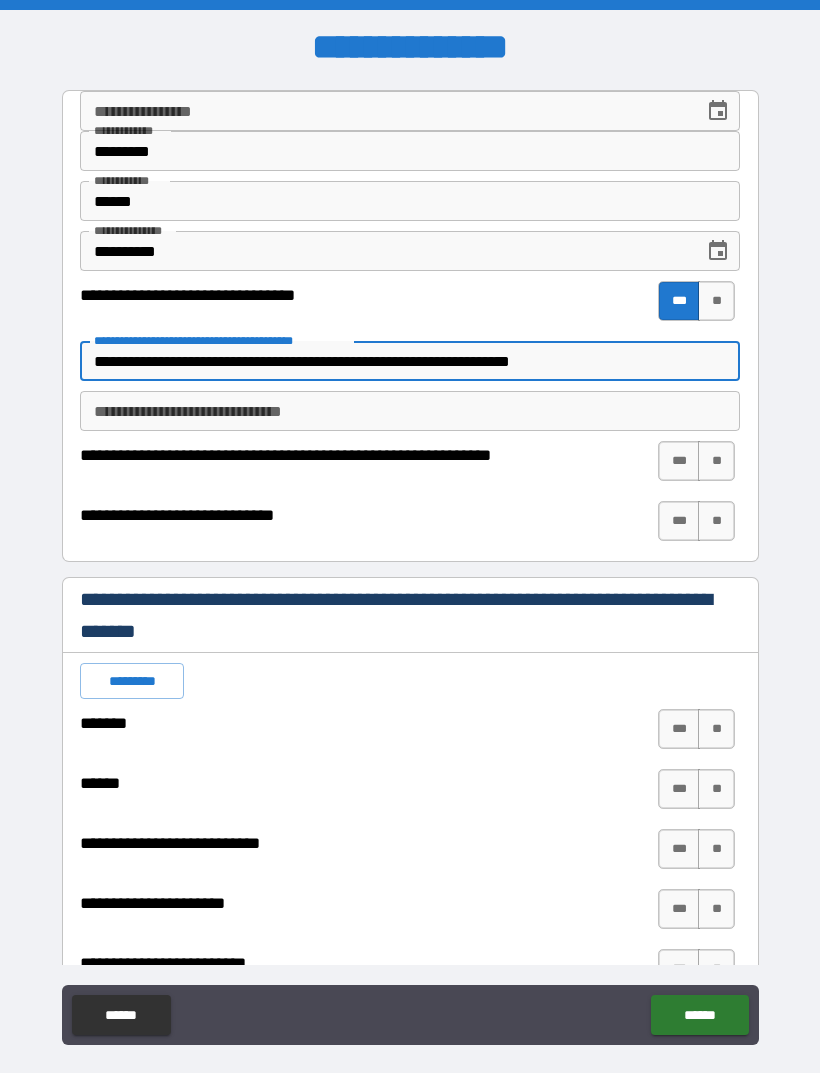 type on "*" 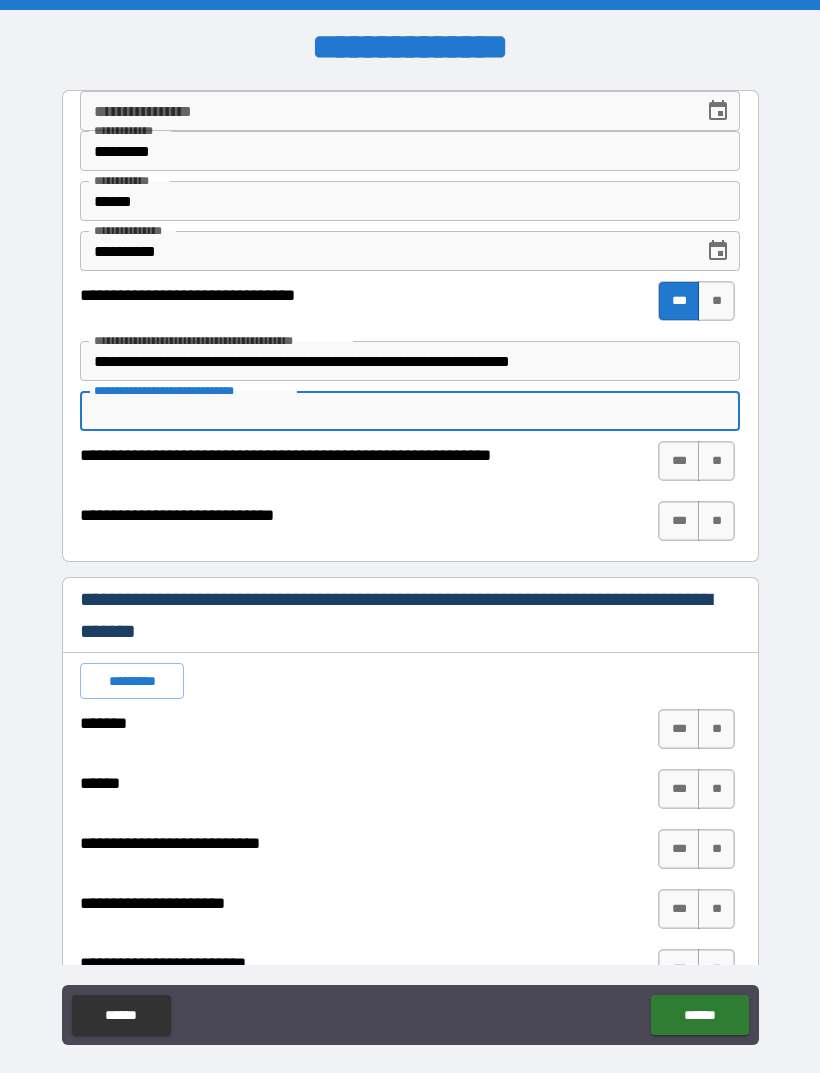 type on "*" 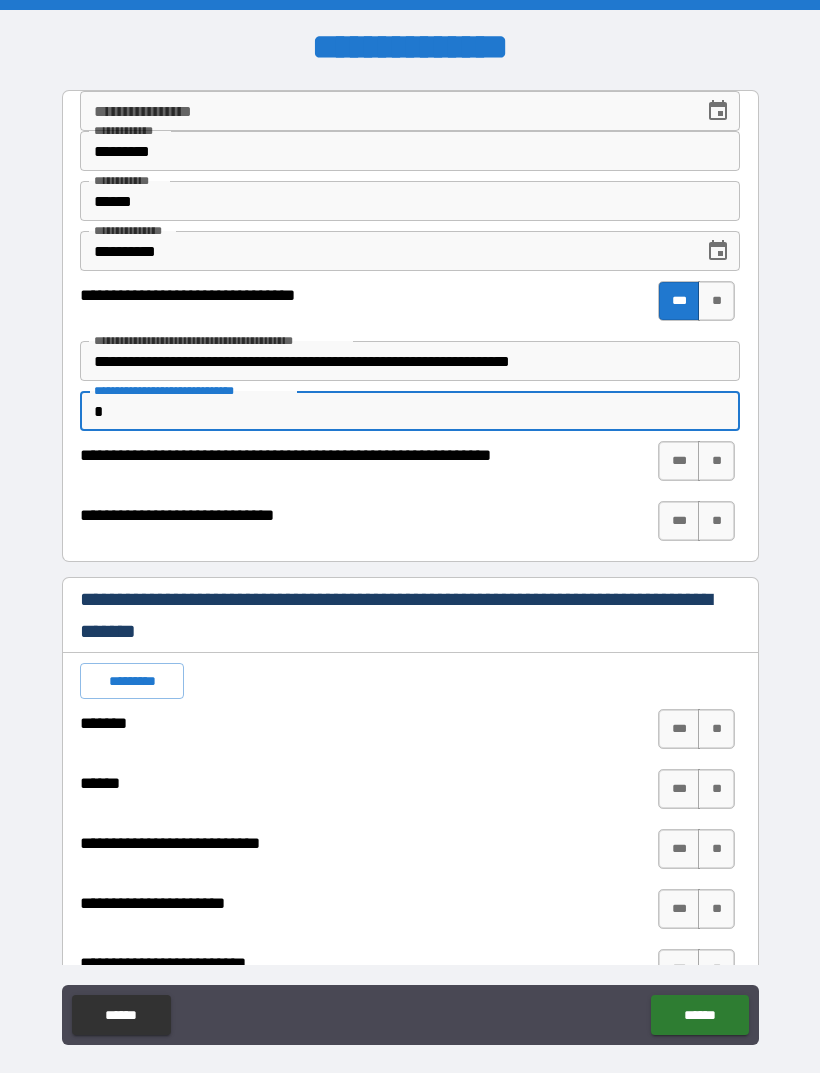 type on "*" 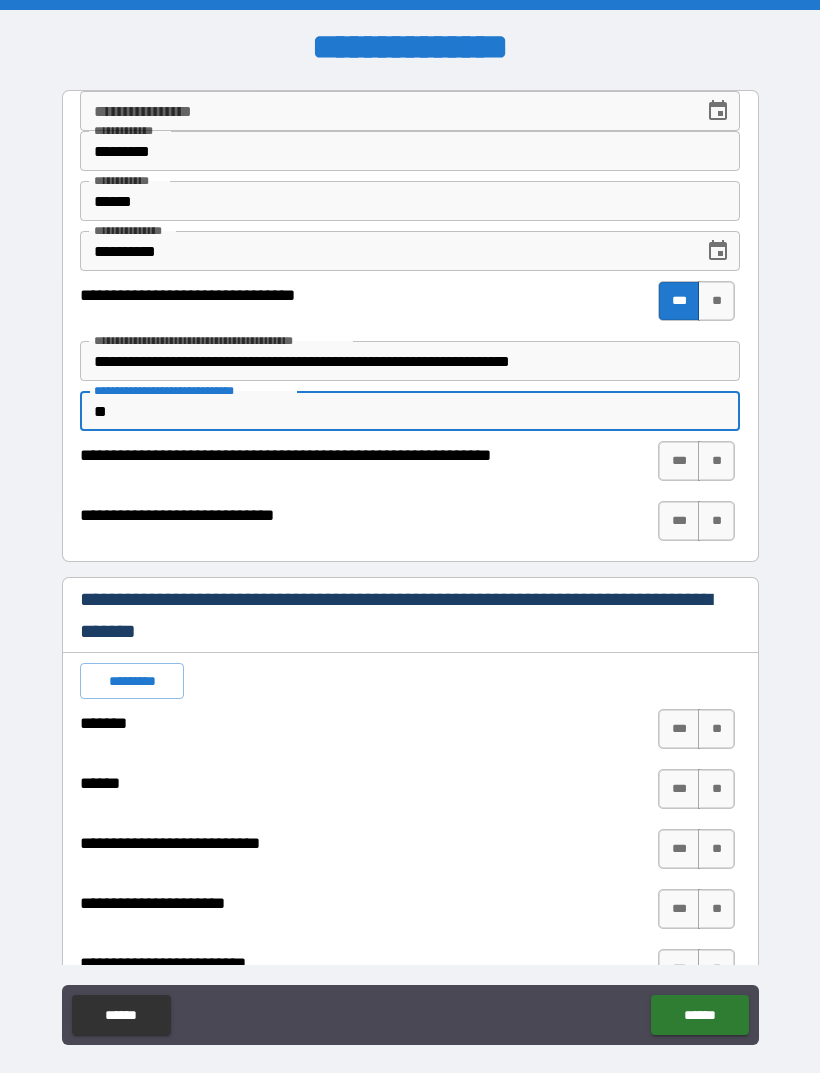type on "*" 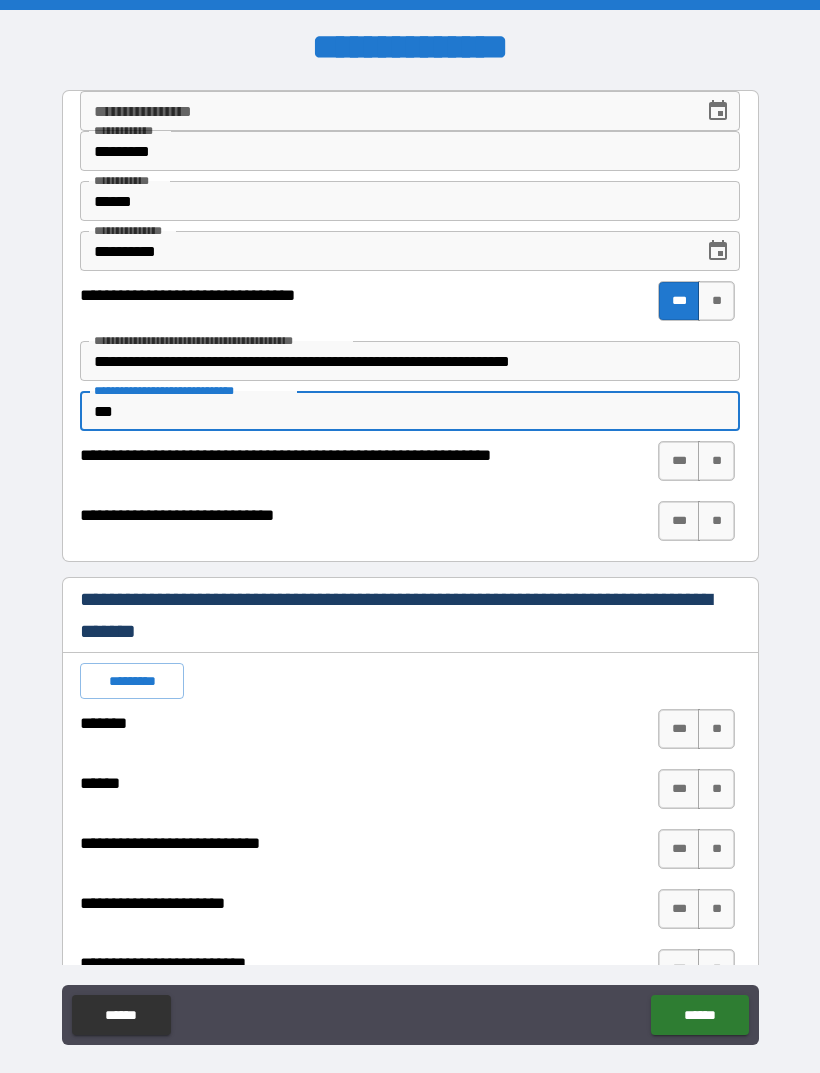 type on "*" 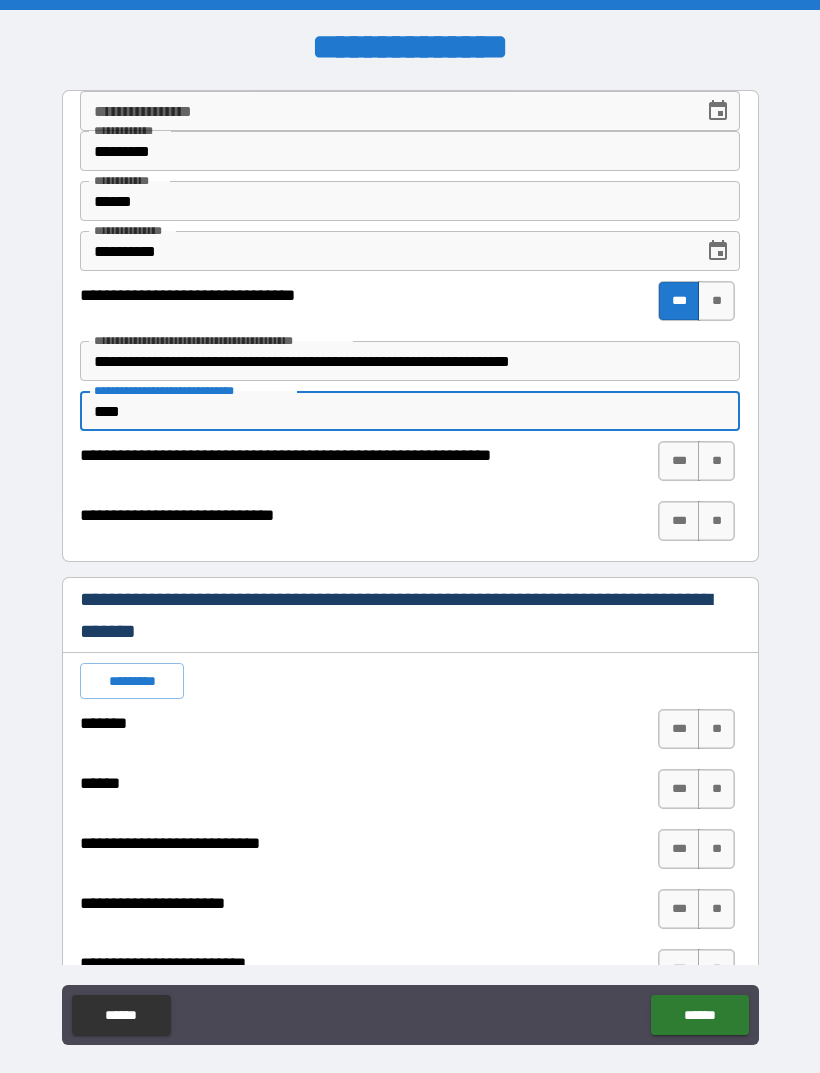 type on "*" 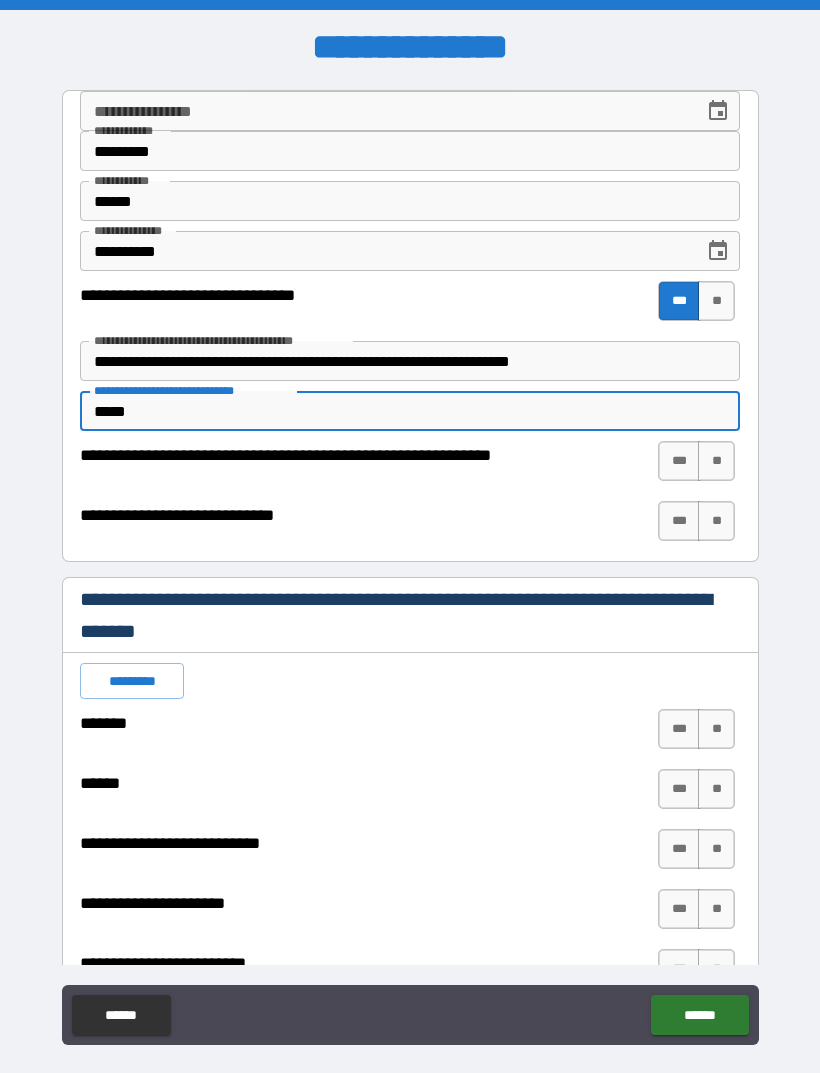 type on "*" 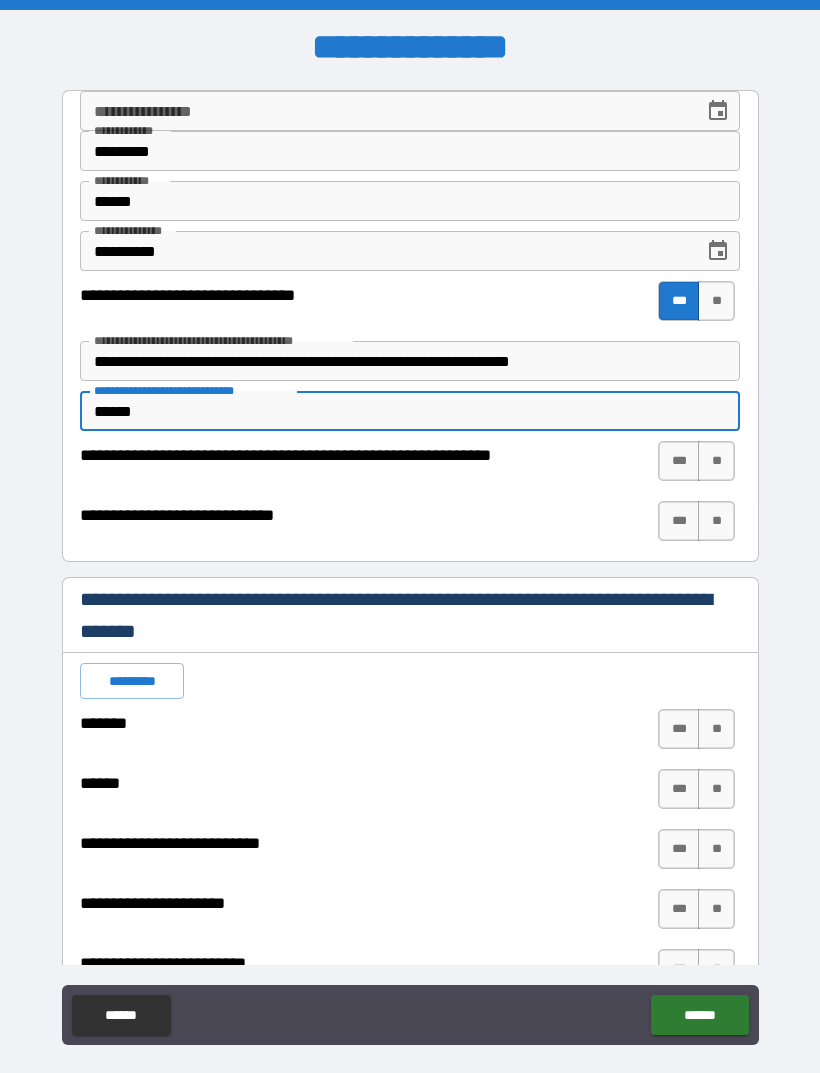 type on "*" 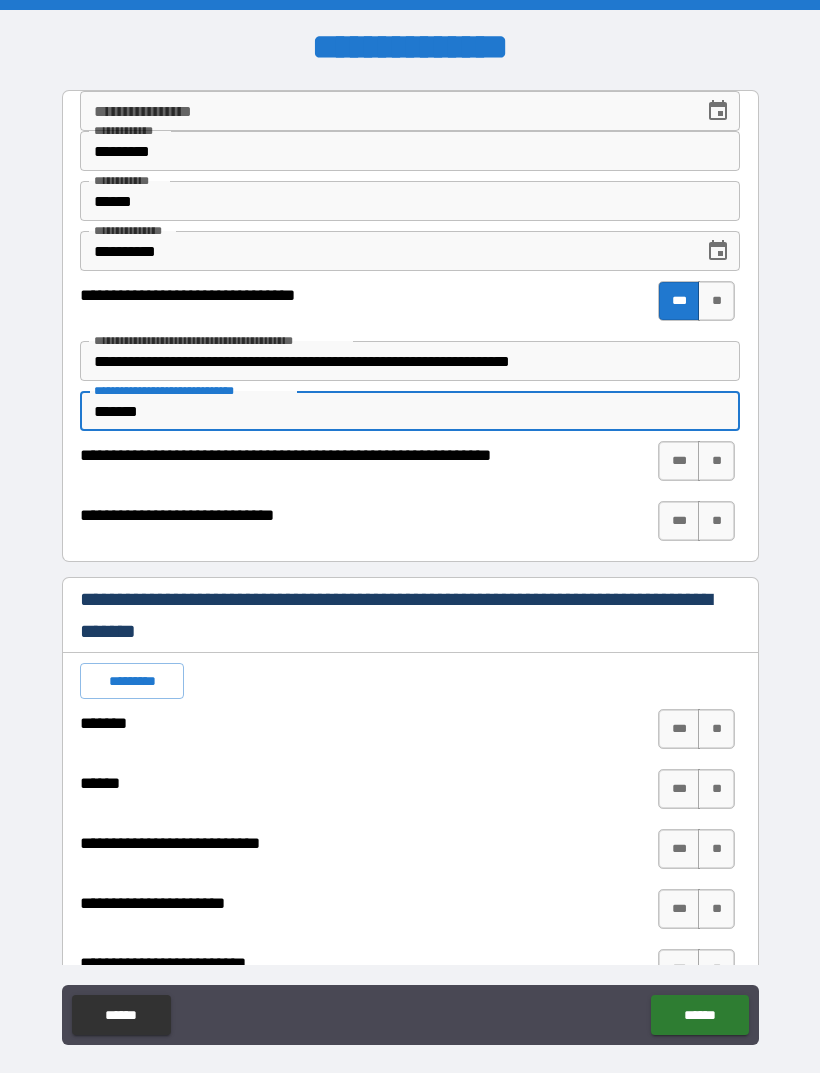 type on "*" 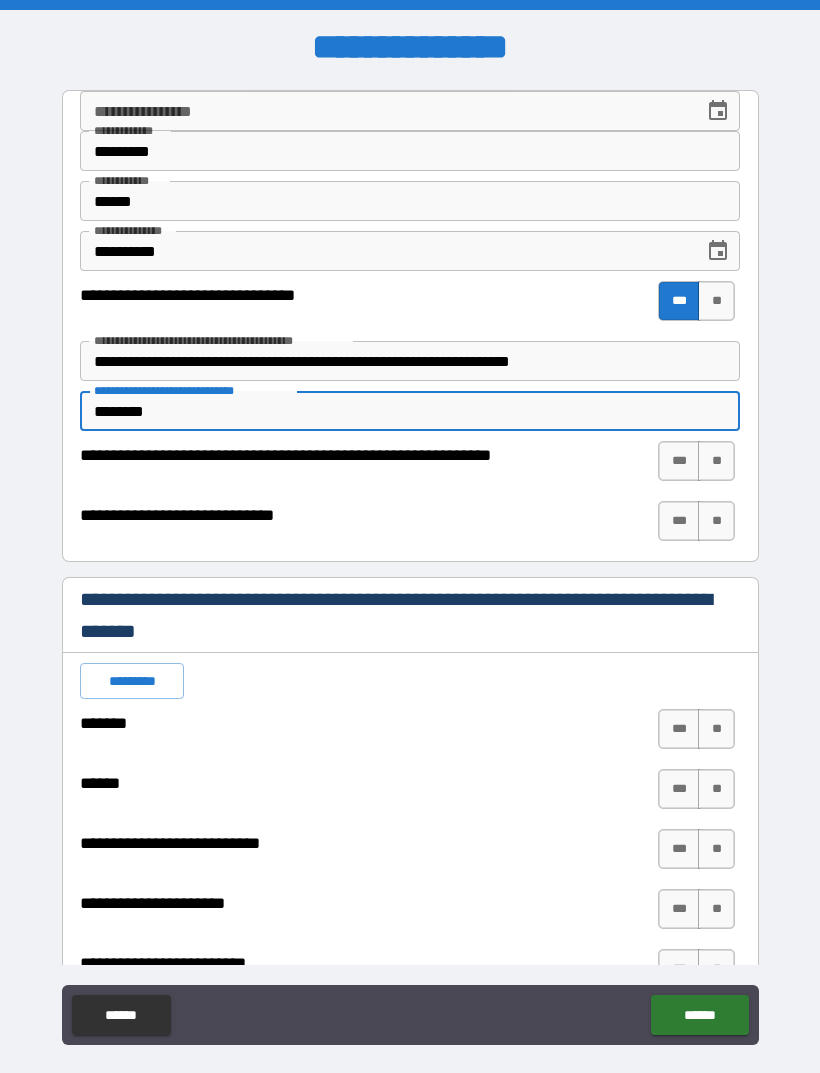 type on "*" 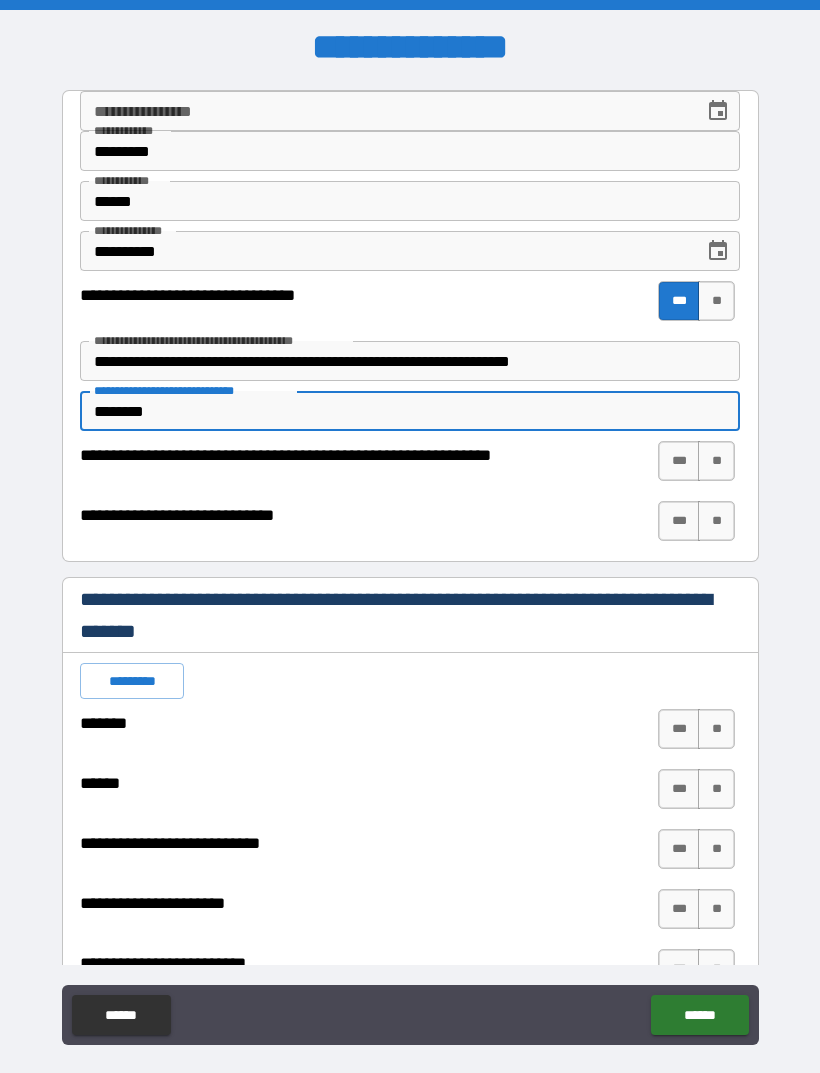 type on "*********" 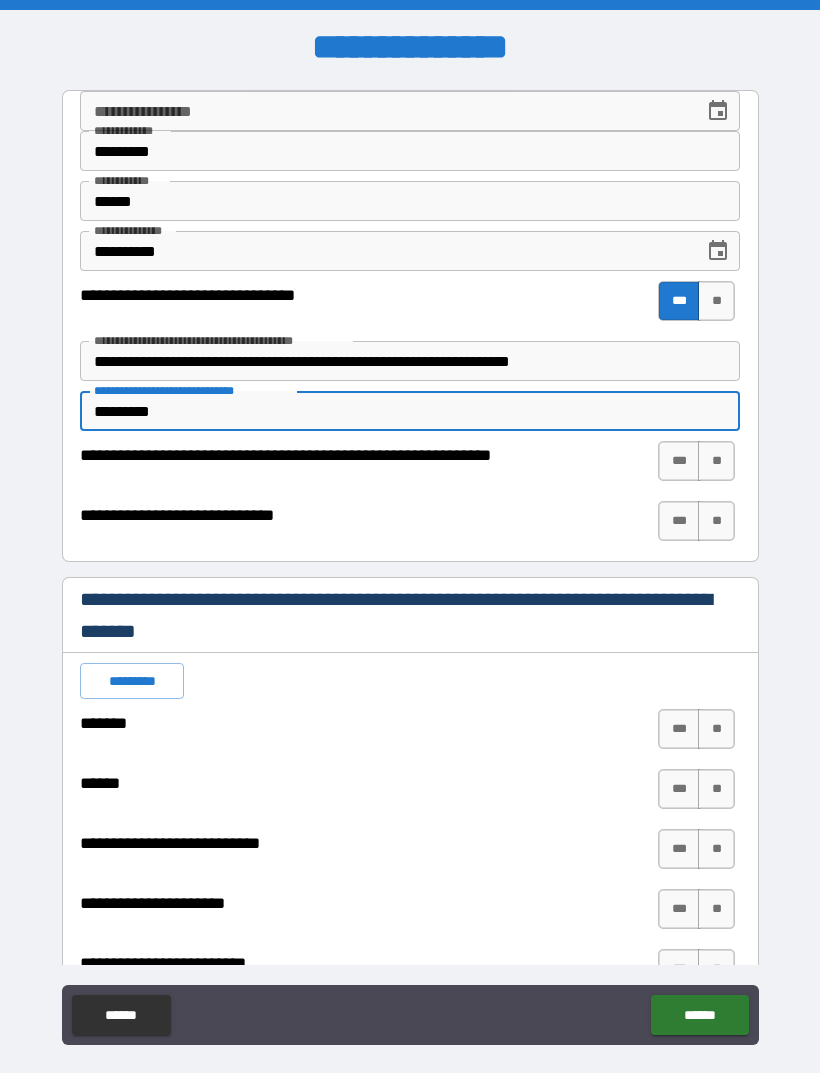type on "*" 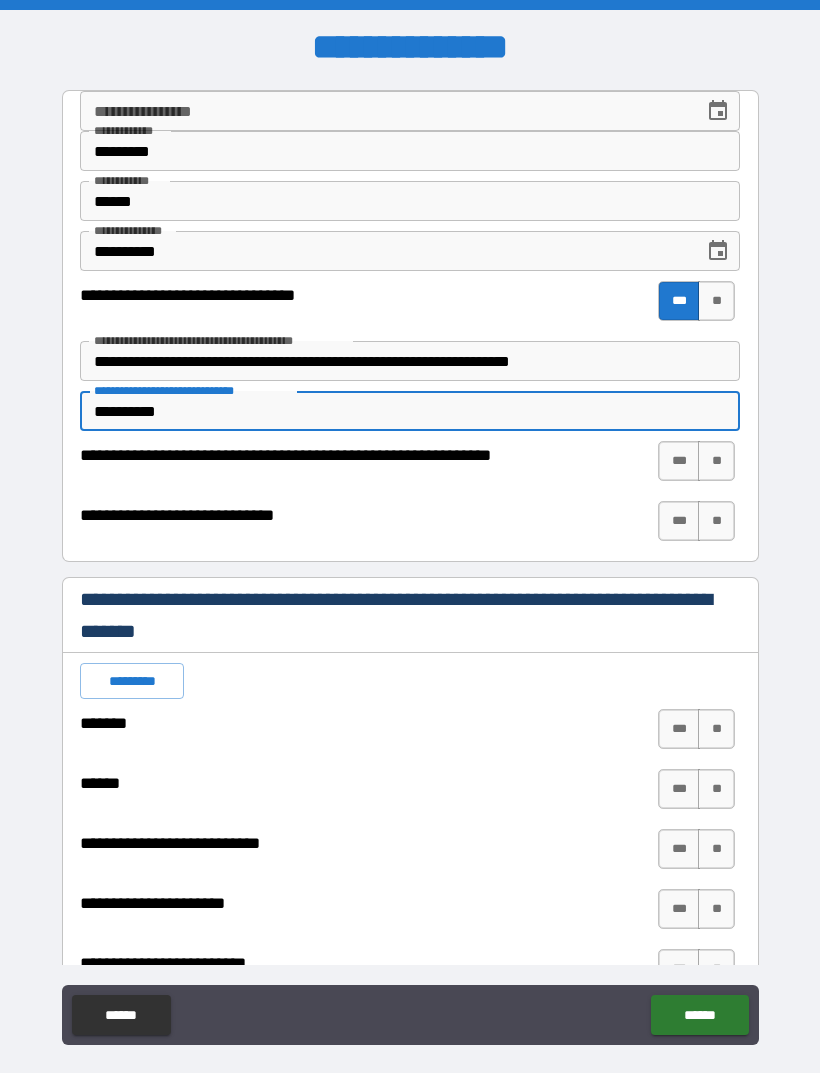 type on "*" 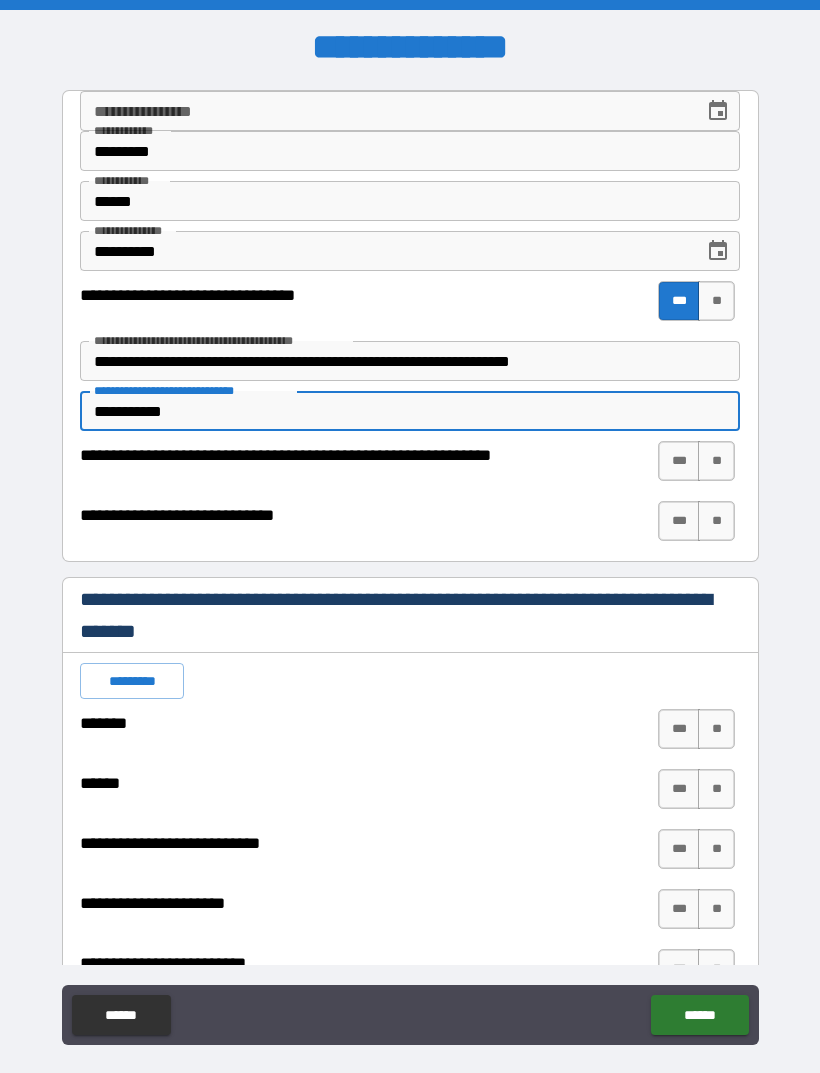 type on "*" 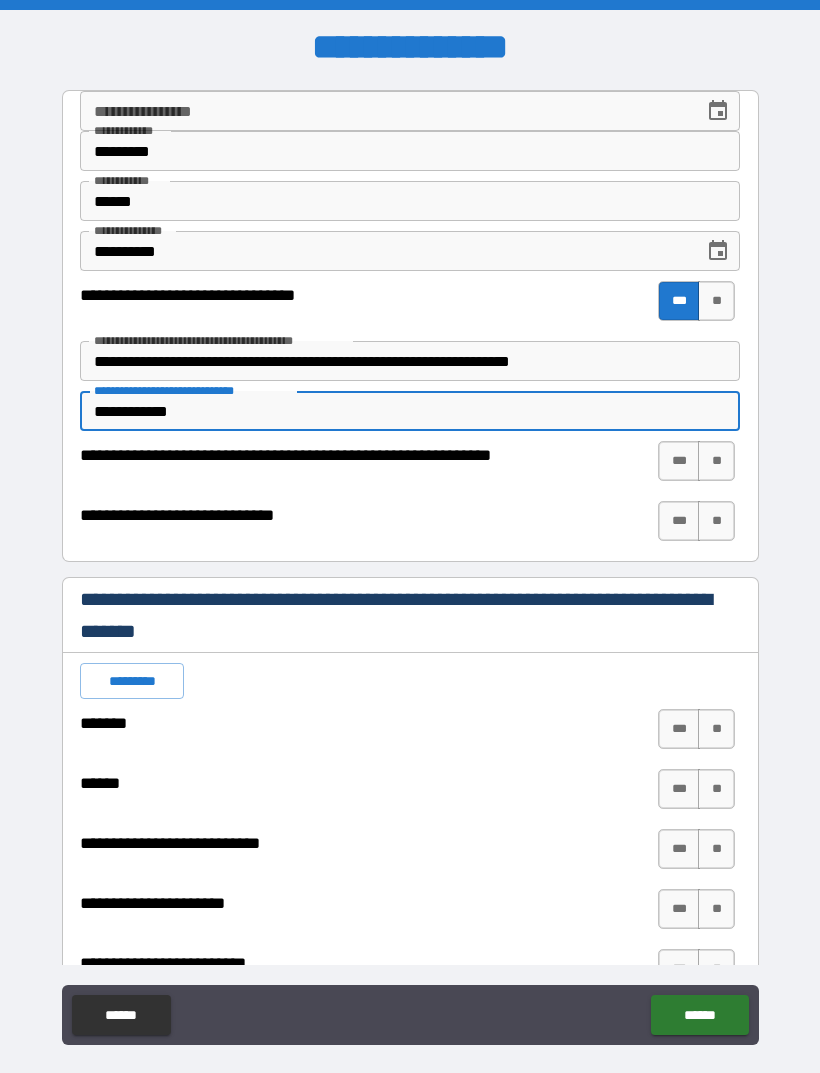 type on "*" 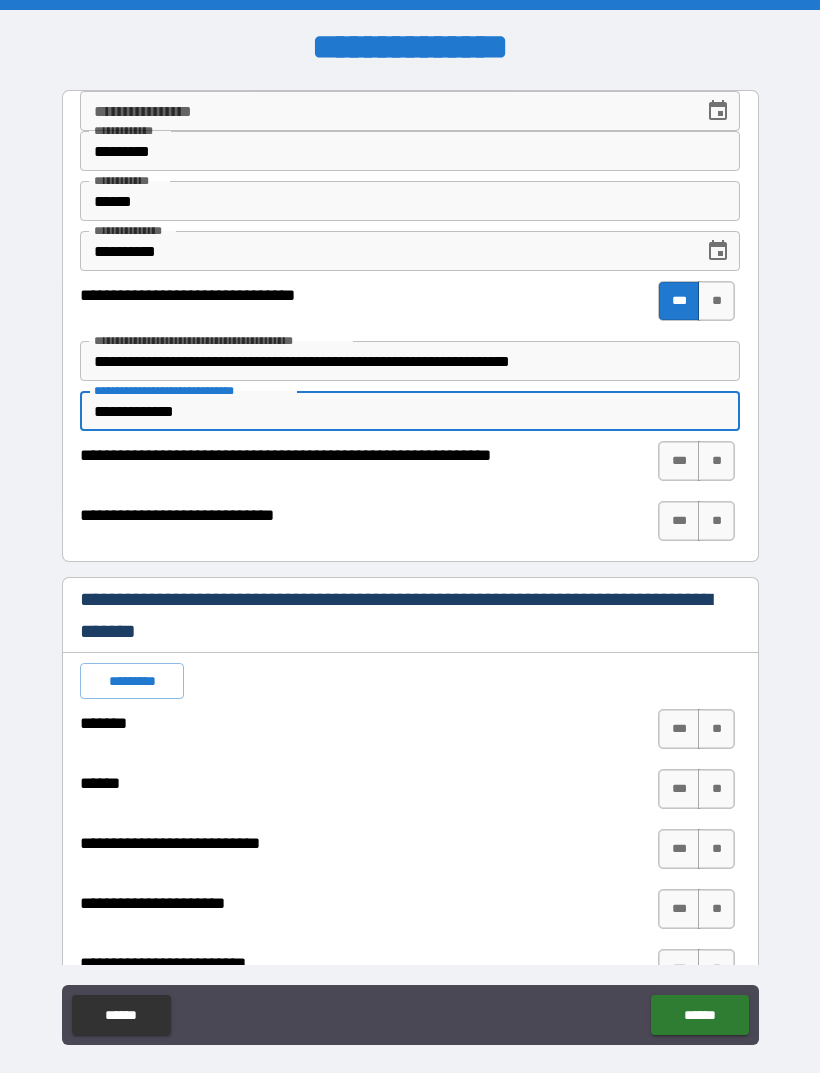 type on "*" 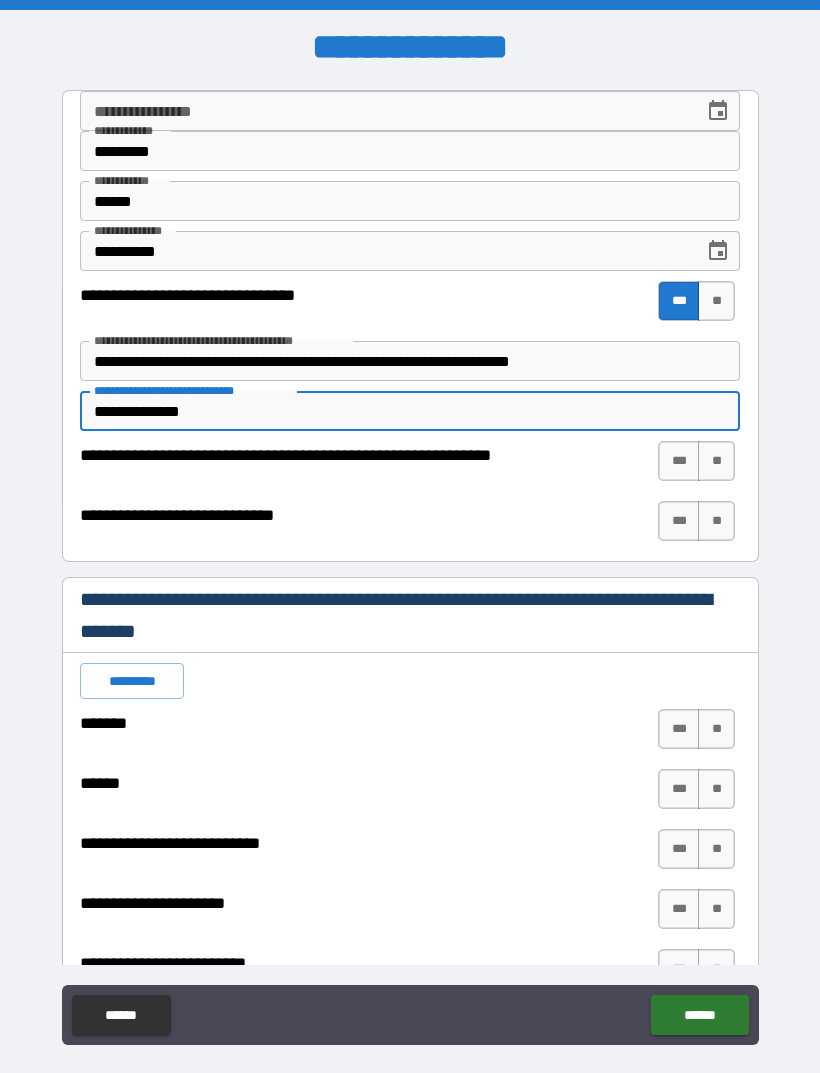 type on "*" 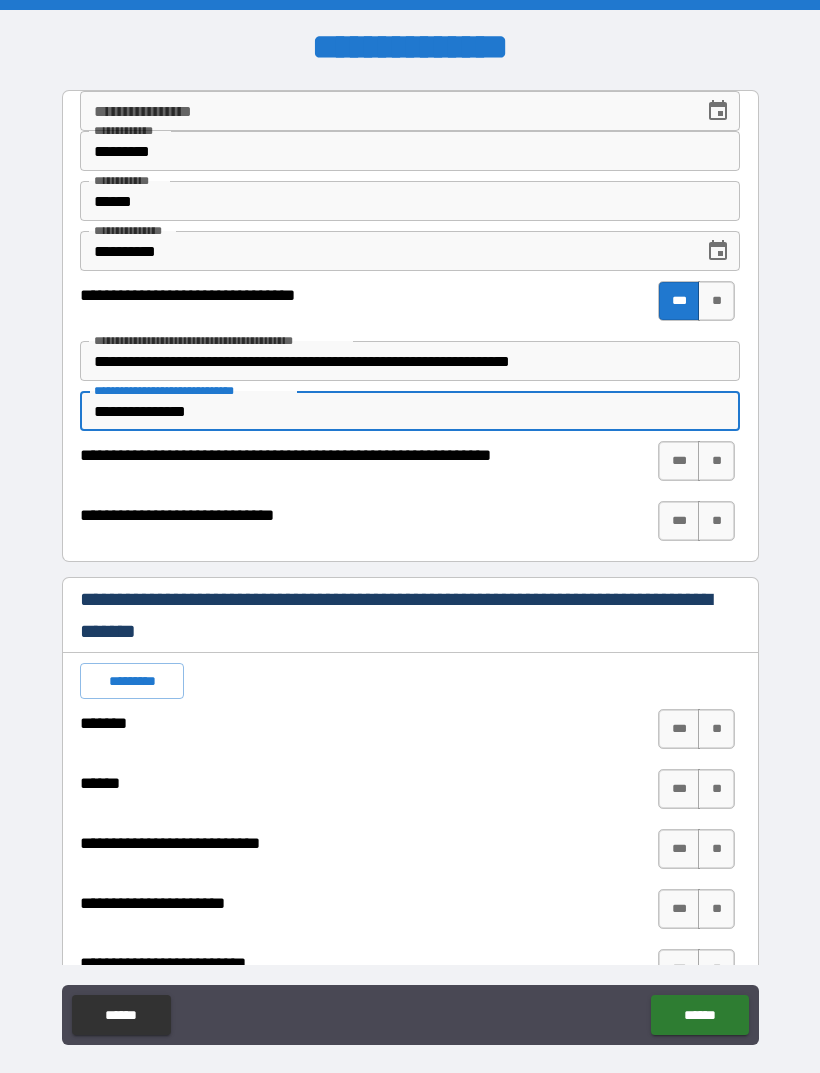 type on "*" 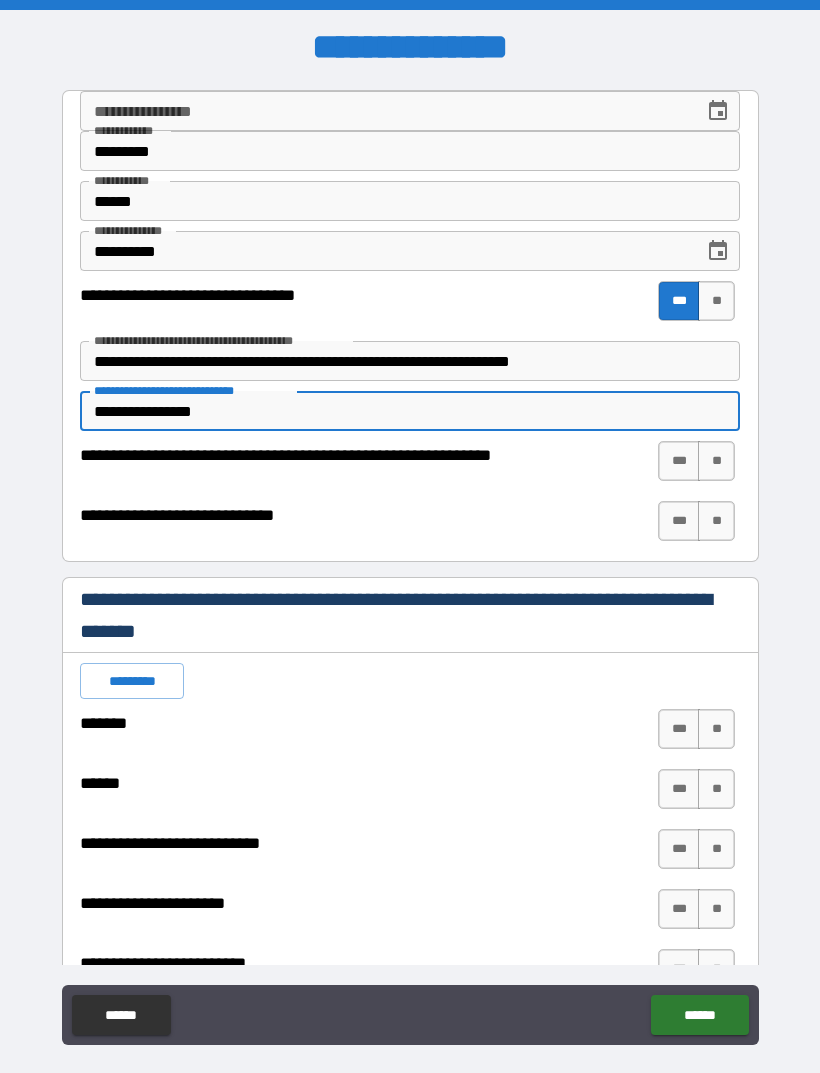type on "*" 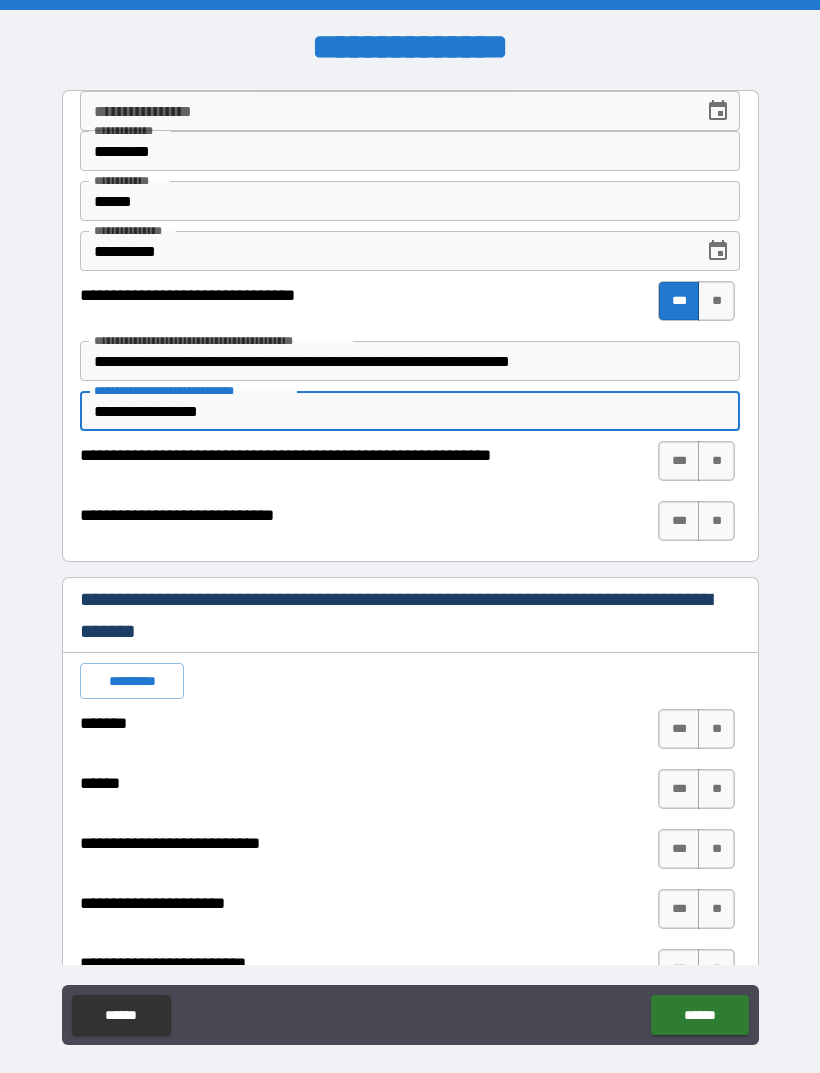 type on "*" 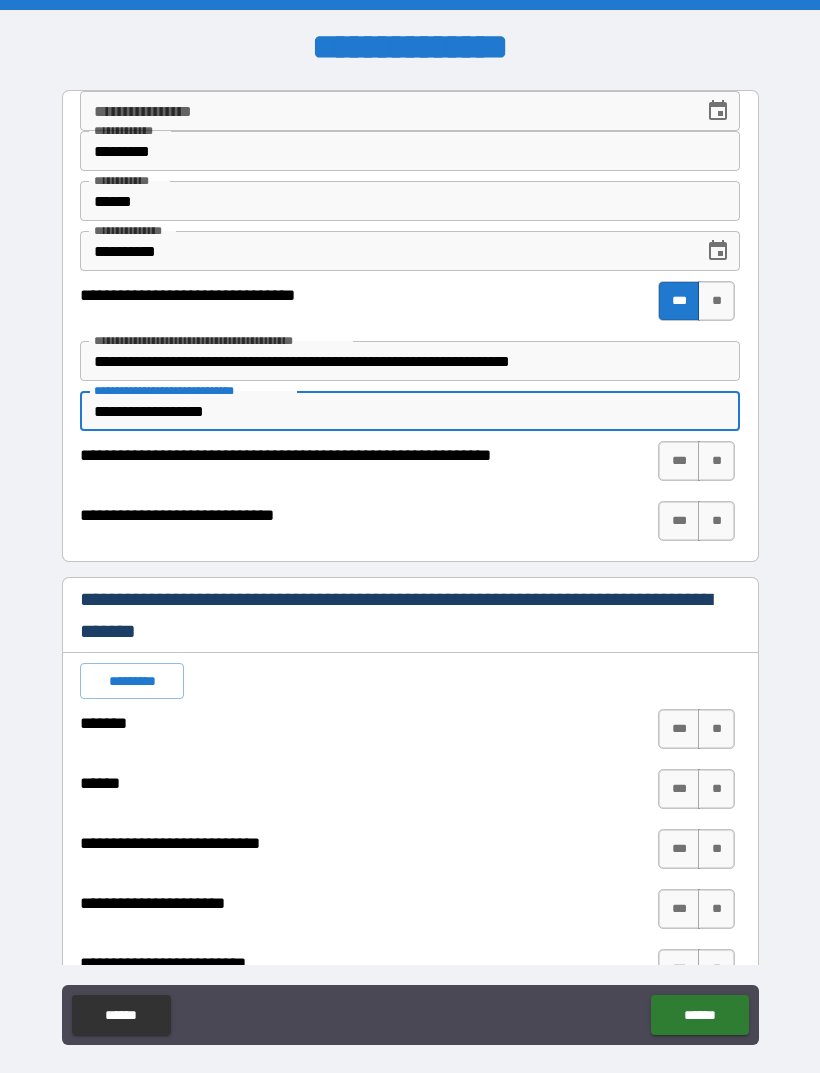 type on "*" 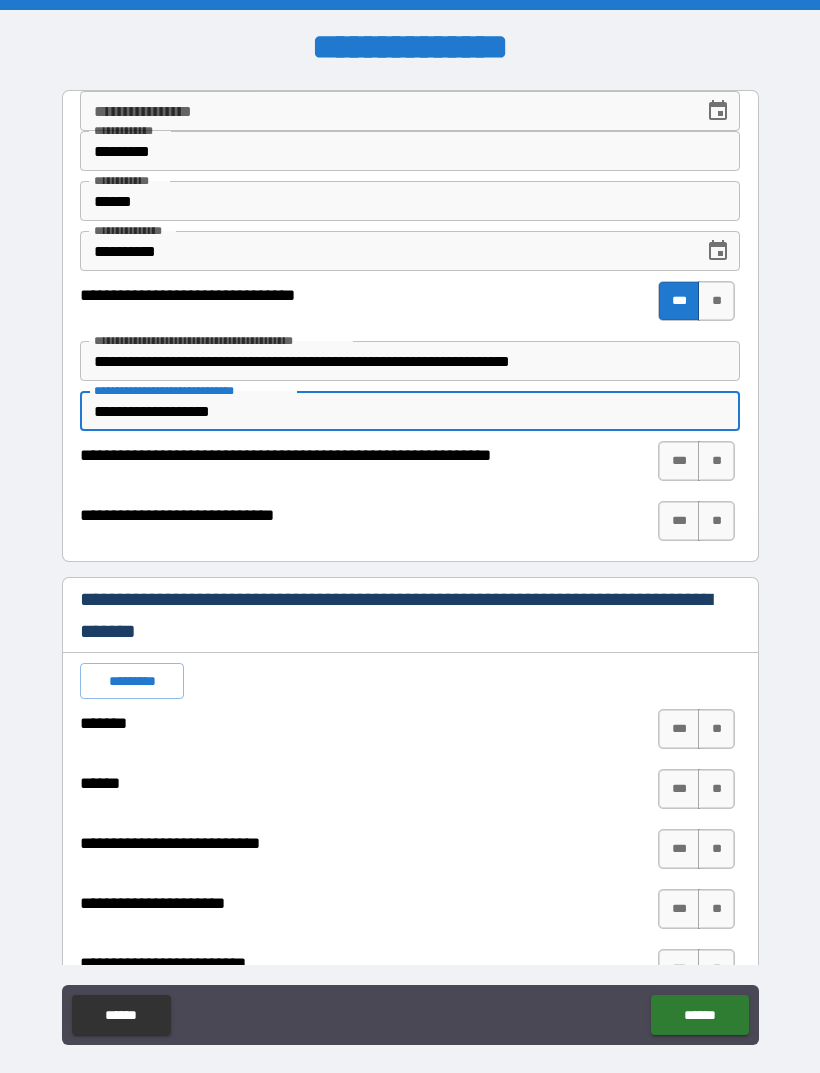 type on "*" 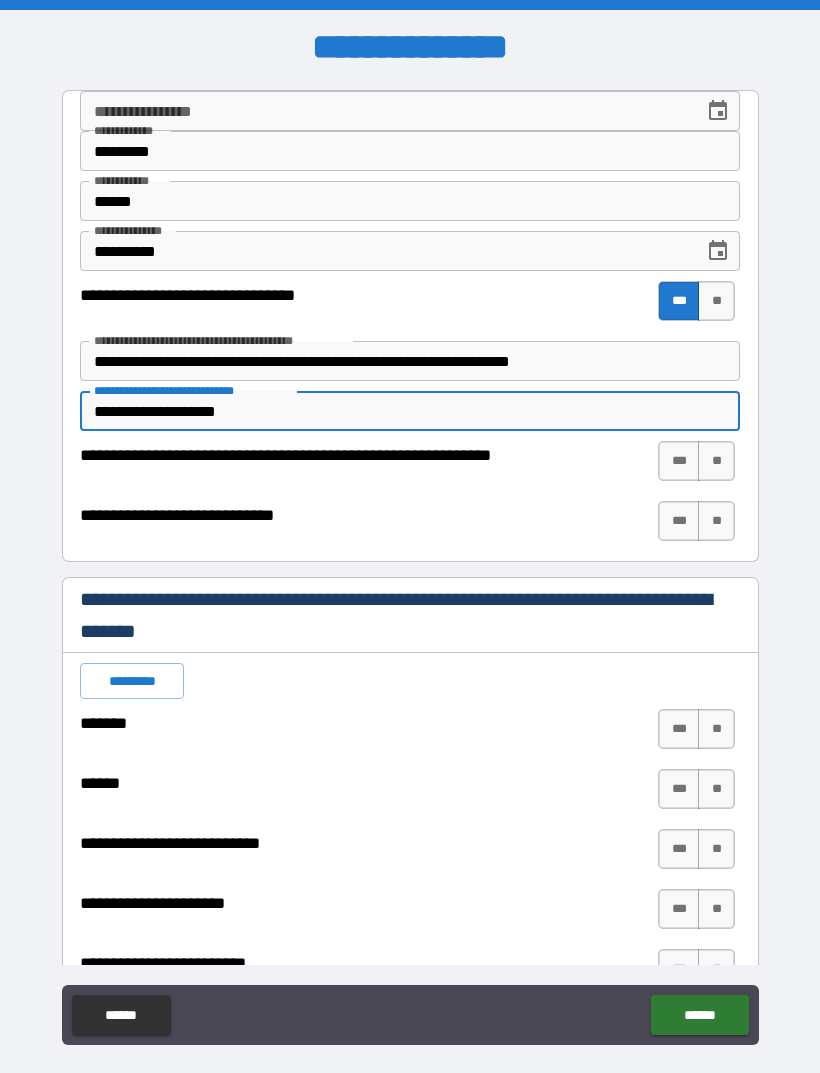 type on "*" 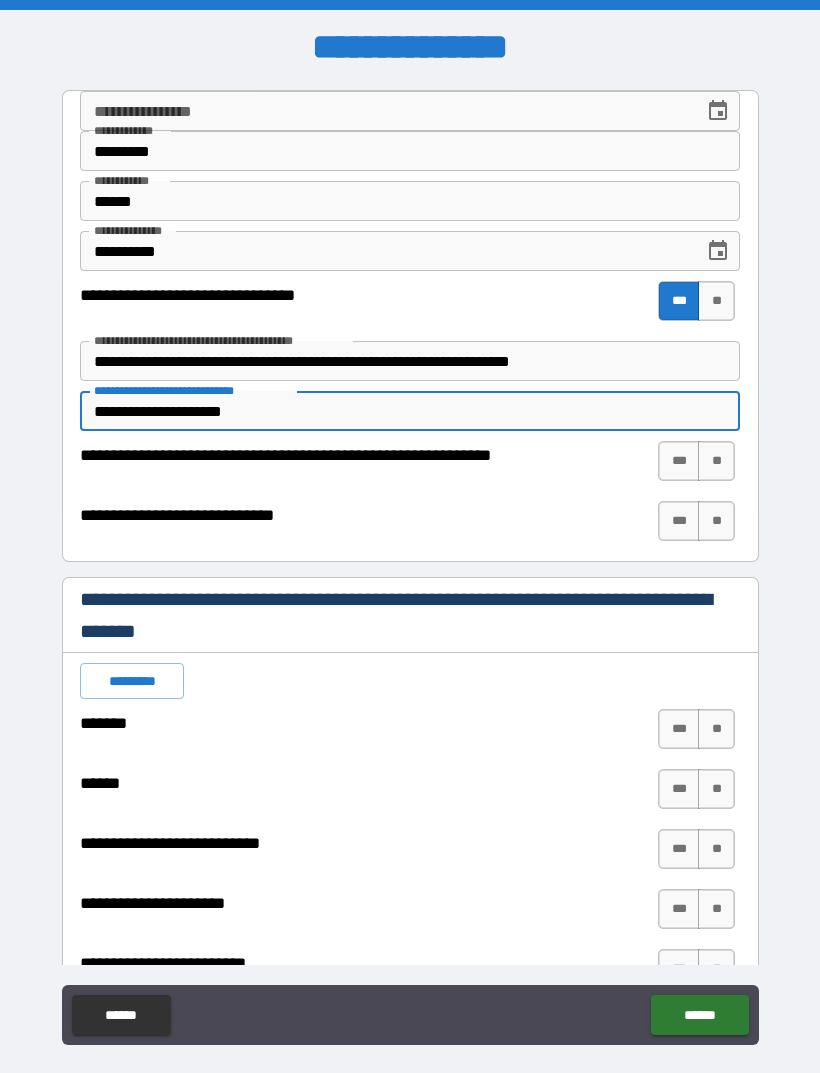 type on "*" 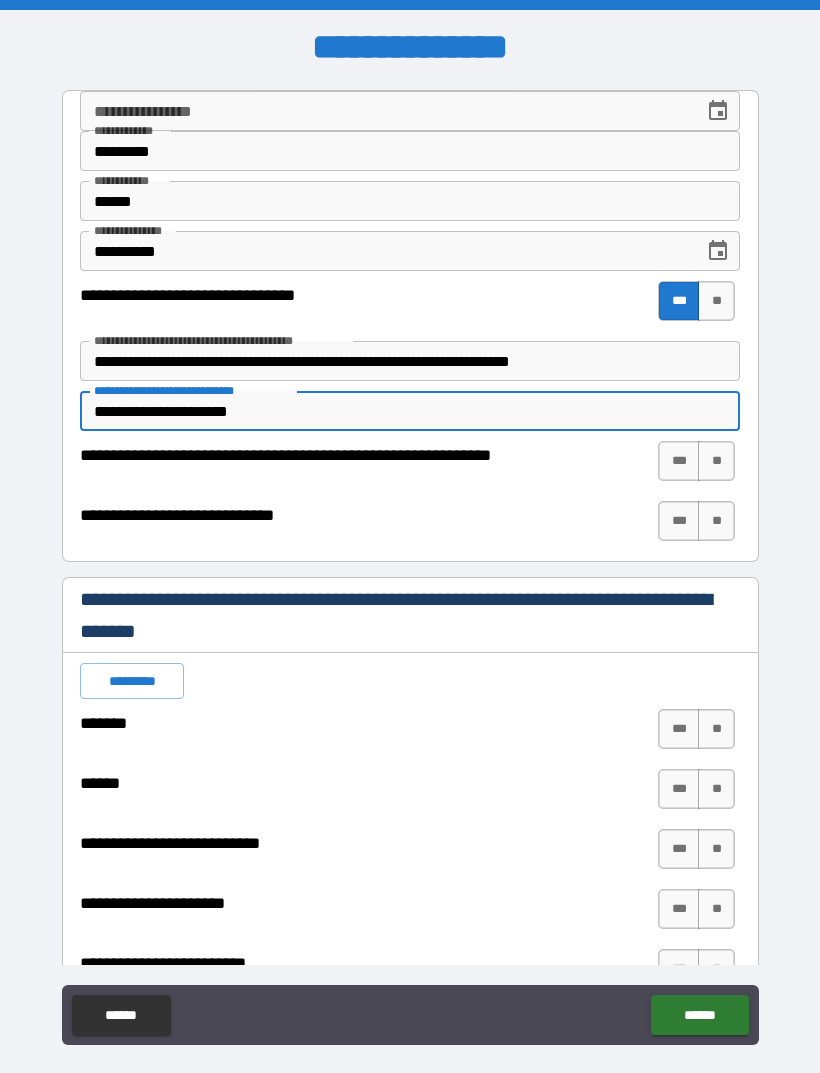 type on "*" 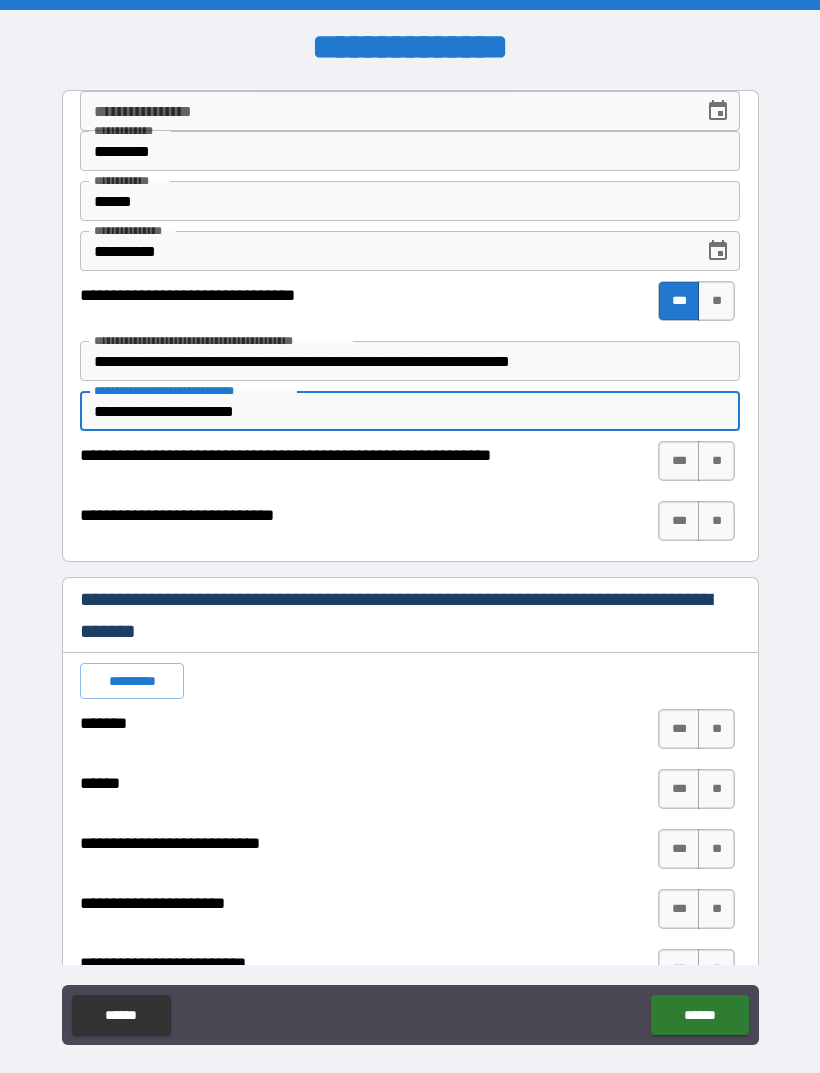 type on "*" 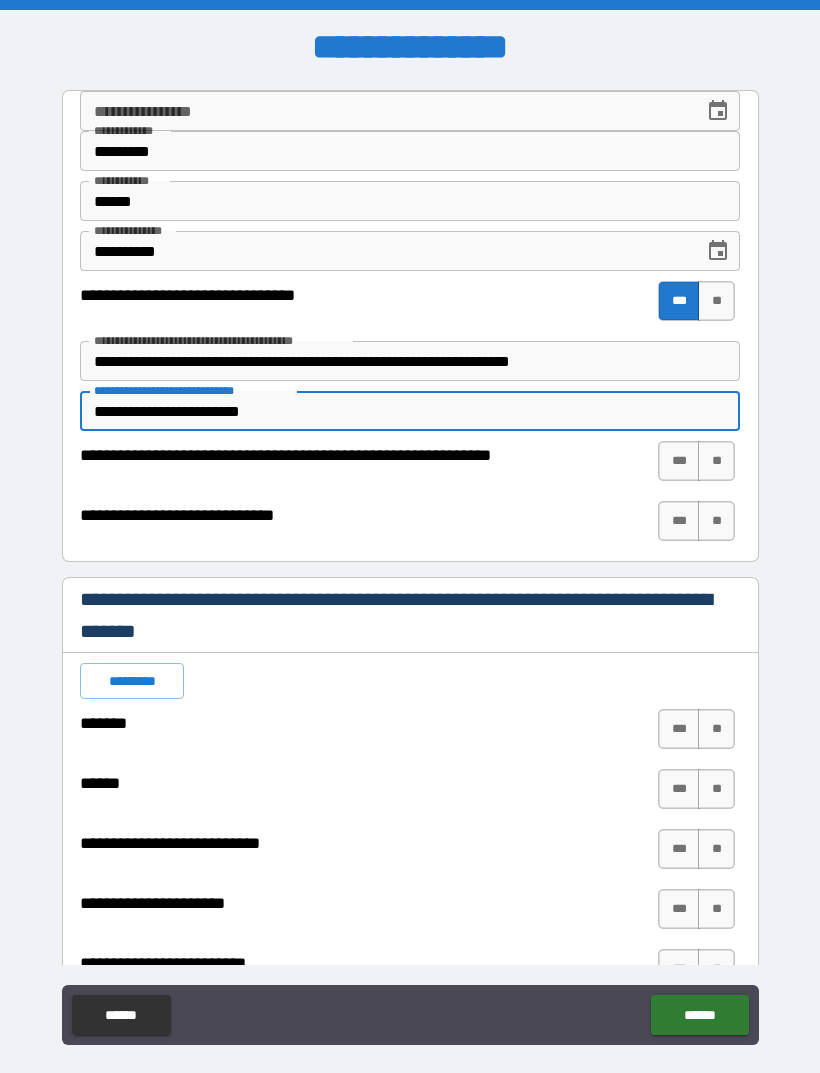 type on "*" 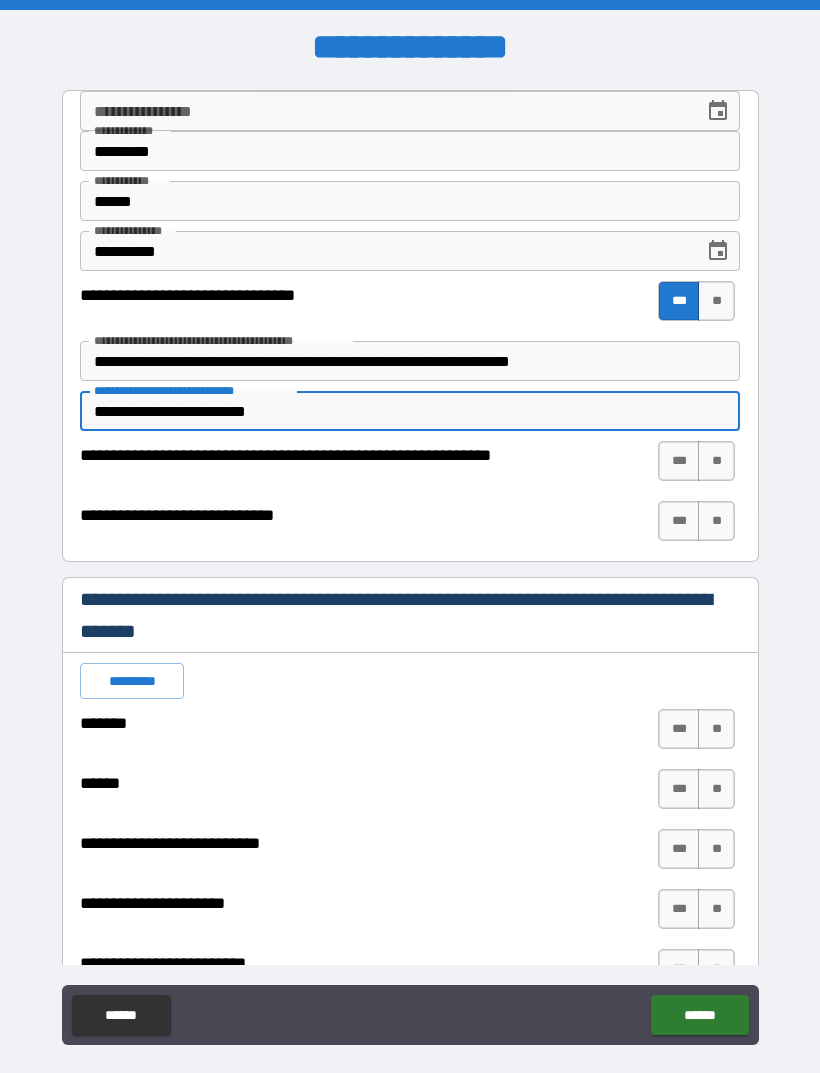 type on "*" 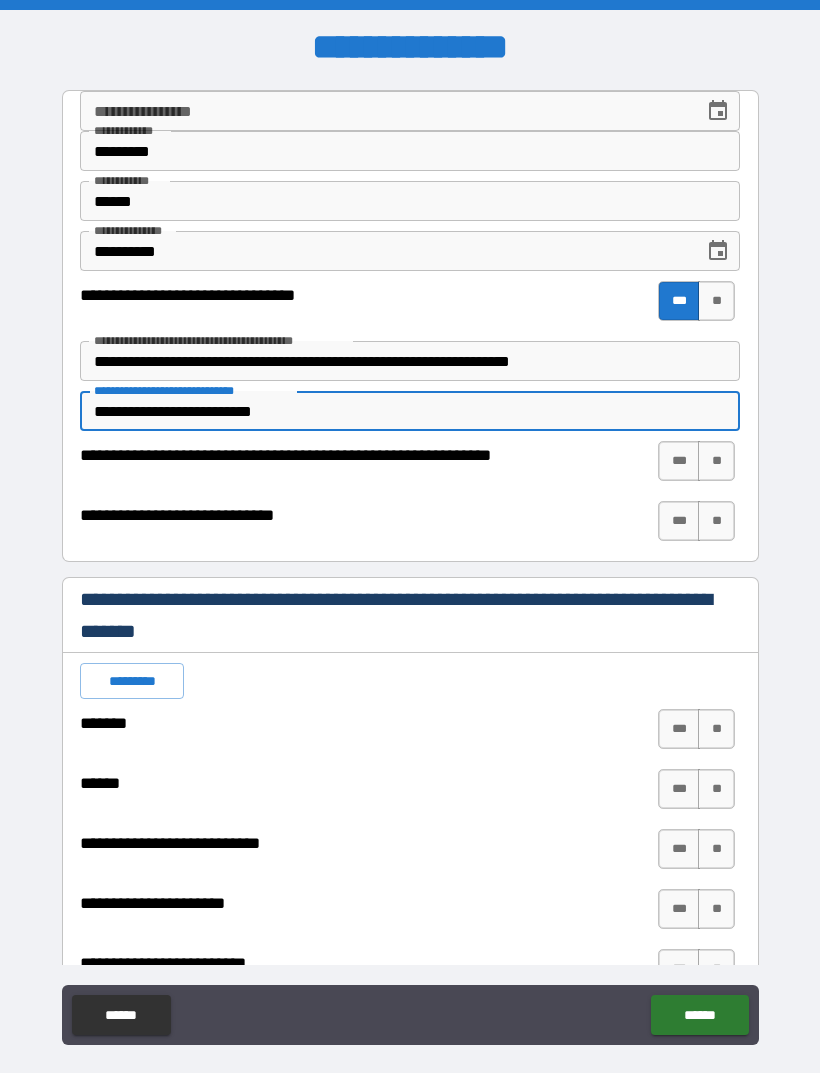 type on "*" 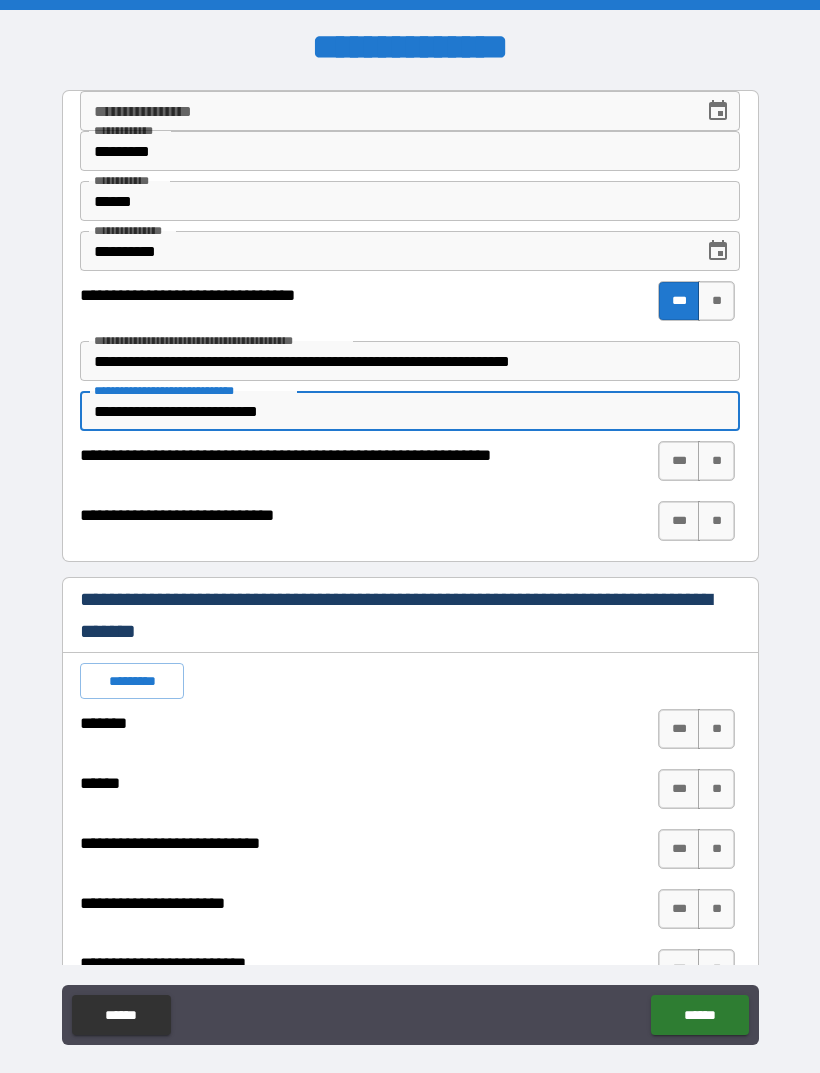 type on "*" 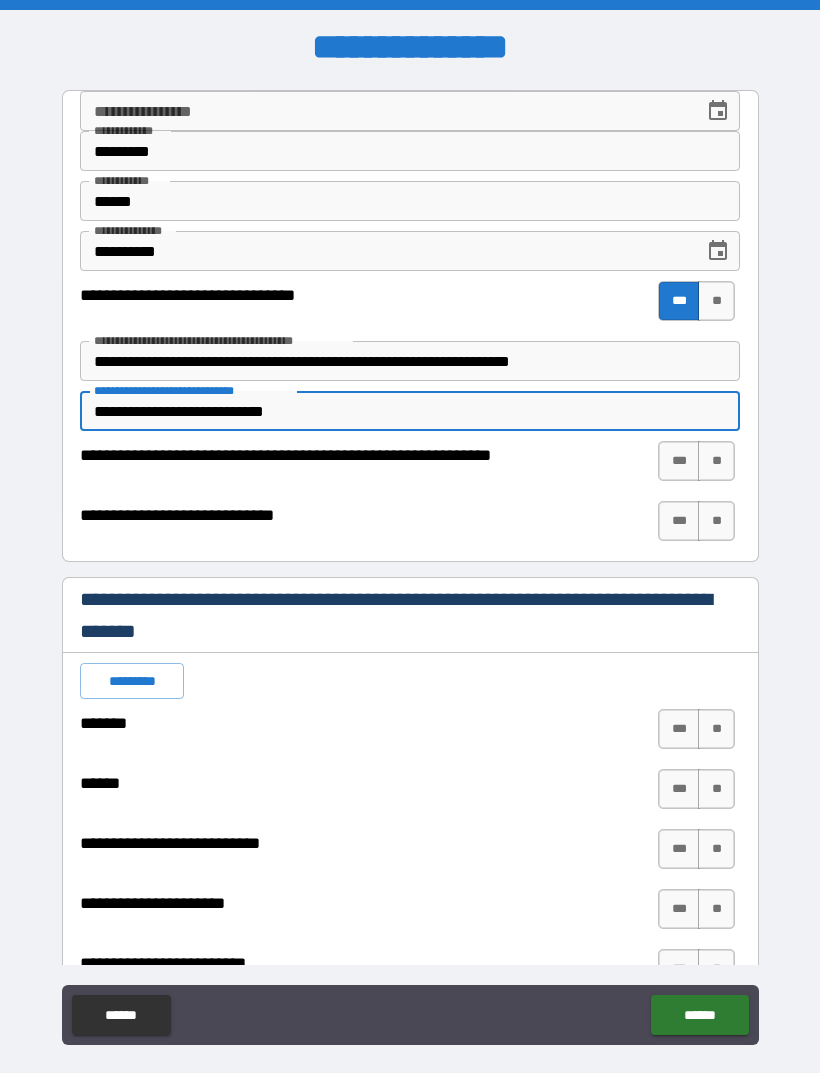 type on "*" 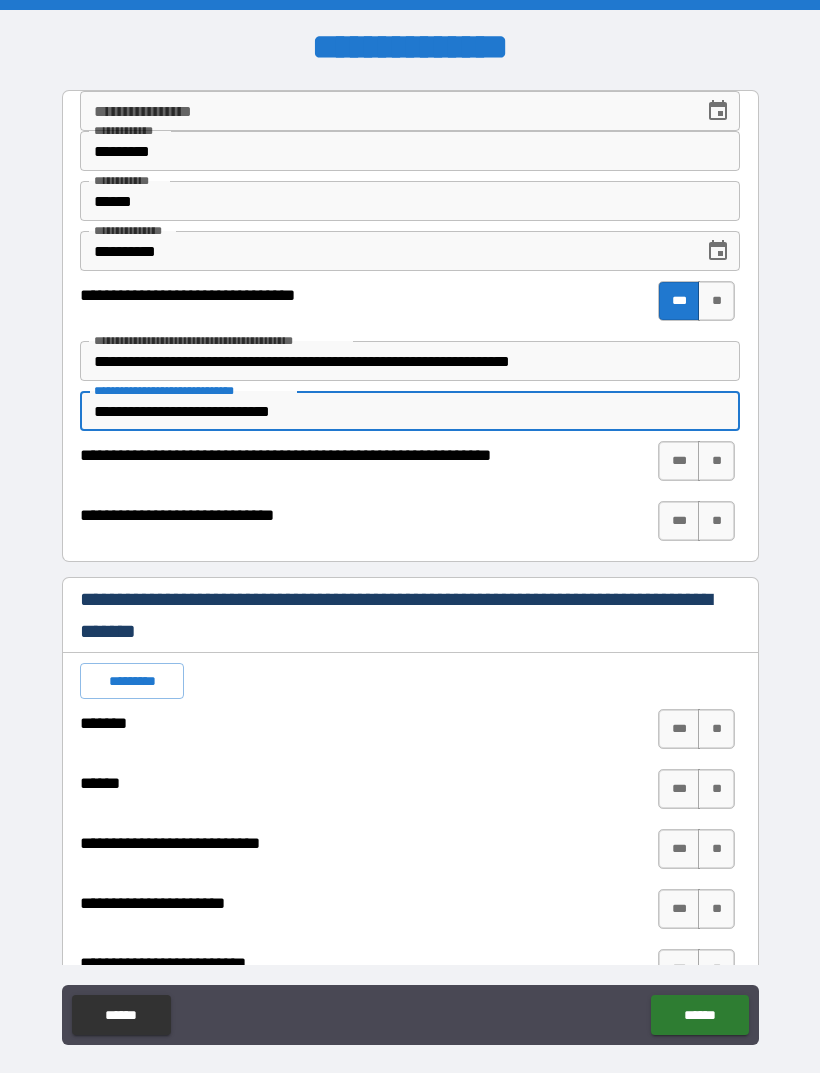 type on "*" 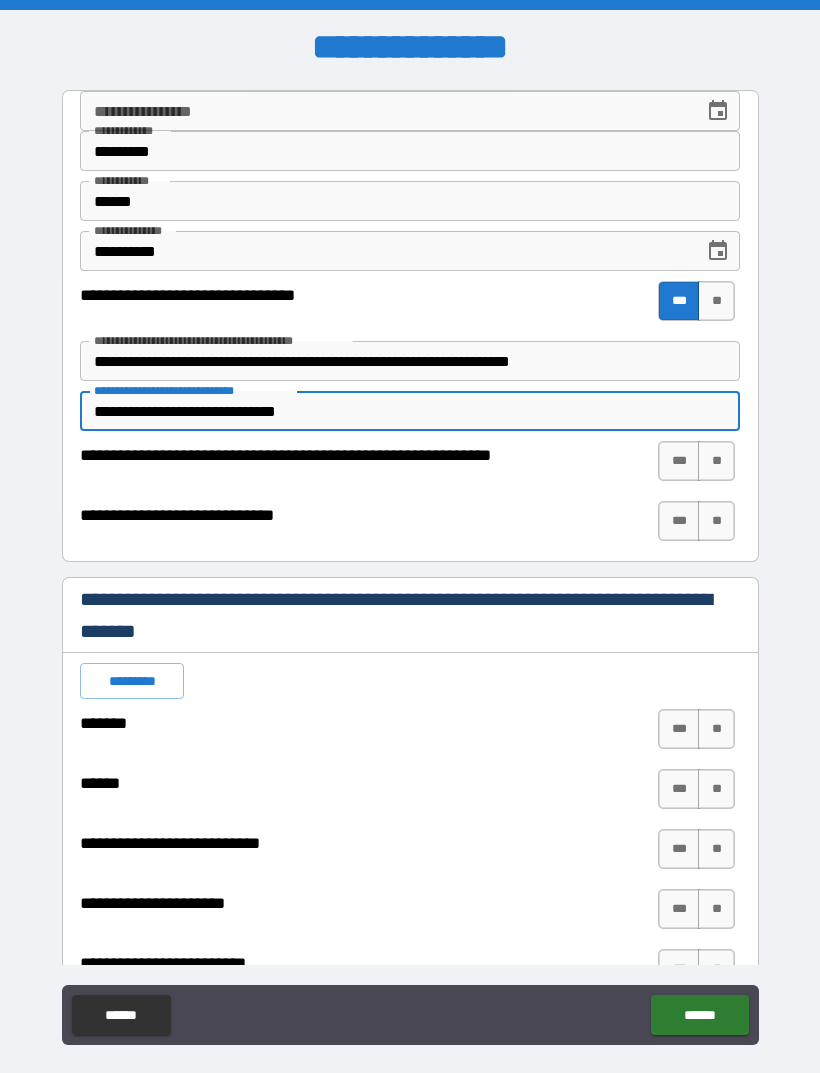 click on "***" at bounding box center [679, 461] 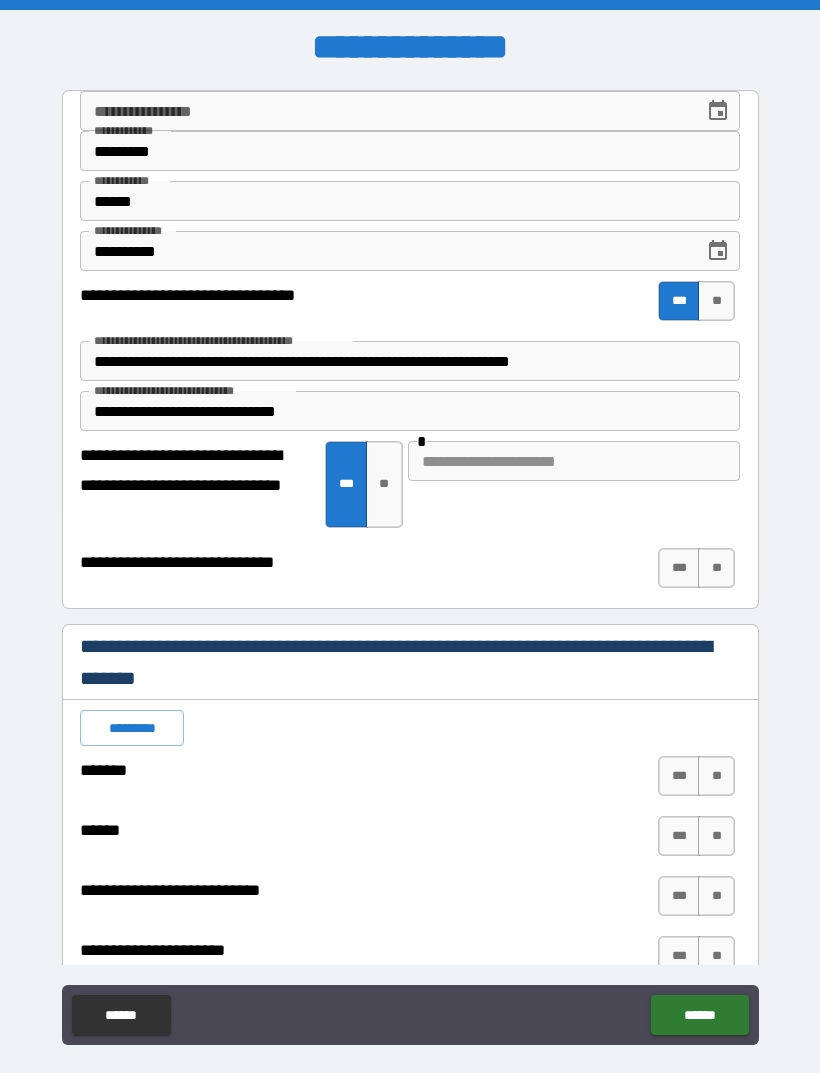 click at bounding box center [574, 461] 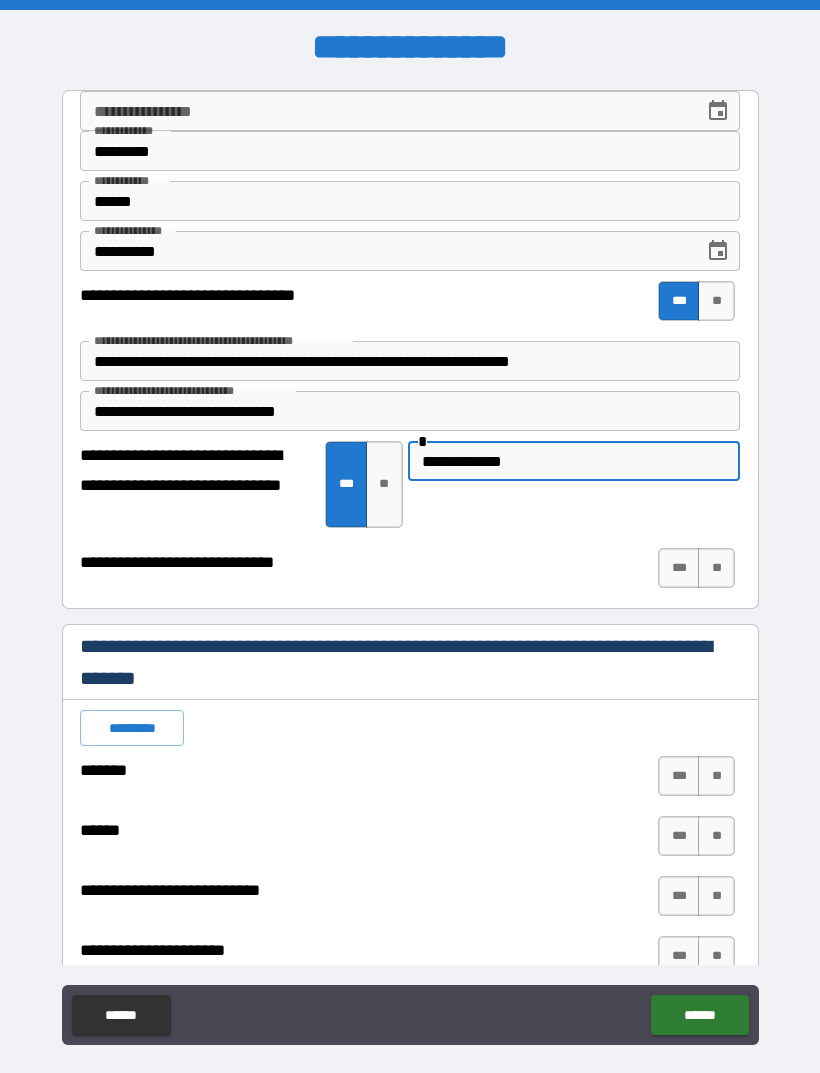 click on "**********" at bounding box center [574, 461] 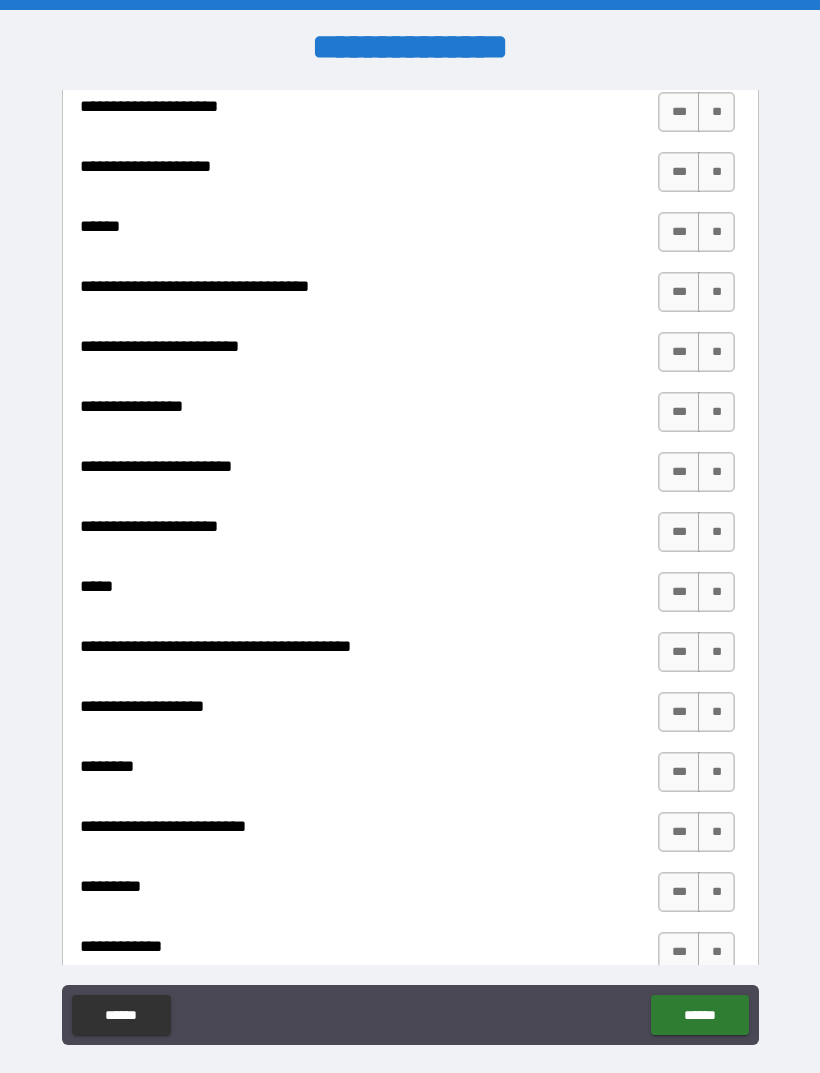 scroll, scrollTop: 1271, scrollLeft: 0, axis: vertical 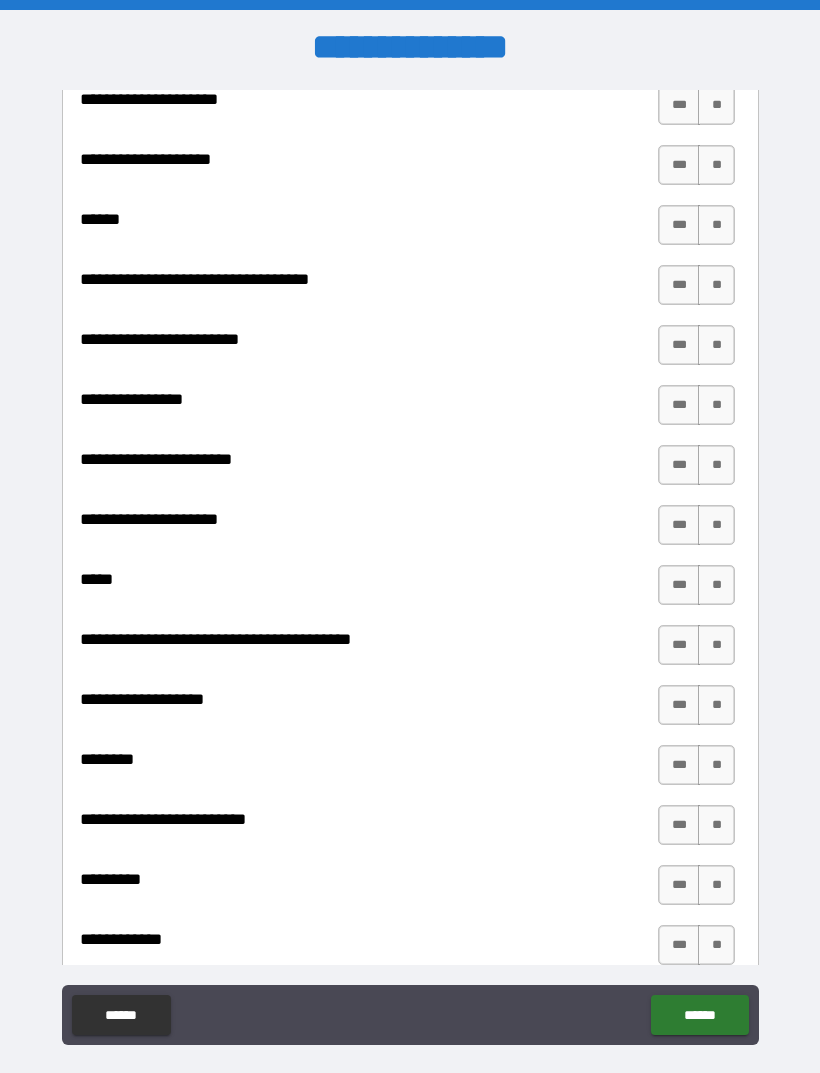 click on "***" at bounding box center [679, 705] 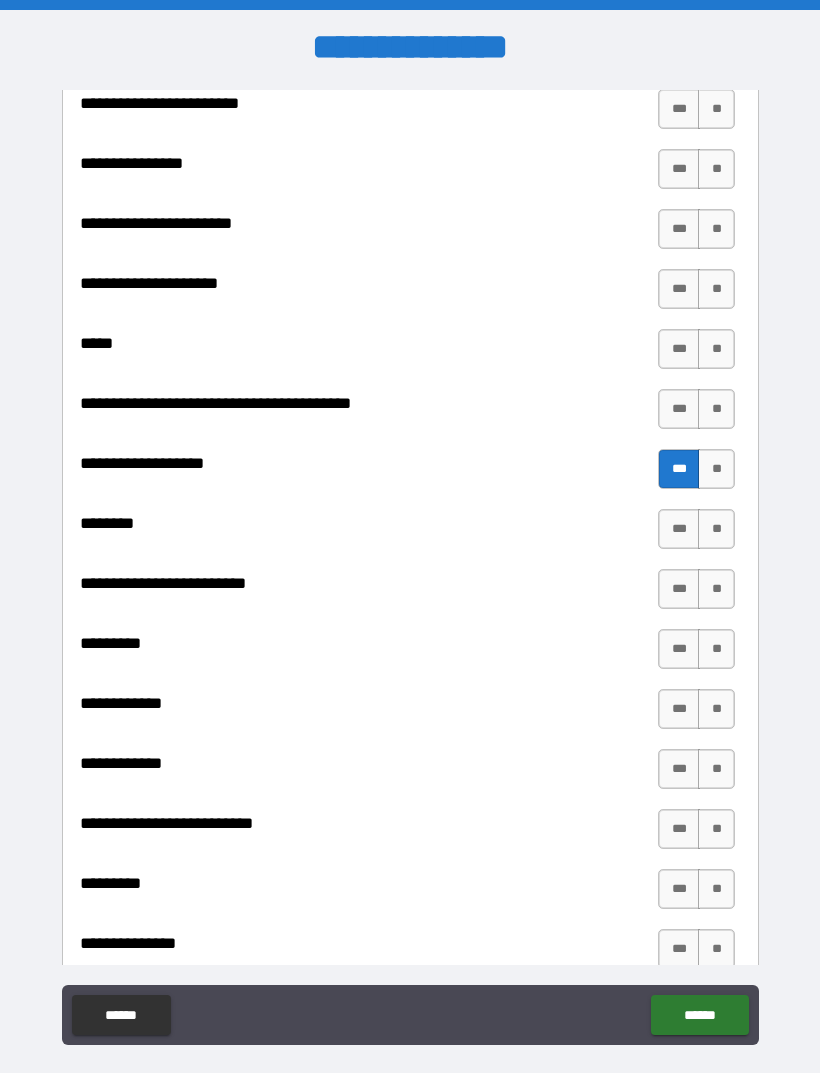 scroll, scrollTop: 1507, scrollLeft: 0, axis: vertical 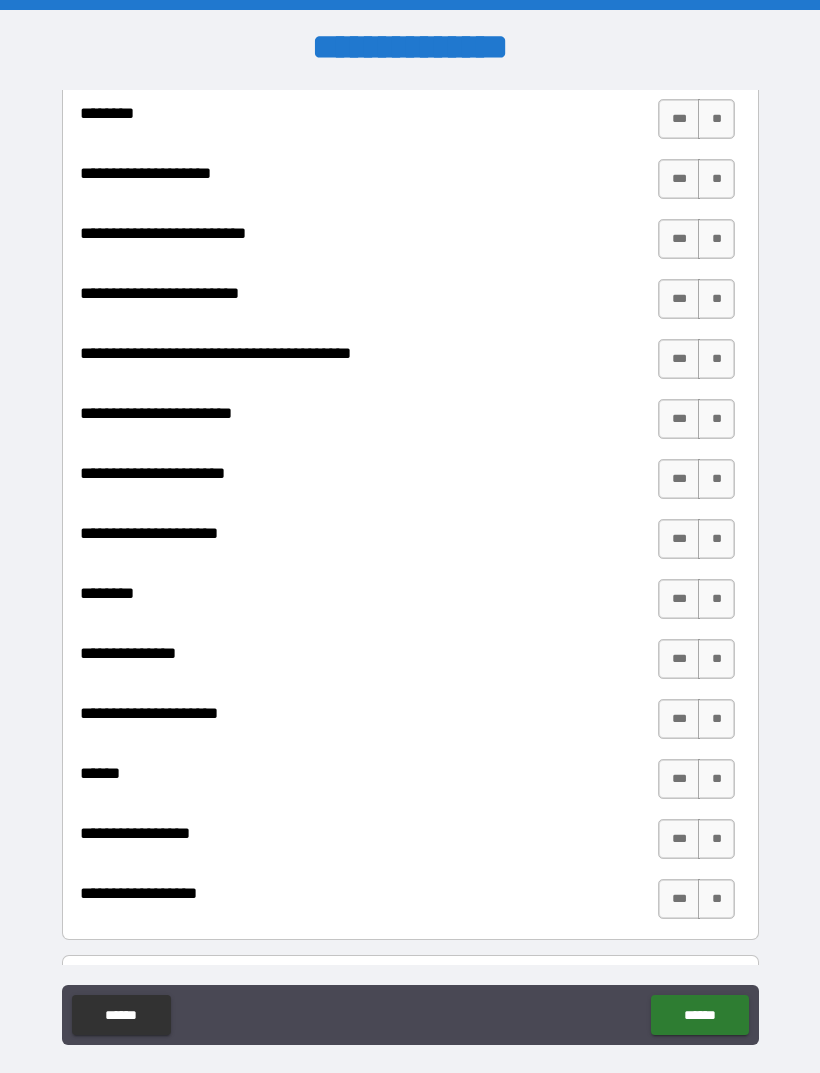 click on "***" at bounding box center [679, 839] 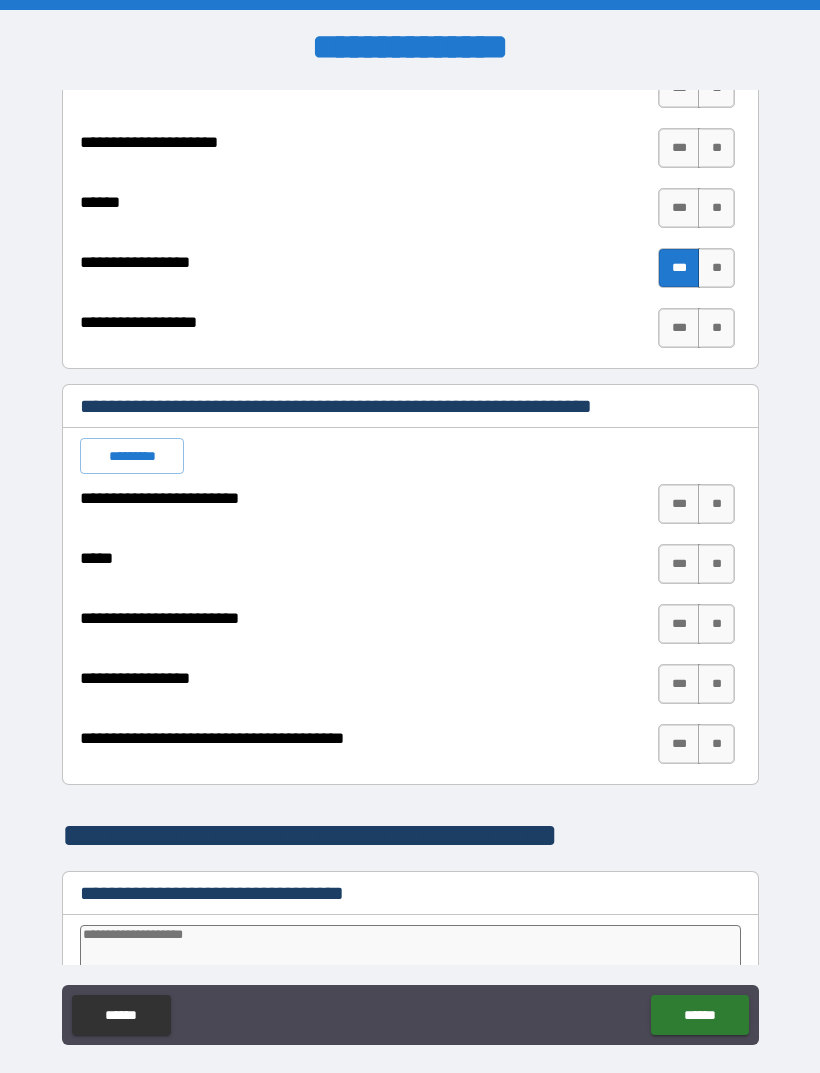 scroll, scrollTop: 3087, scrollLeft: 0, axis: vertical 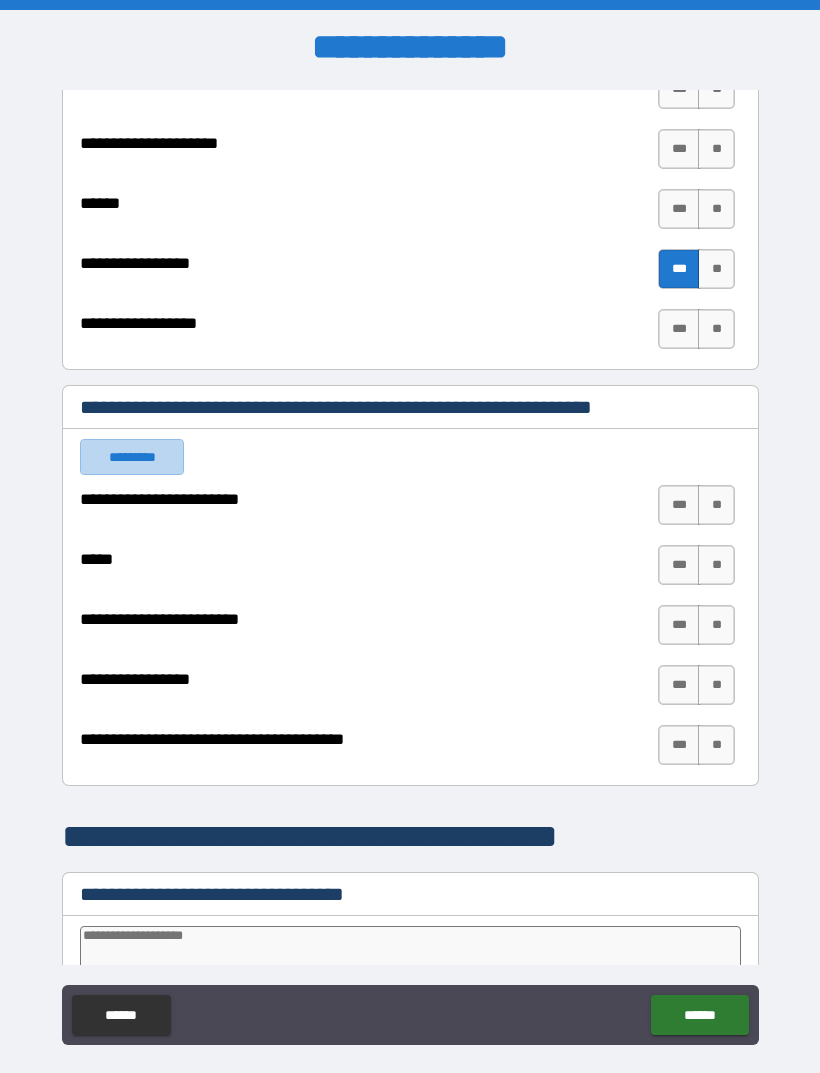 click on "*********" at bounding box center (132, 457) 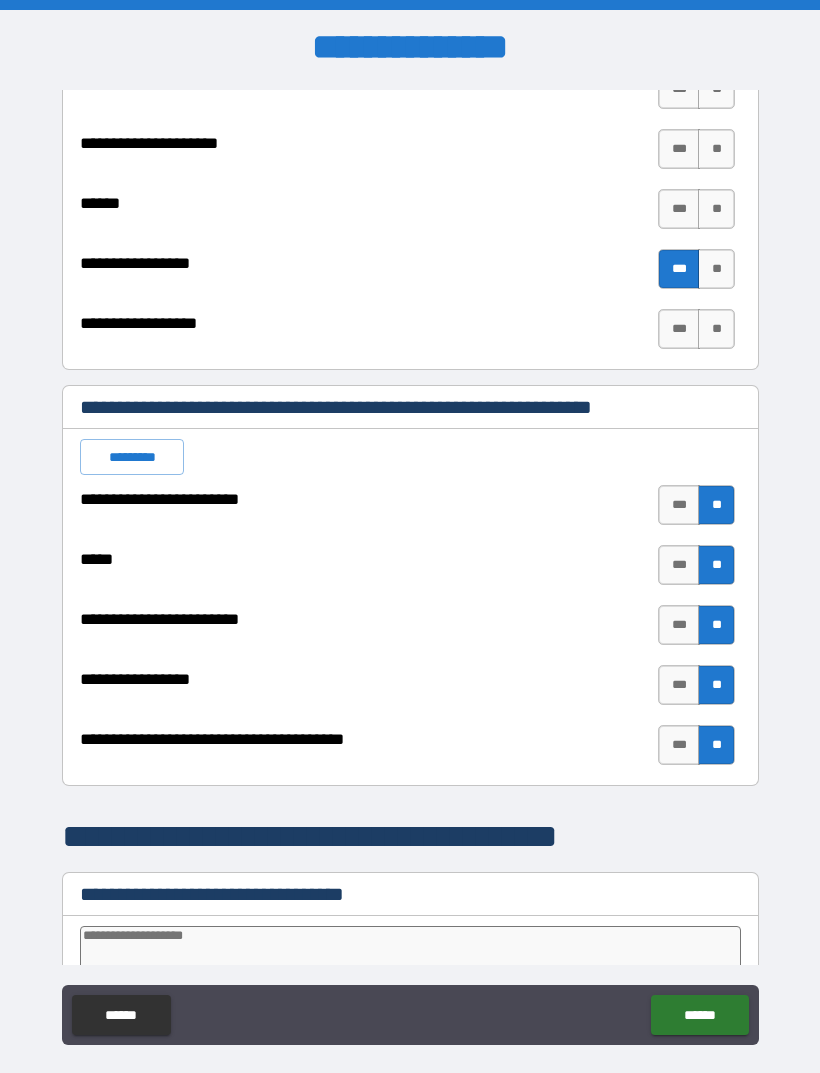 click on "*********" at bounding box center (132, 457) 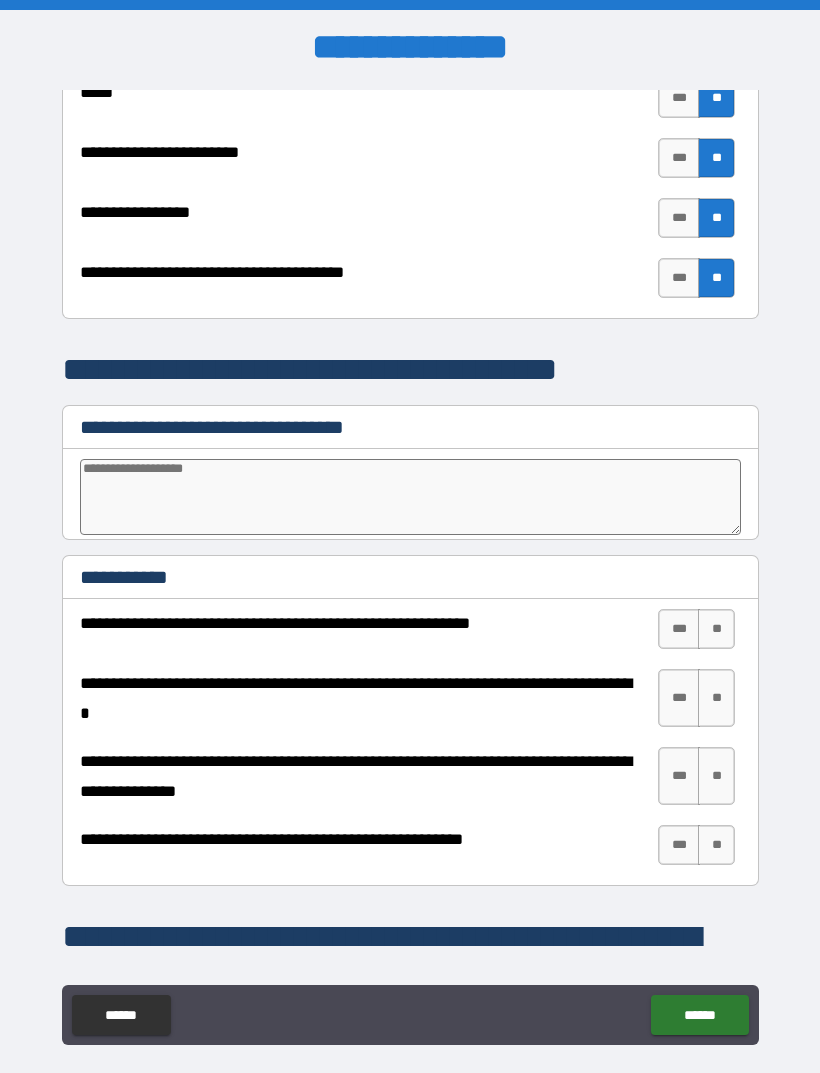 scroll, scrollTop: 3556, scrollLeft: 0, axis: vertical 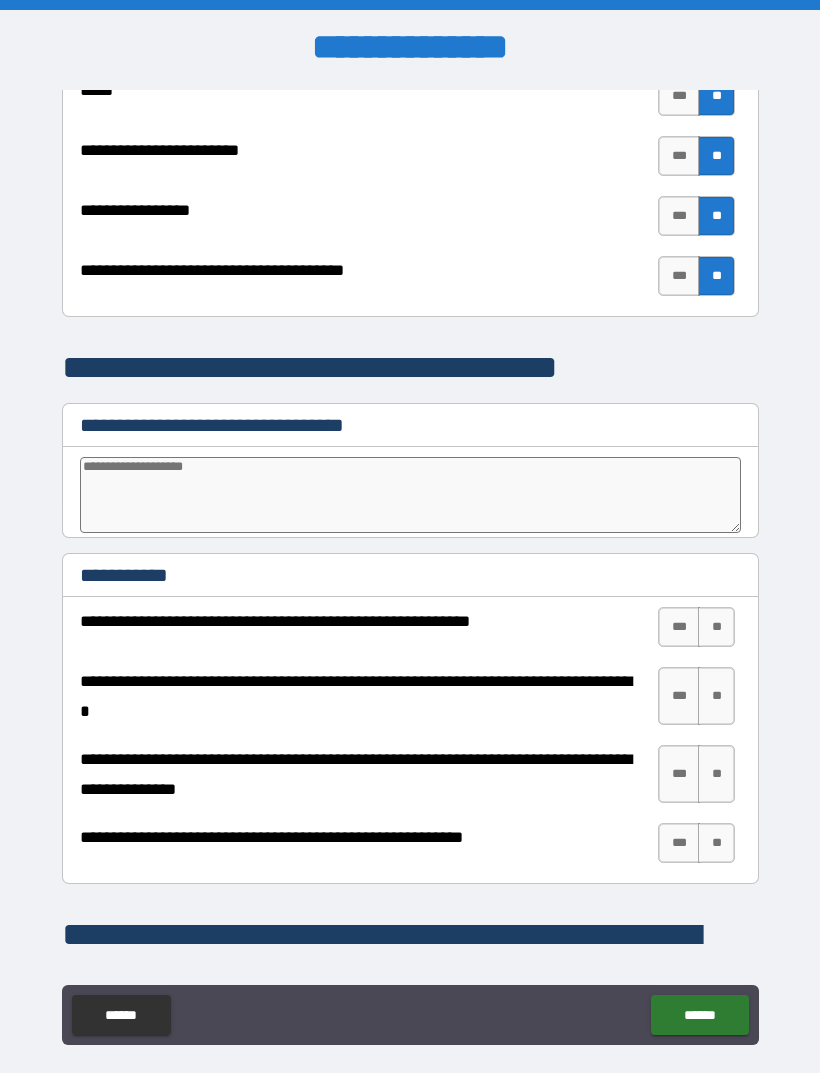 click on "**" at bounding box center (716, 627) 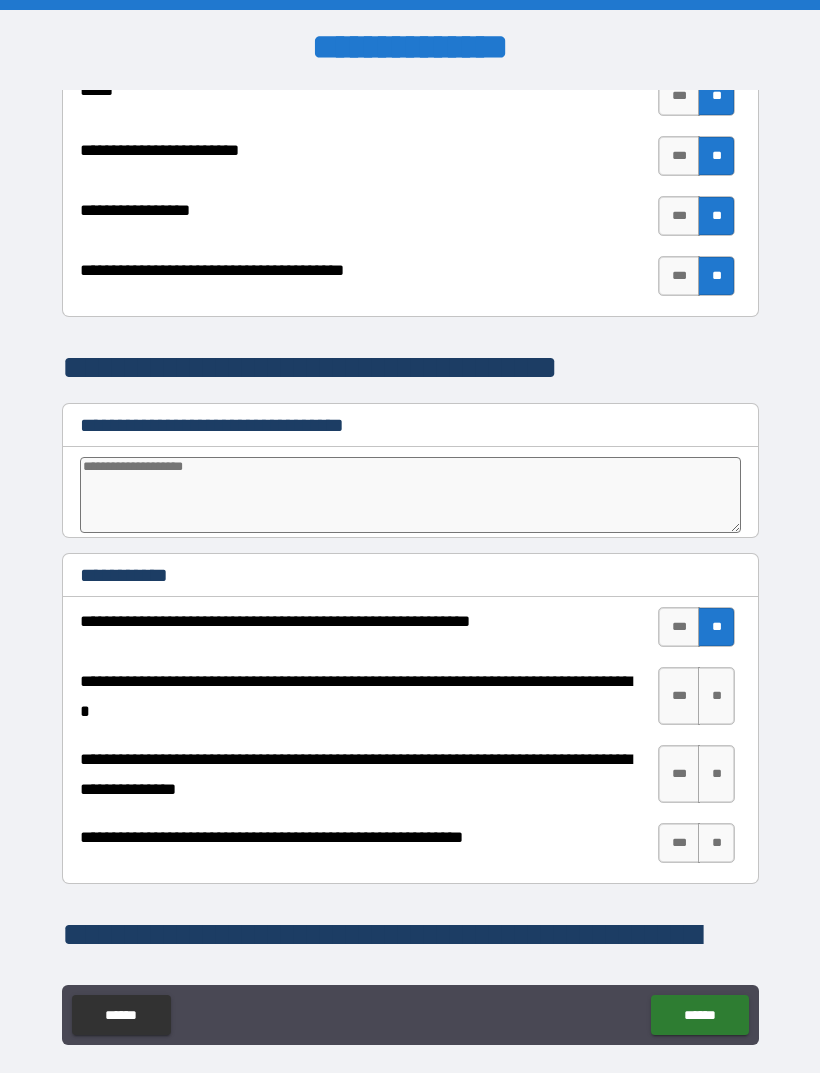 click on "**" at bounding box center (716, 696) 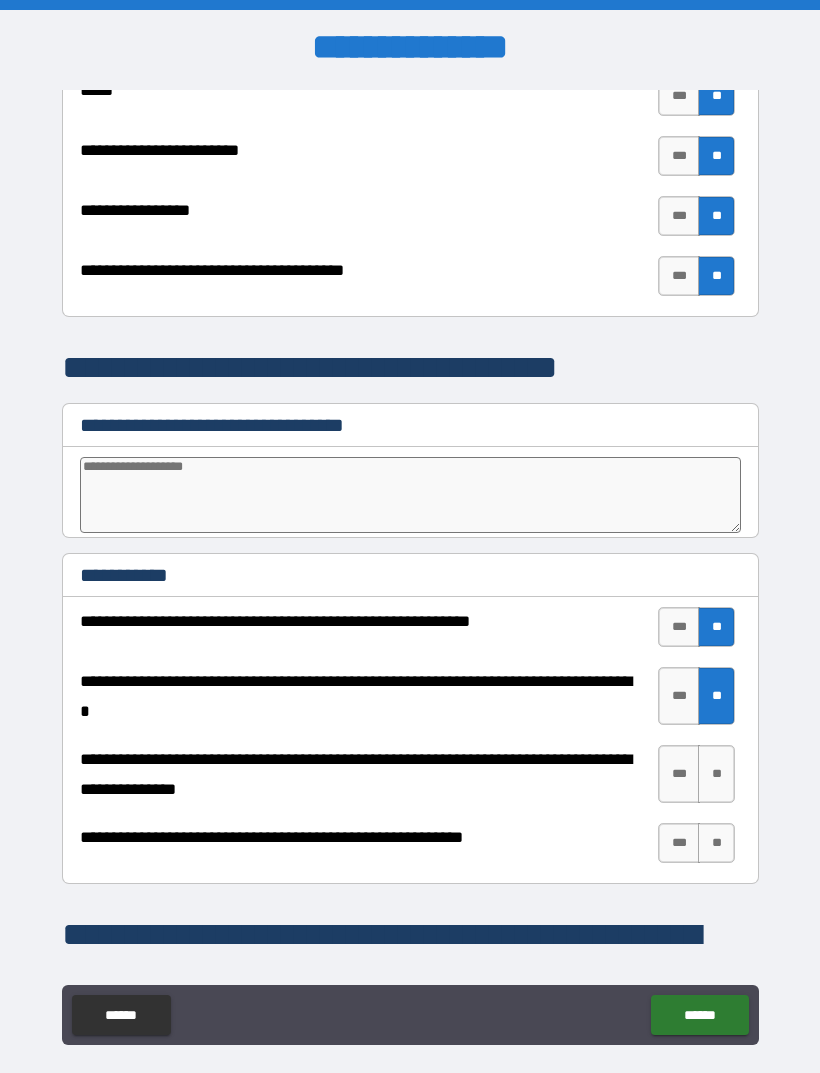 click on "**" at bounding box center (716, 774) 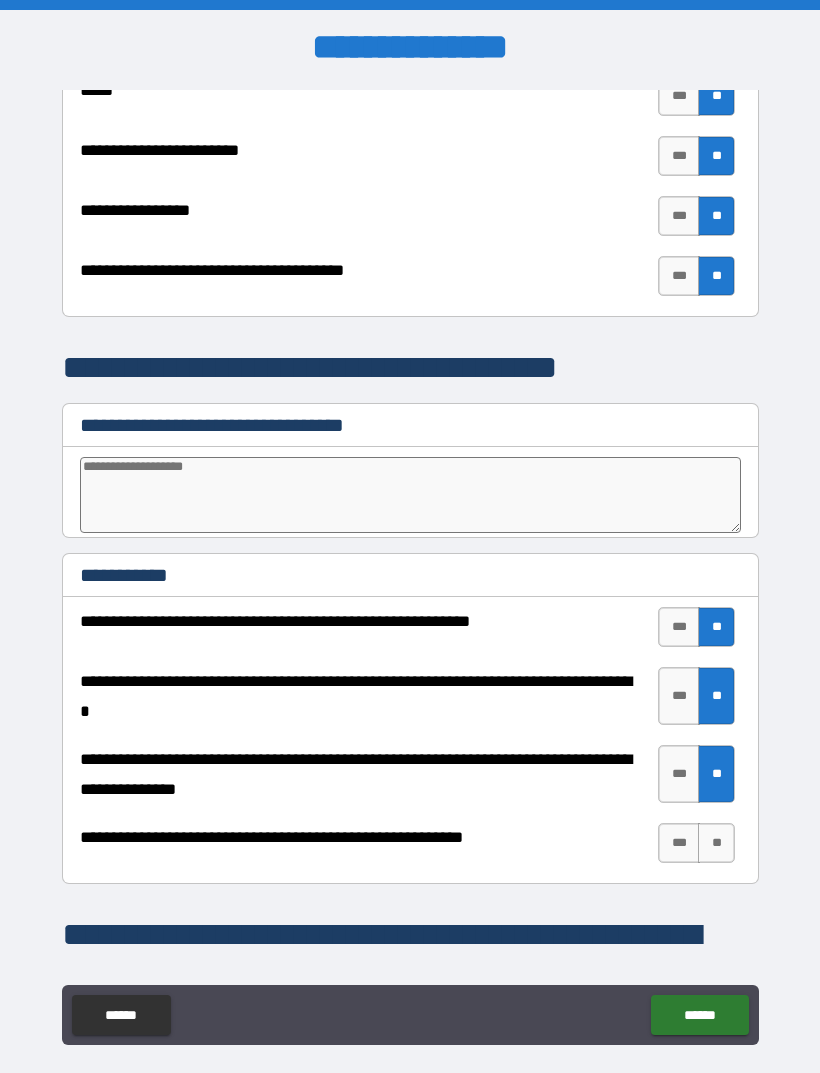 click on "**" at bounding box center (716, 843) 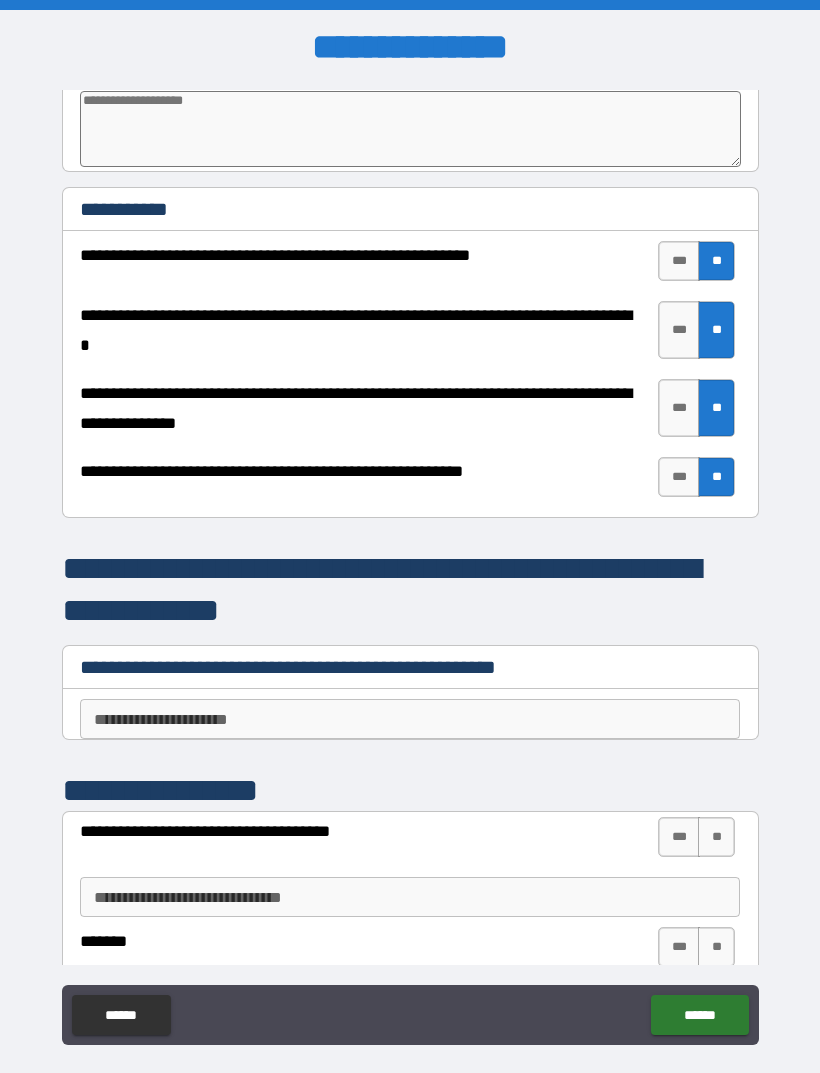 scroll, scrollTop: 3930, scrollLeft: 0, axis: vertical 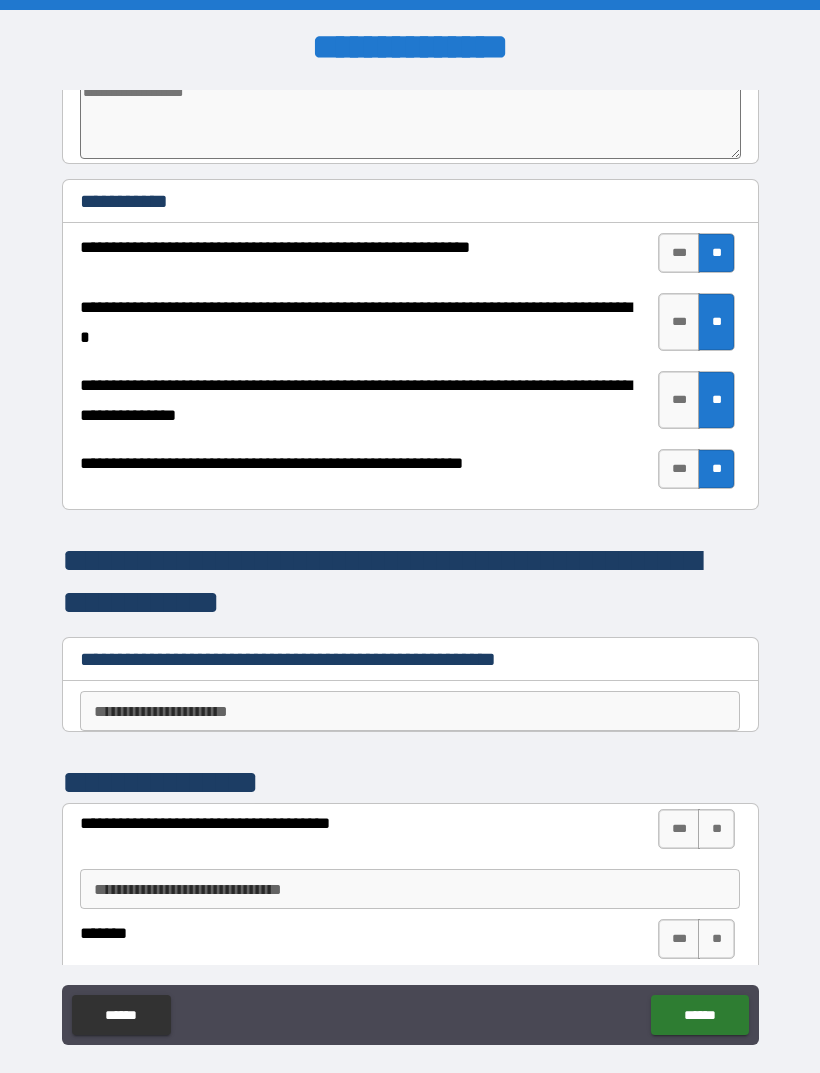 click on "**********" at bounding box center (410, 711) 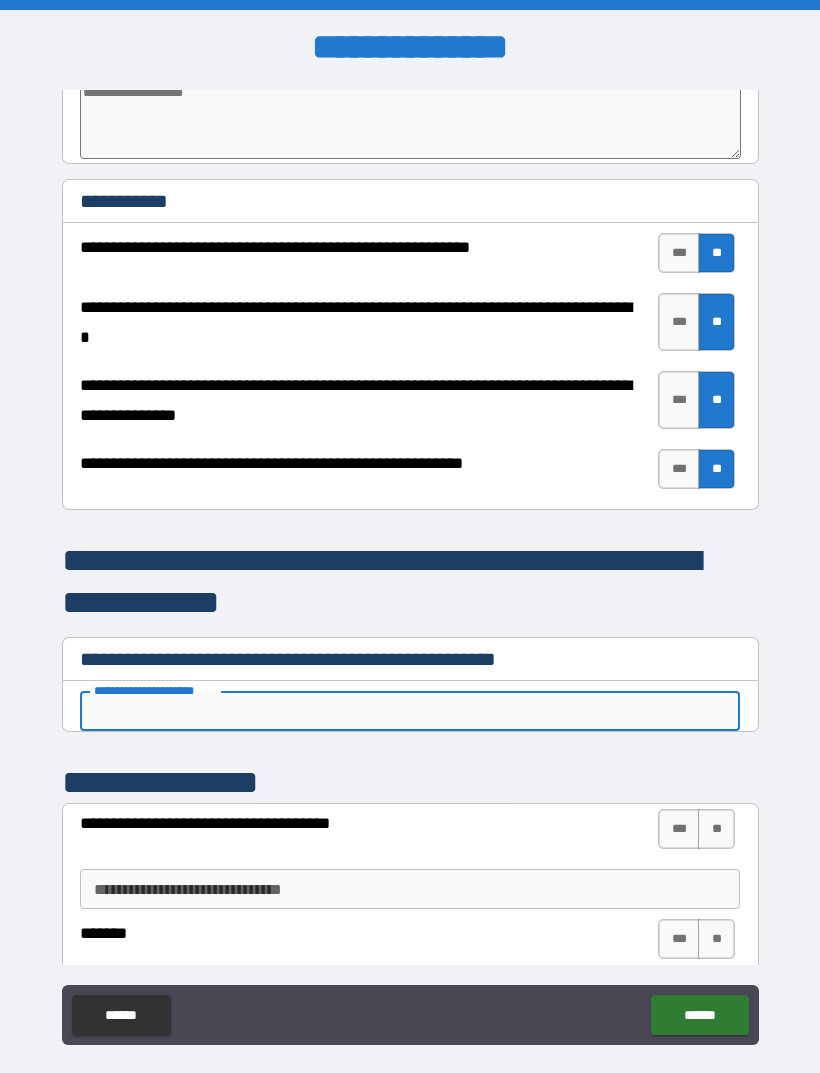 scroll, scrollTop: 8, scrollLeft: 0, axis: vertical 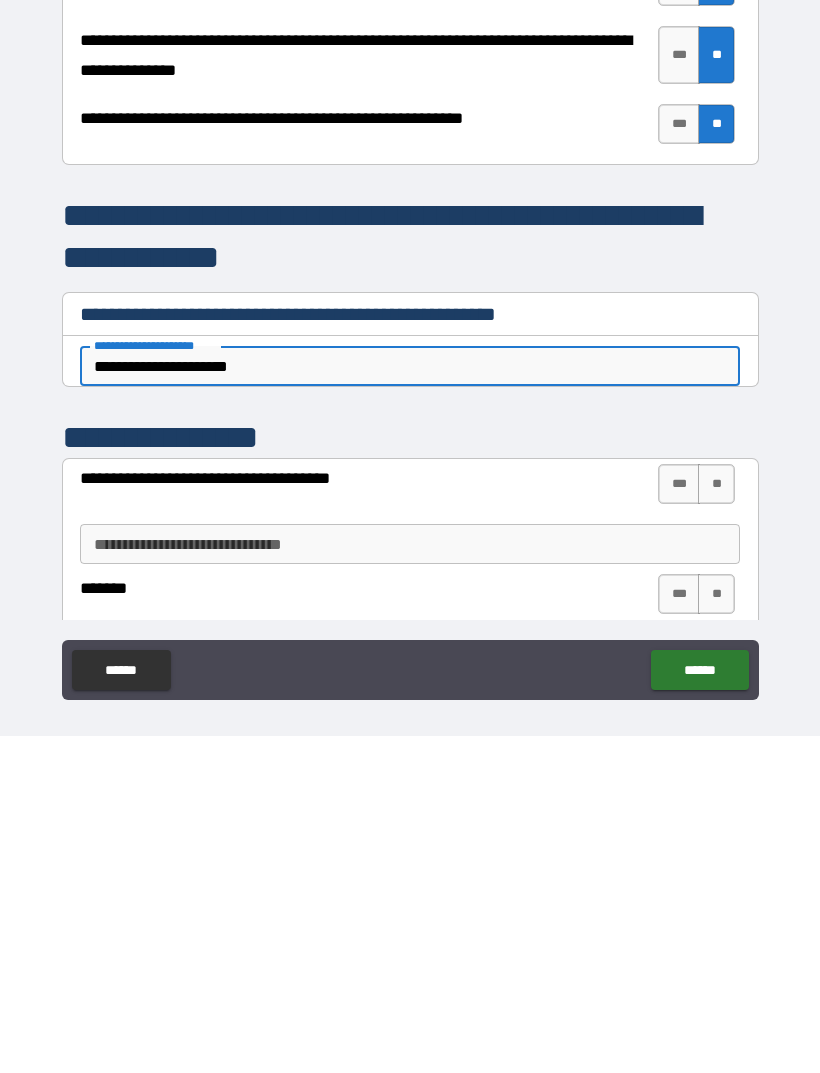 click on "**" at bounding box center [716, 821] 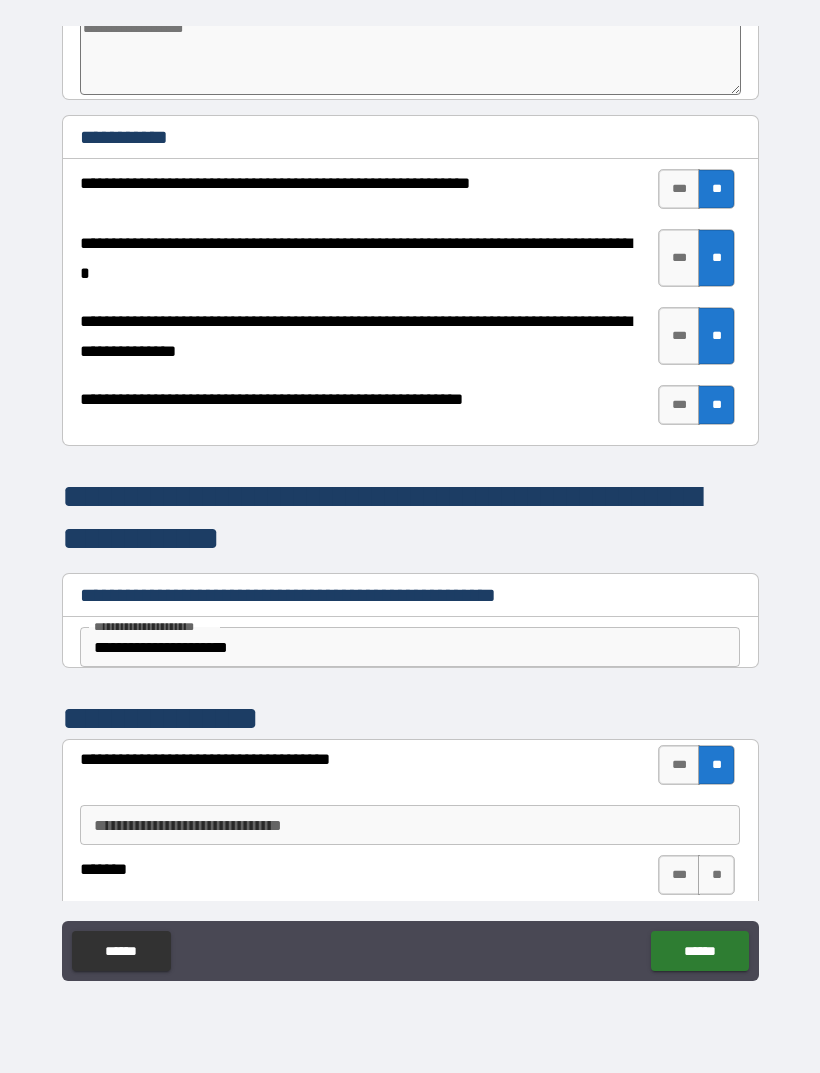 click on "**" at bounding box center (716, 875) 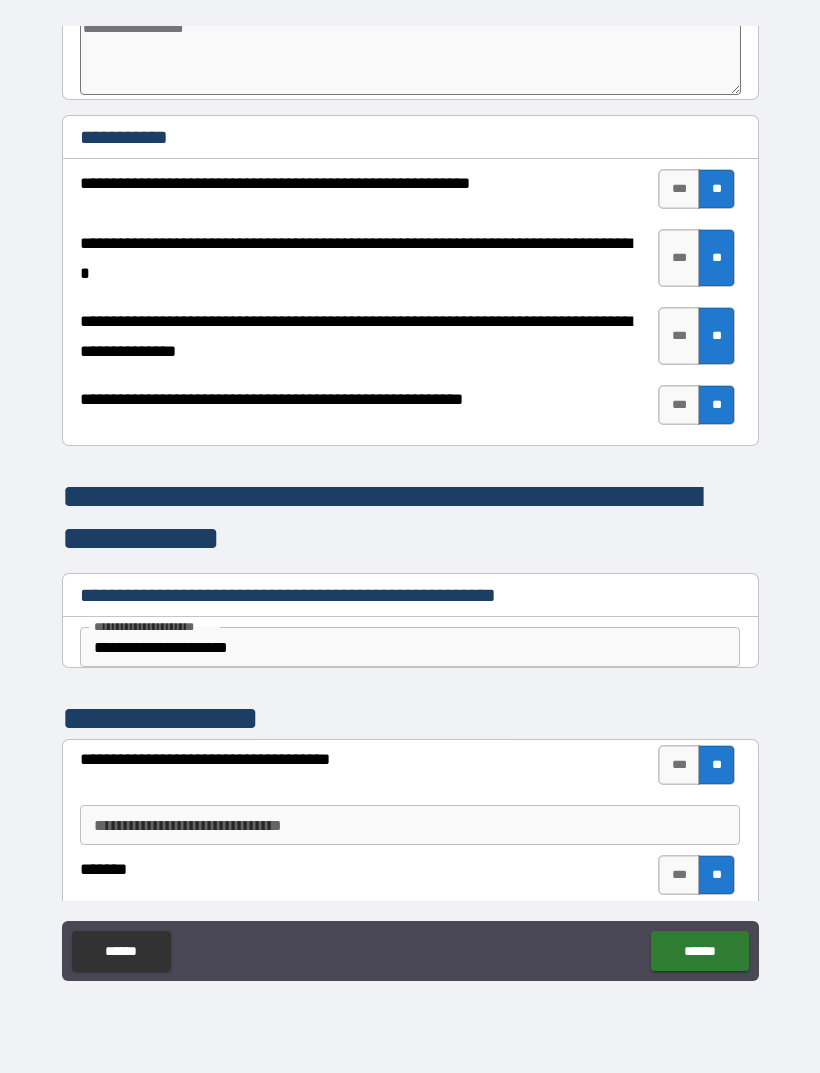 click on "******" at bounding box center [699, 951] 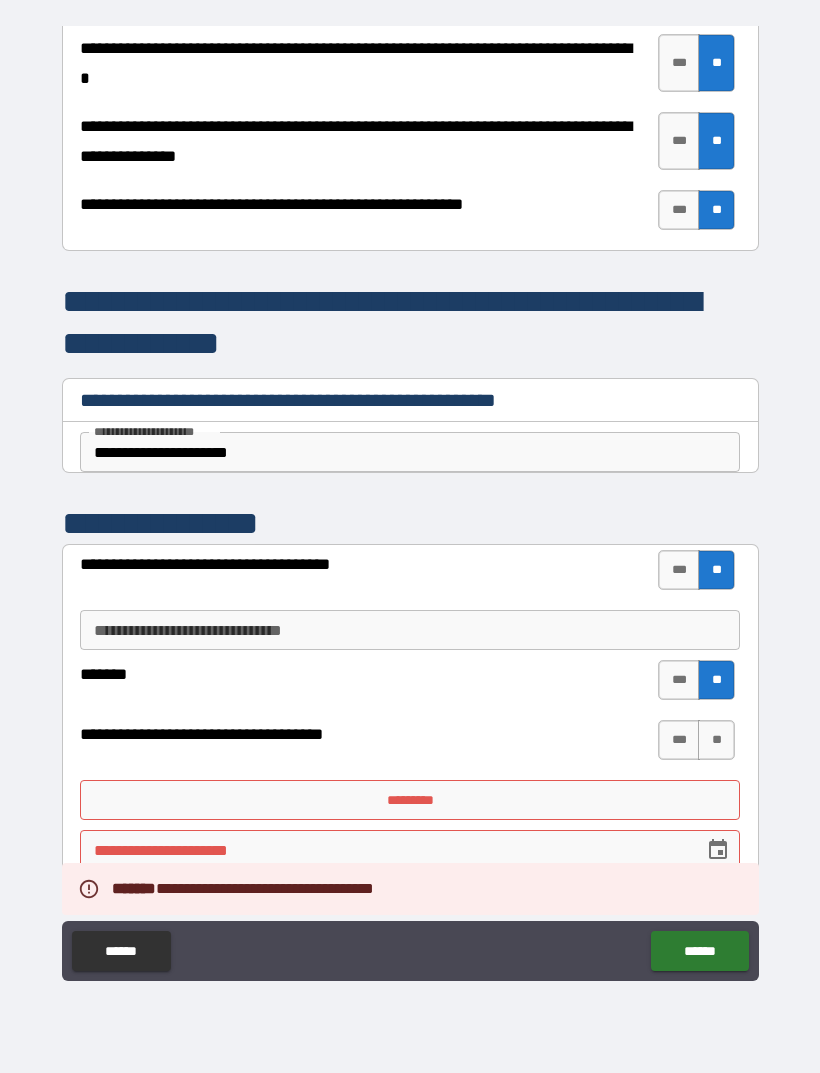 scroll, scrollTop: 4125, scrollLeft: 0, axis: vertical 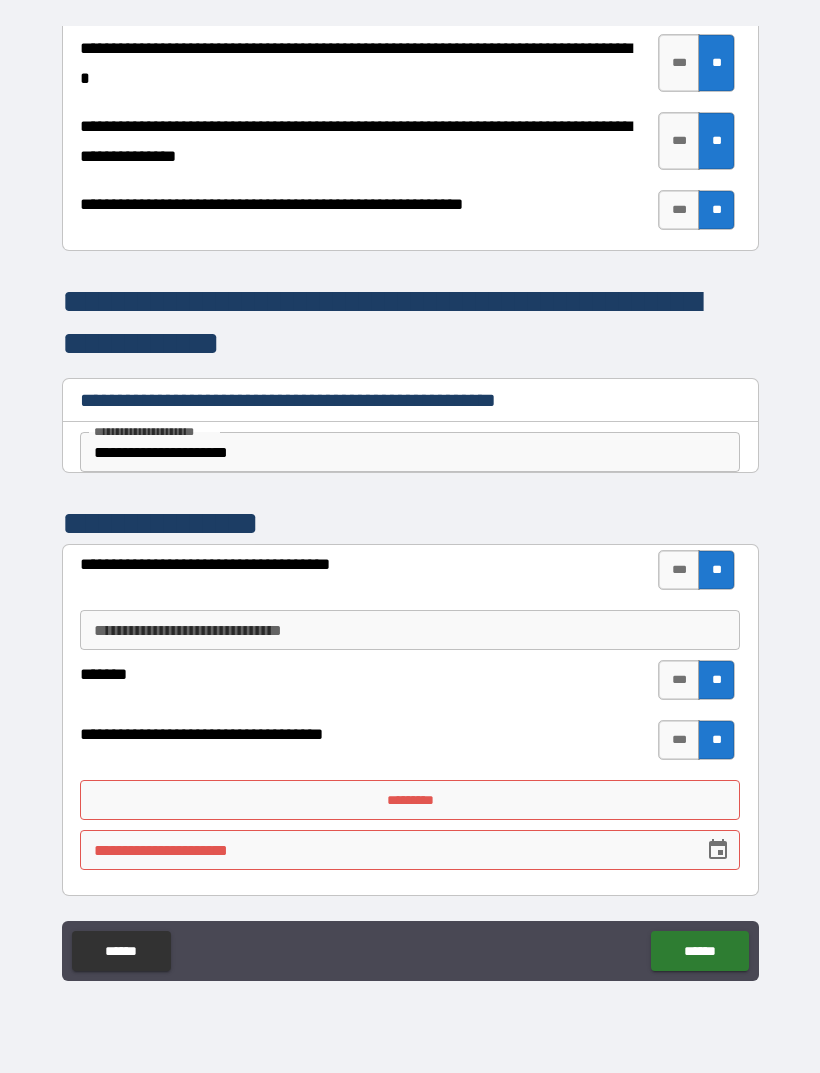 click on "*********" at bounding box center [410, 800] 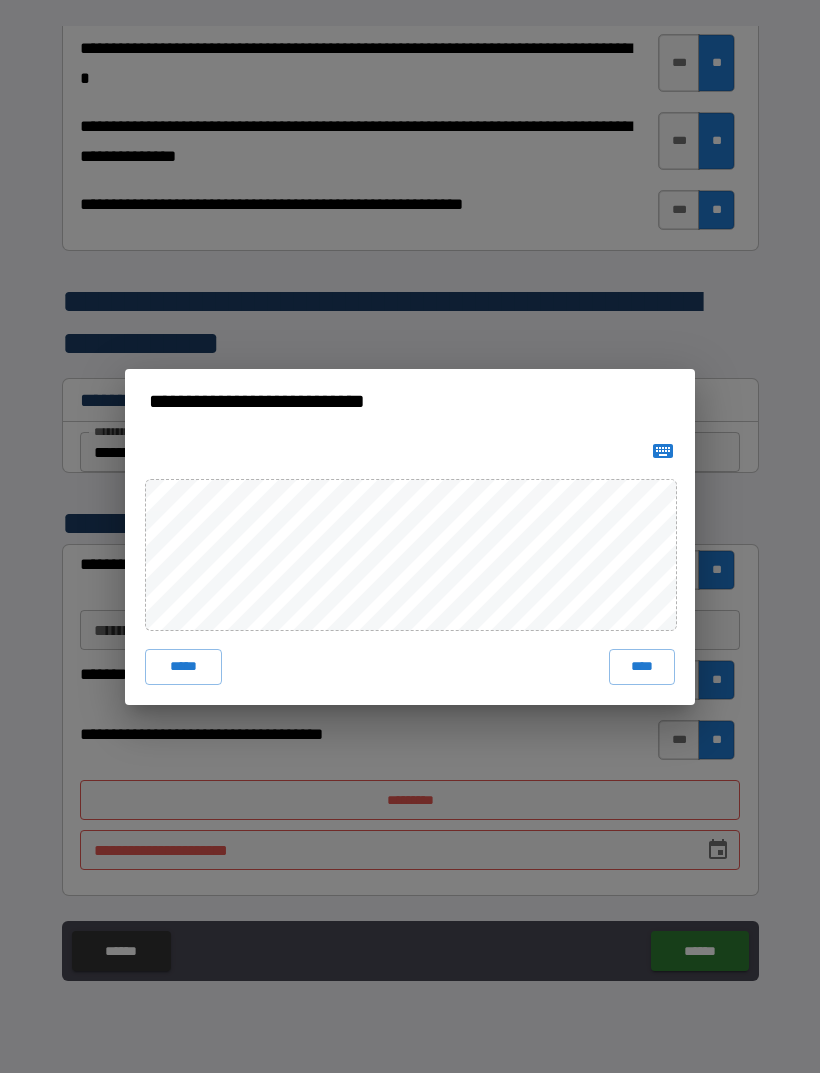 click on "****" at bounding box center [642, 667] 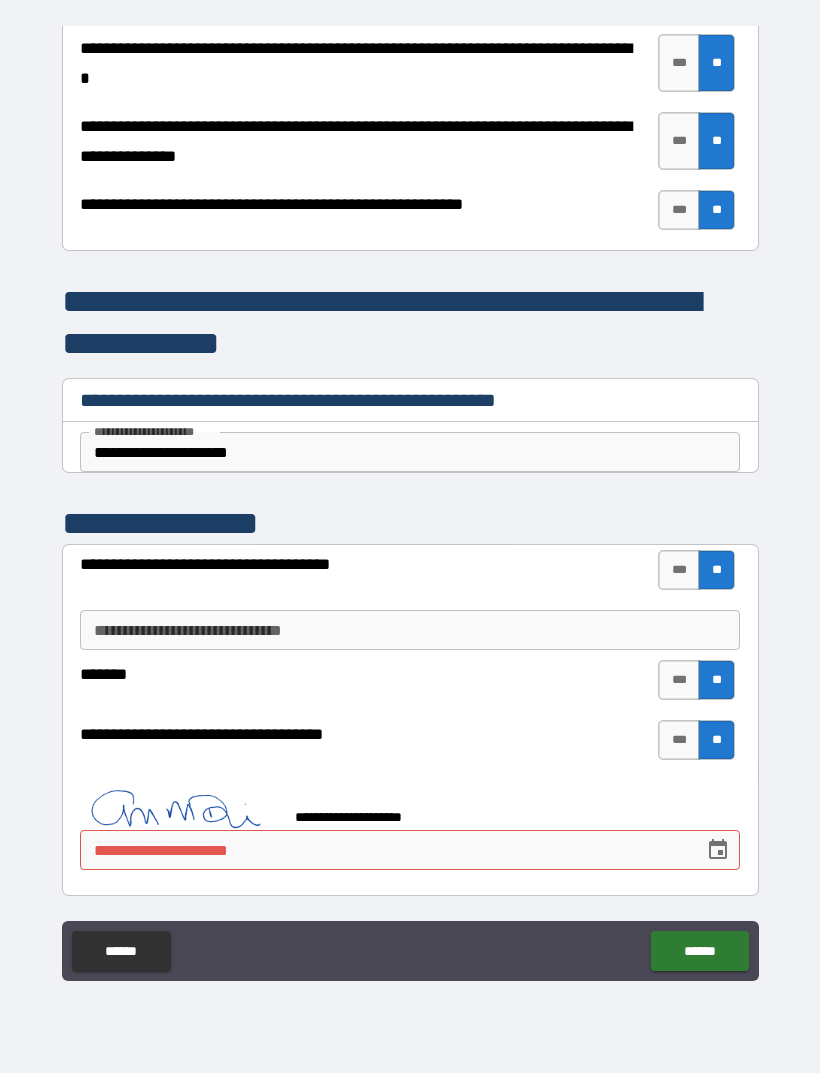 scroll, scrollTop: 4115, scrollLeft: 0, axis: vertical 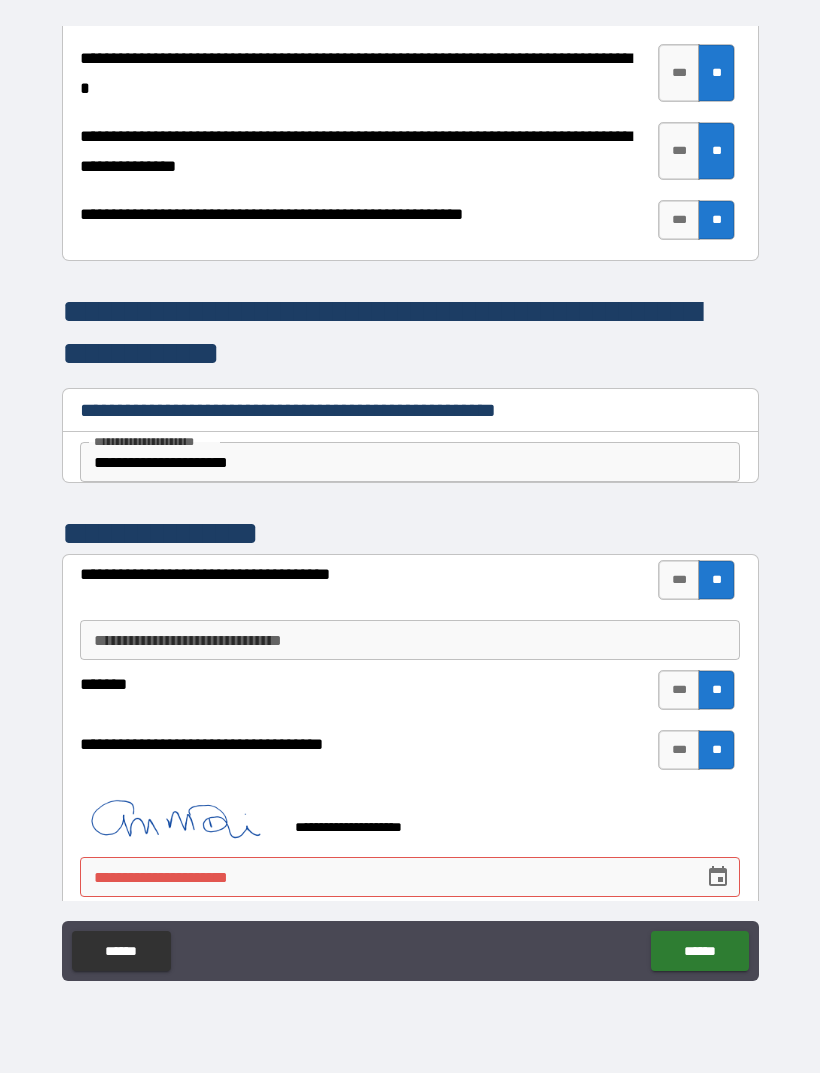 click on "**********" at bounding box center (385, 877) 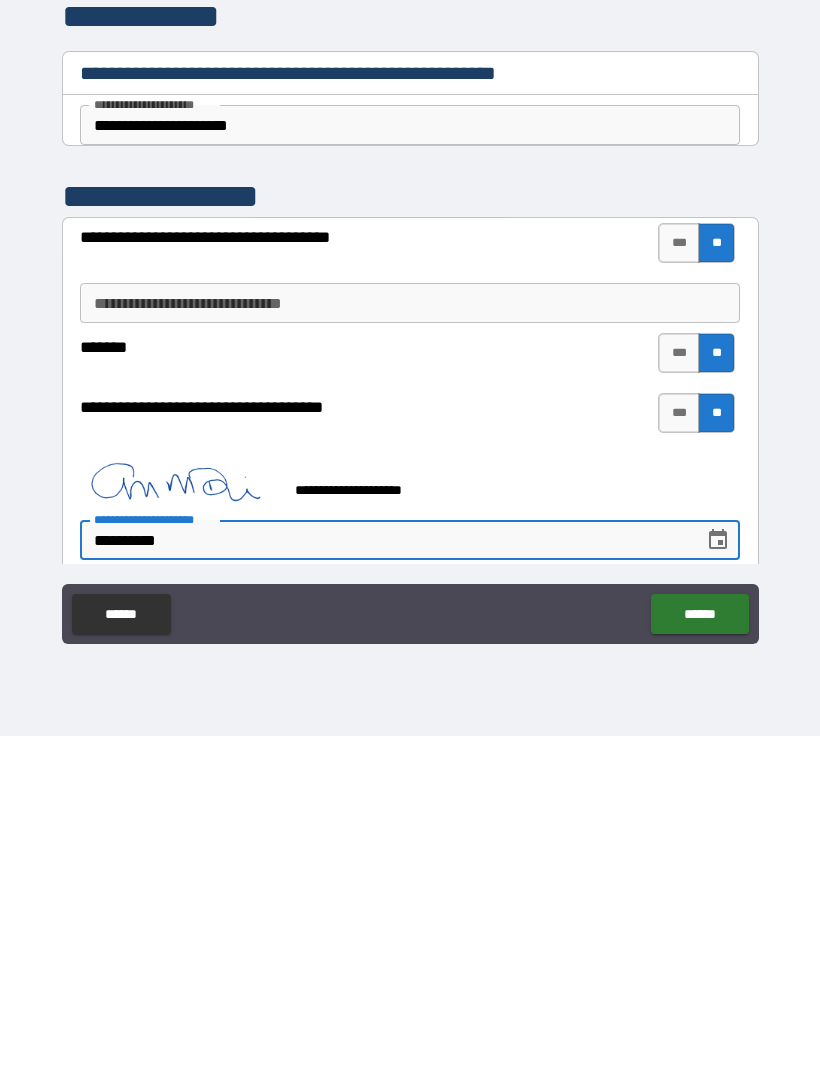 click on "******" at bounding box center [699, 951] 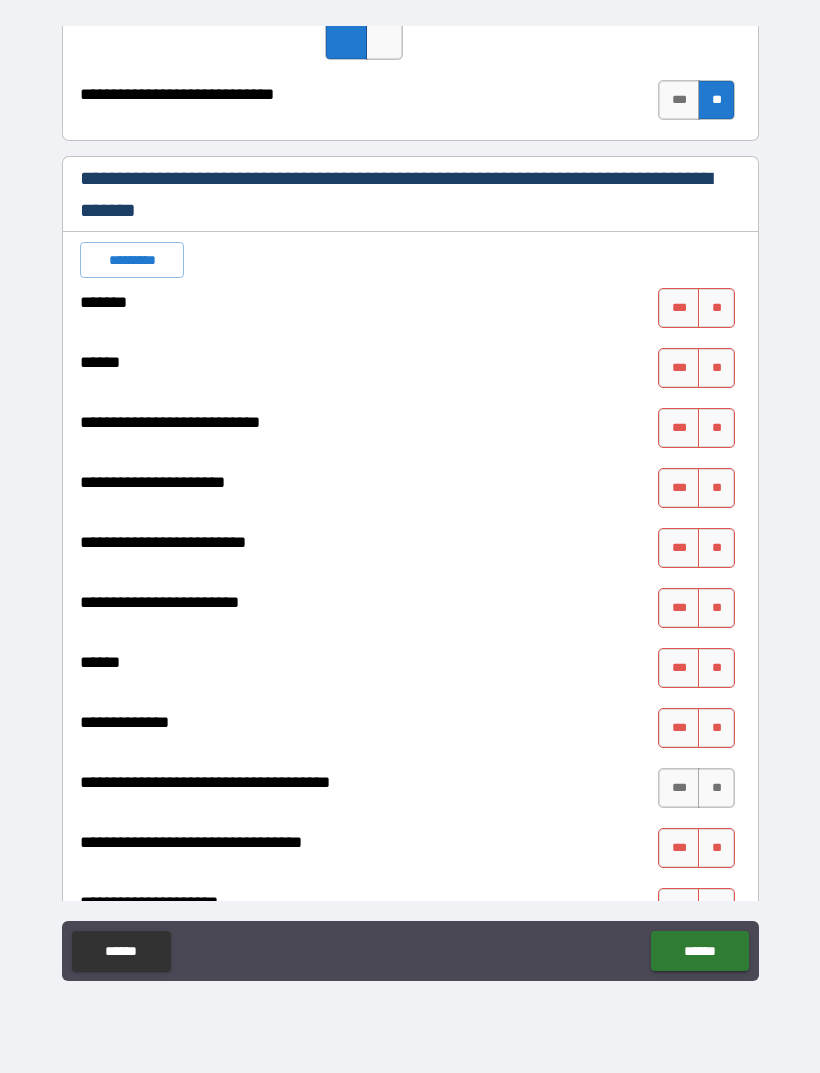 scroll, scrollTop: 405, scrollLeft: 0, axis: vertical 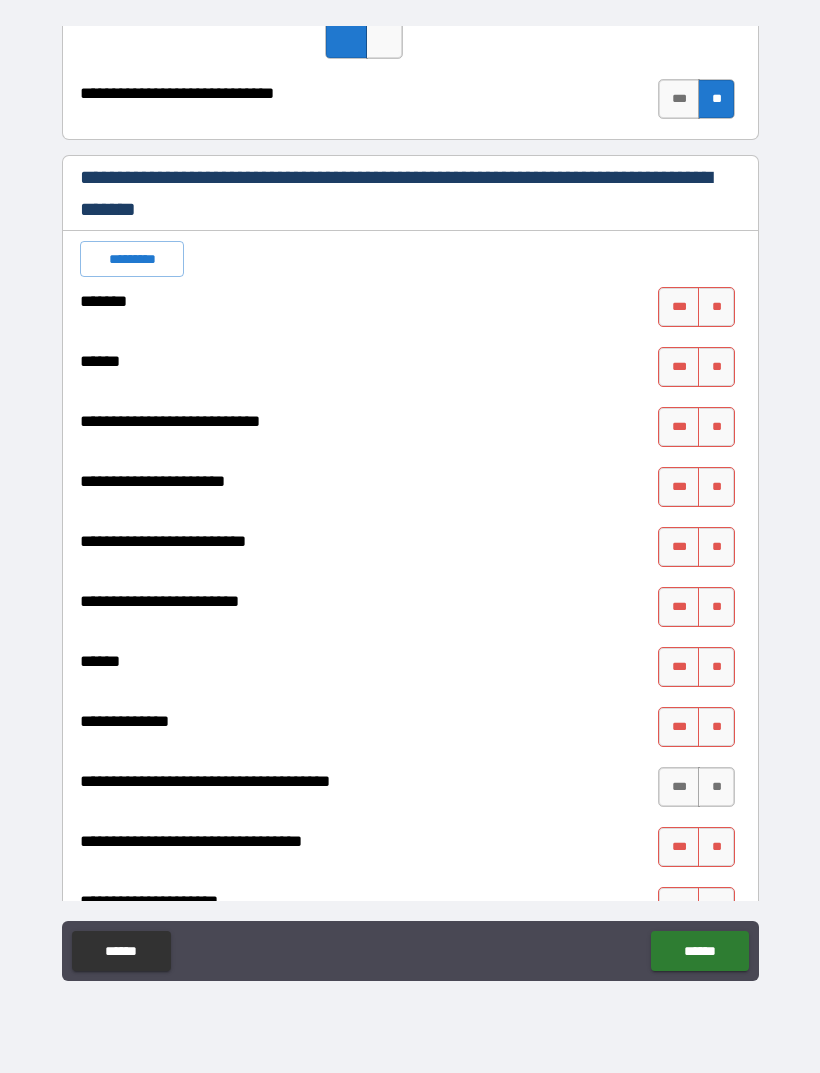 click on "**" at bounding box center (716, 307) 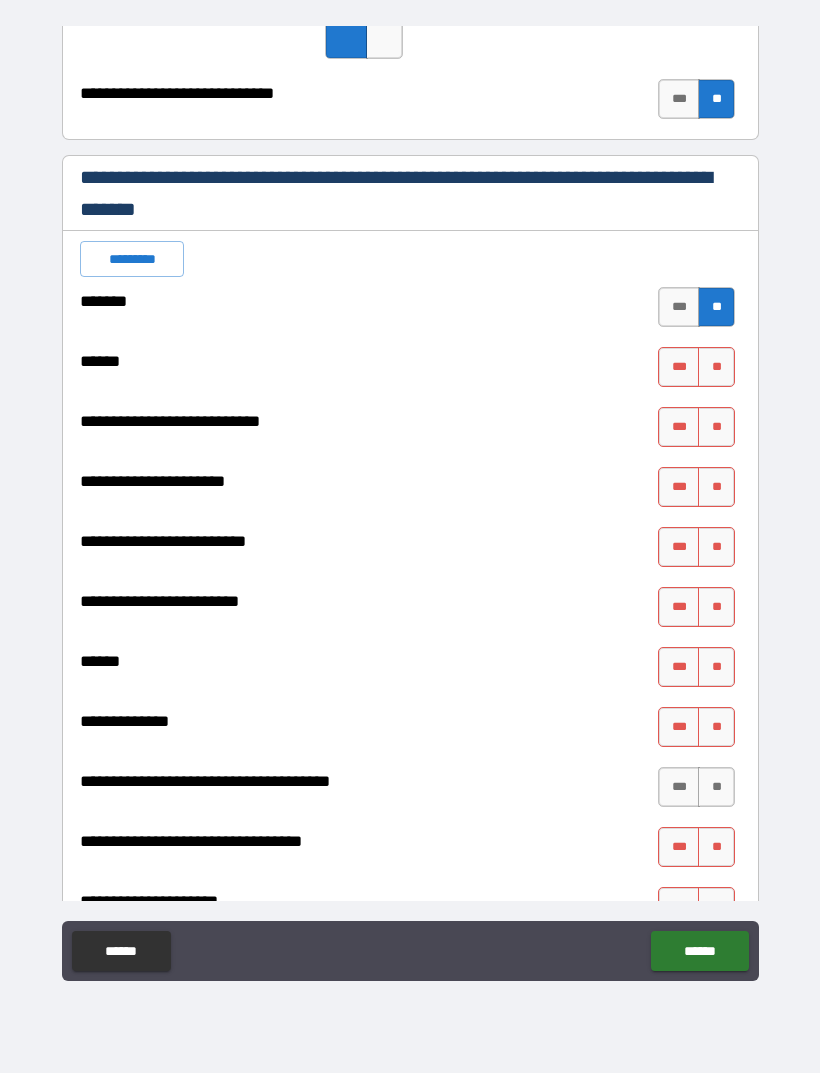 click on "**" at bounding box center (716, 367) 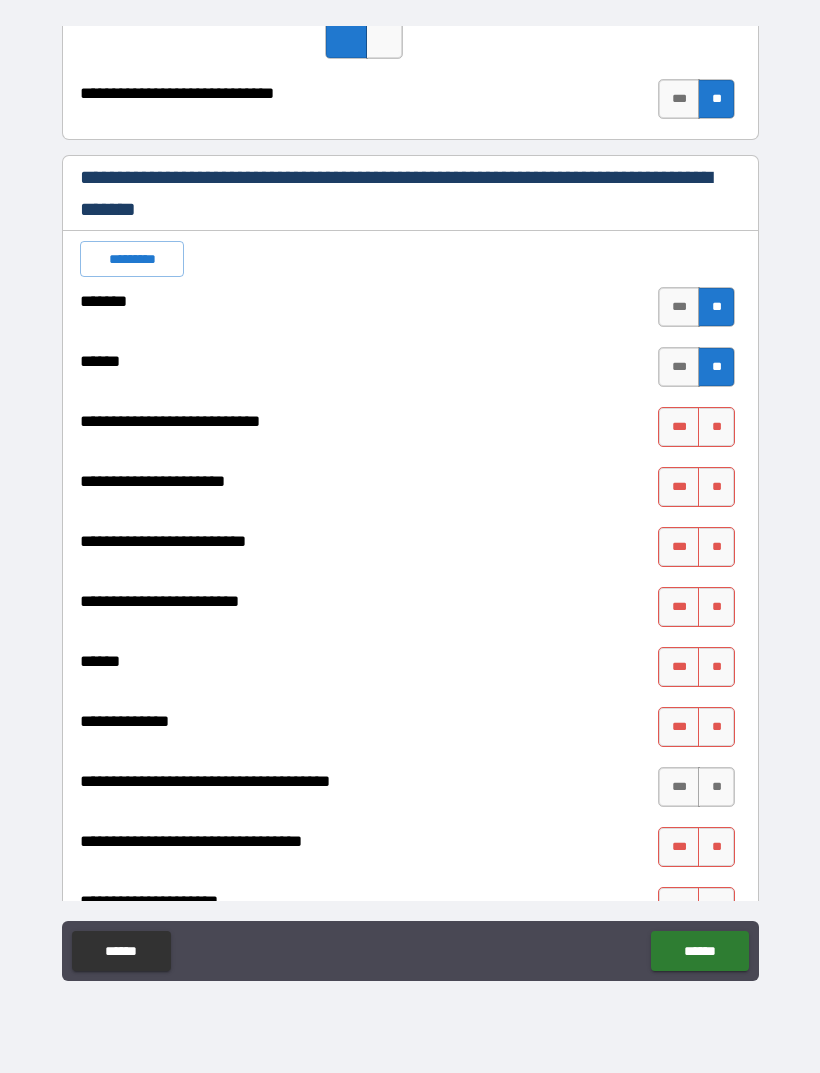 click on "**" at bounding box center [716, 427] 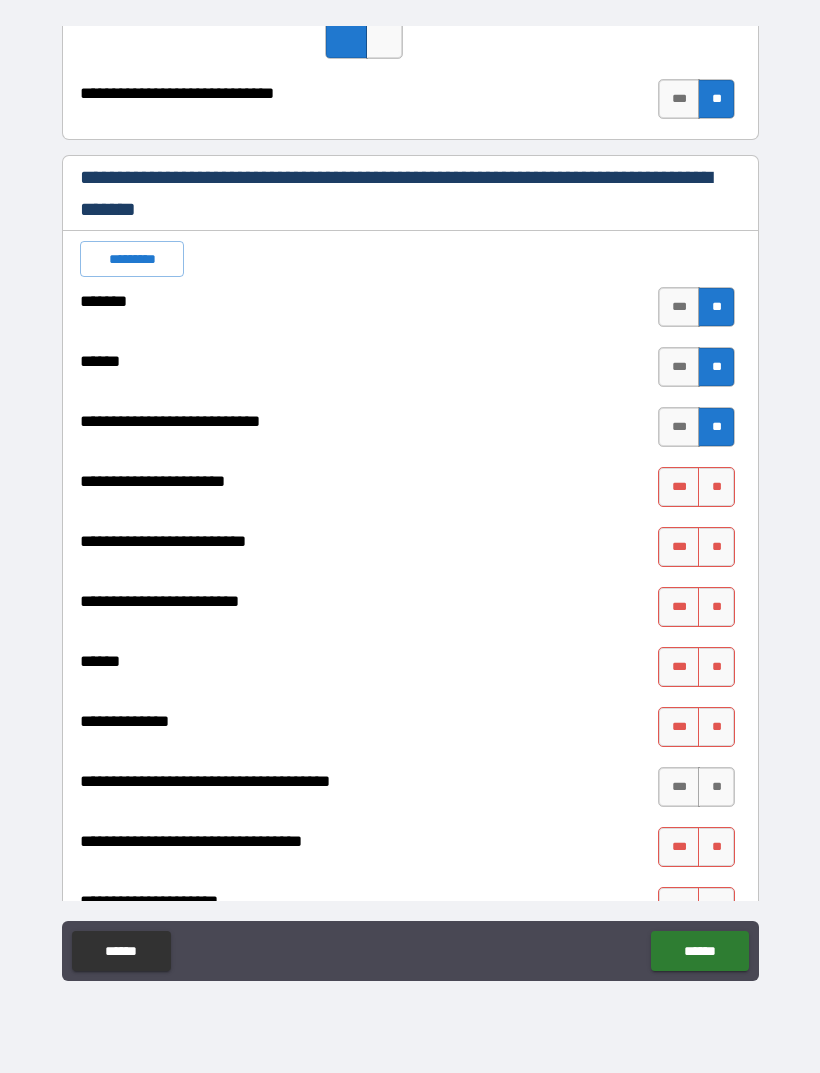 click on "**" at bounding box center (716, 487) 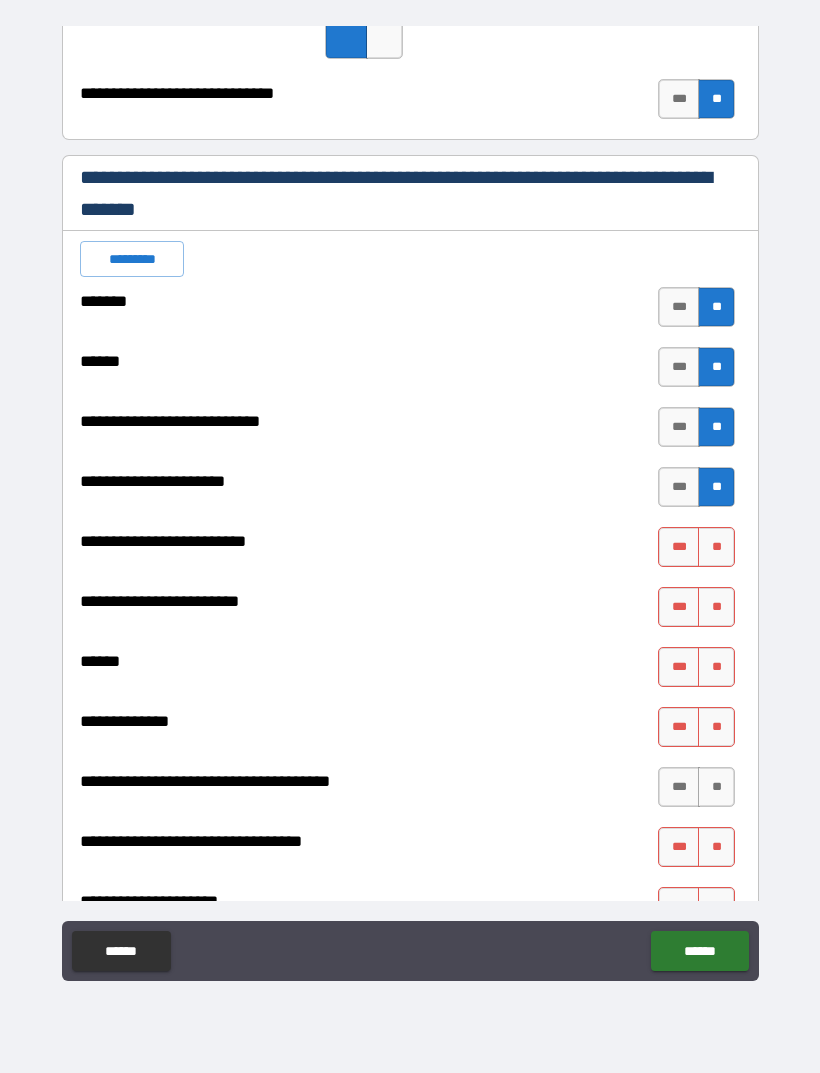 click on "**" at bounding box center [716, 547] 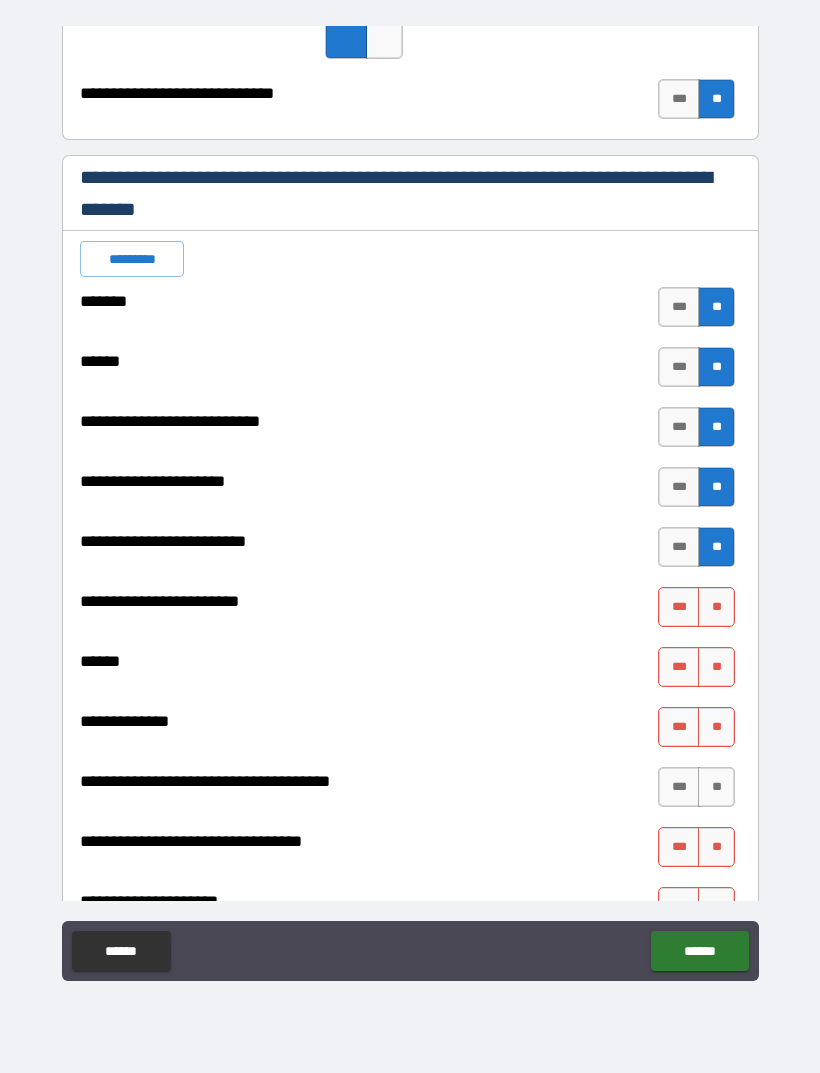click on "**" at bounding box center (716, 607) 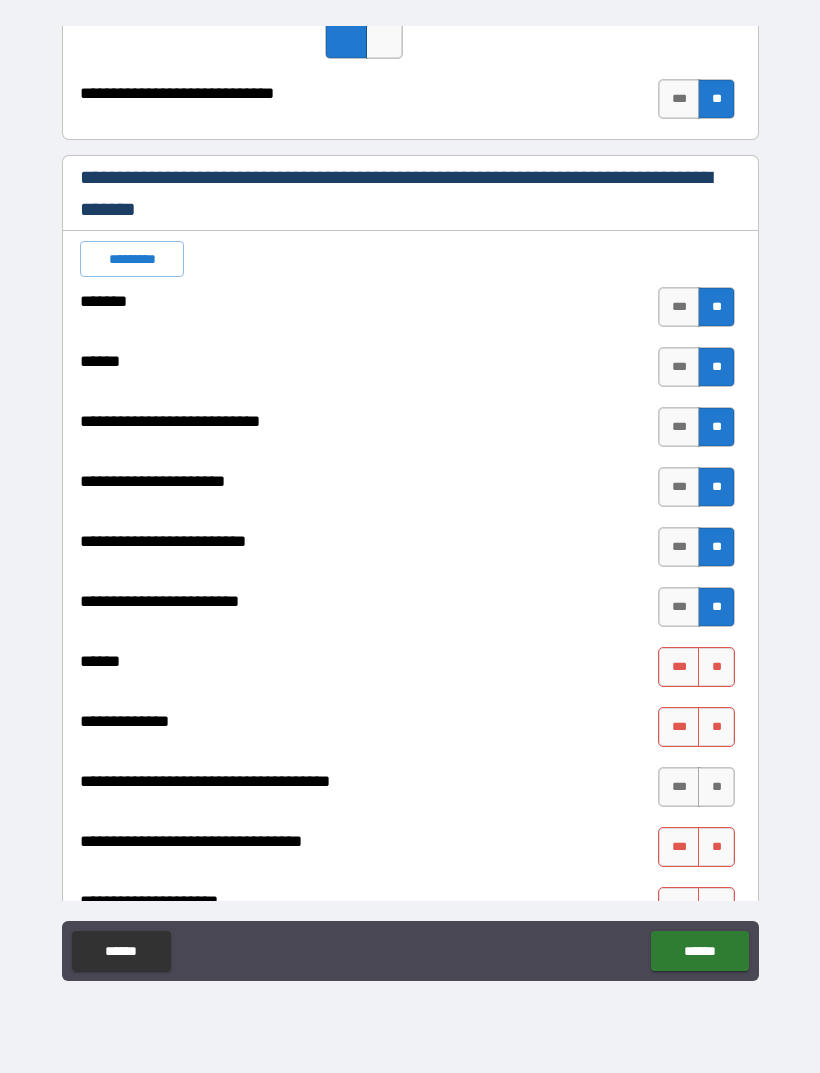 click on "**" at bounding box center (716, 667) 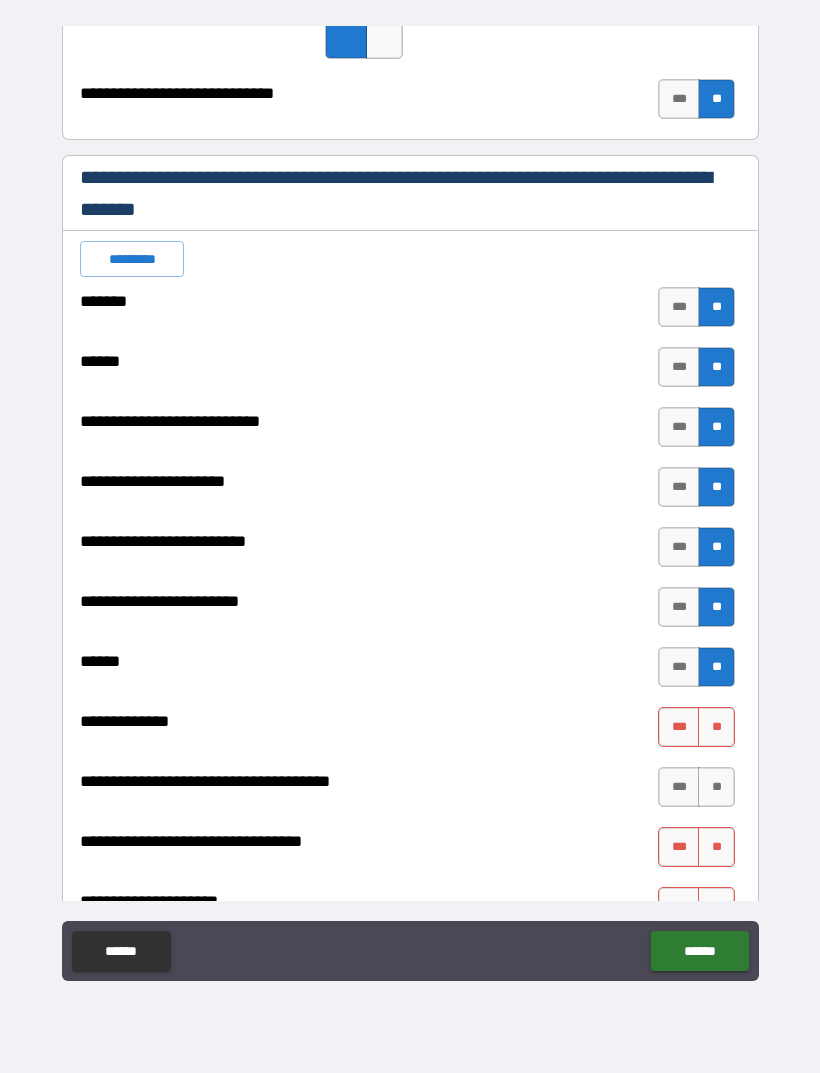 click on "**" at bounding box center (716, 727) 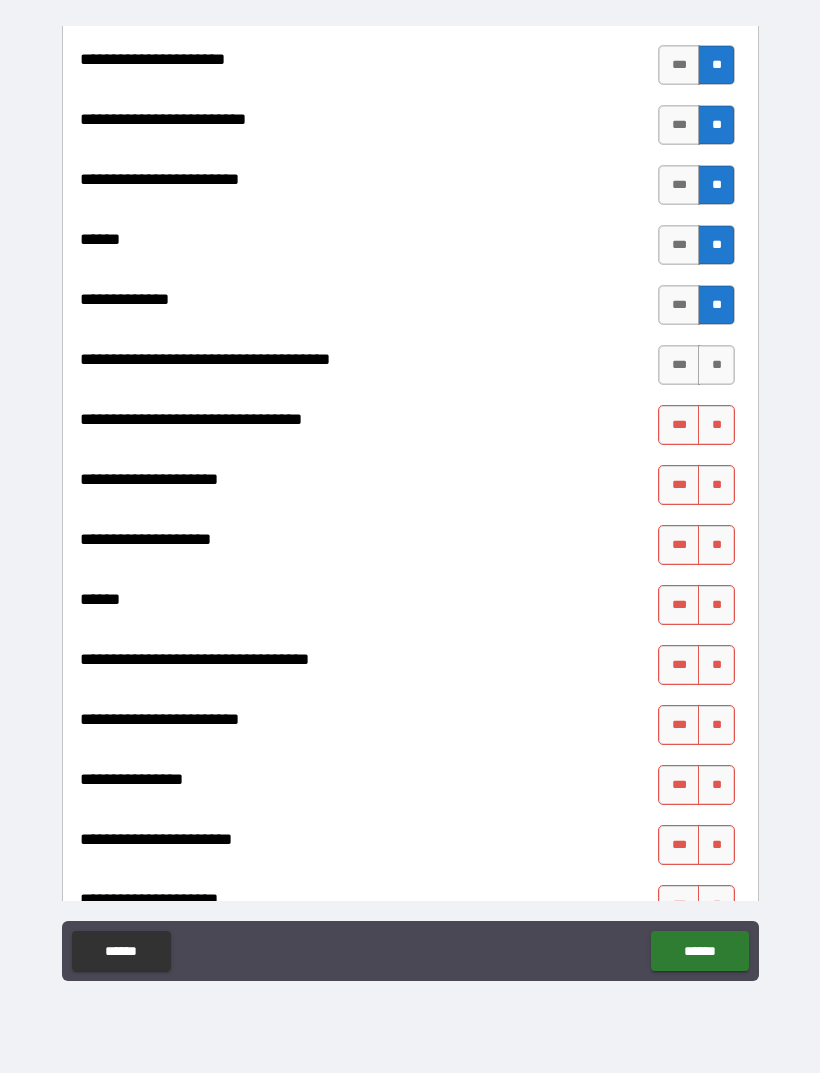 scroll, scrollTop: 828, scrollLeft: 0, axis: vertical 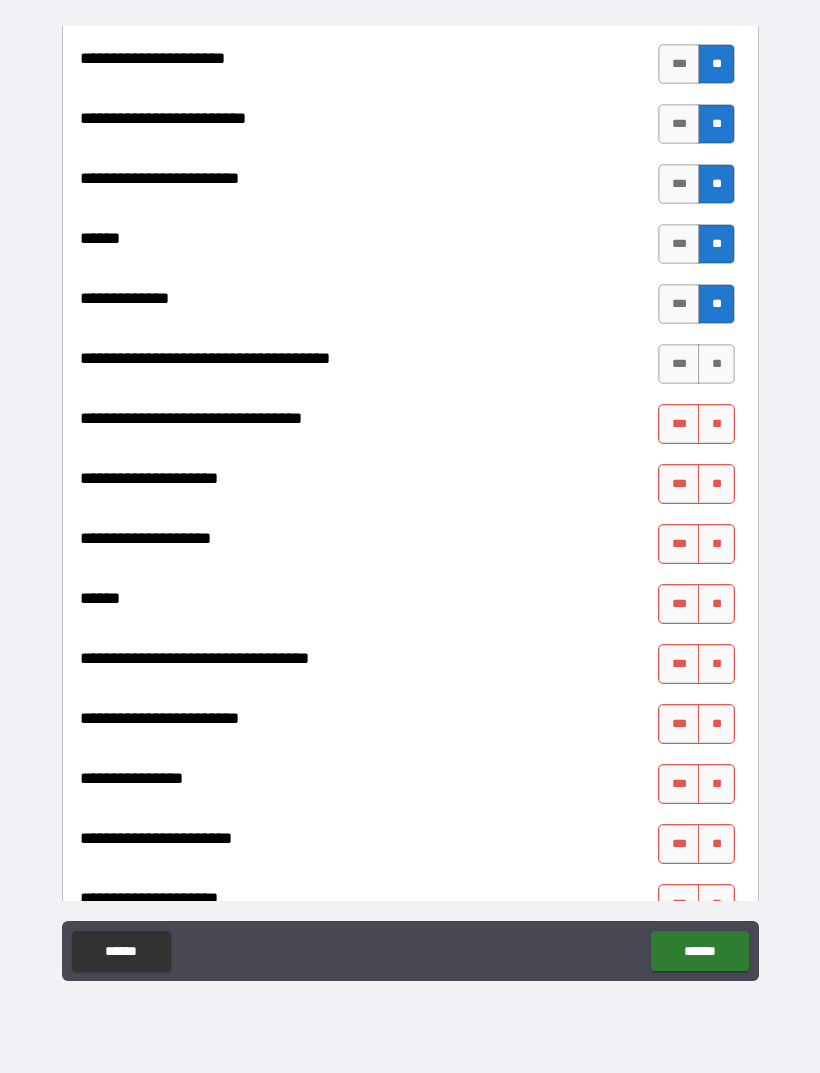 click on "**" at bounding box center (716, 364) 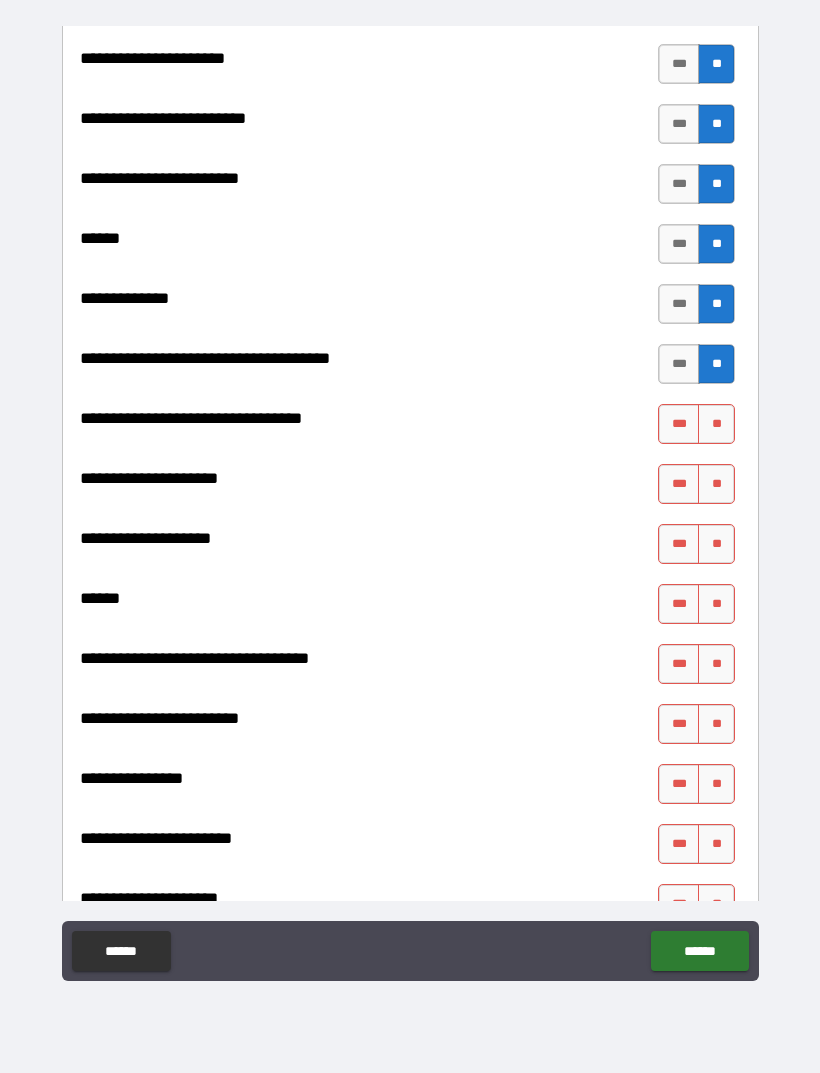 click on "**" at bounding box center [716, 424] 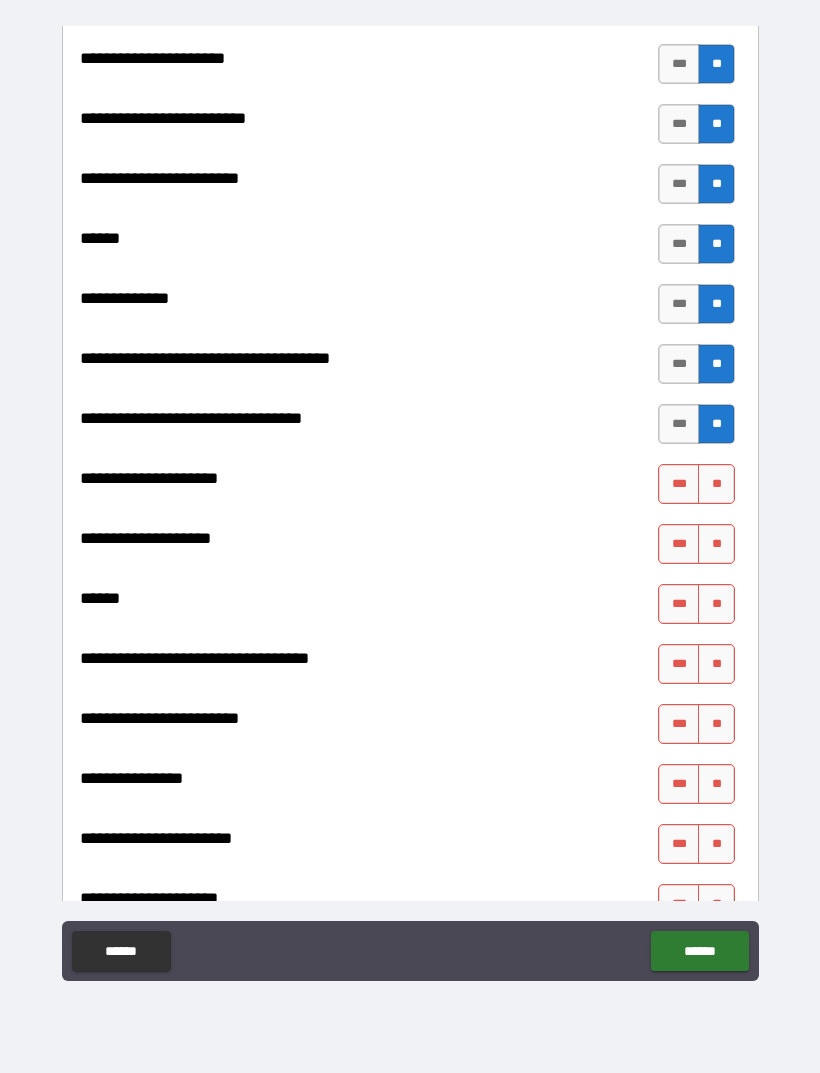 click on "**" at bounding box center [716, 484] 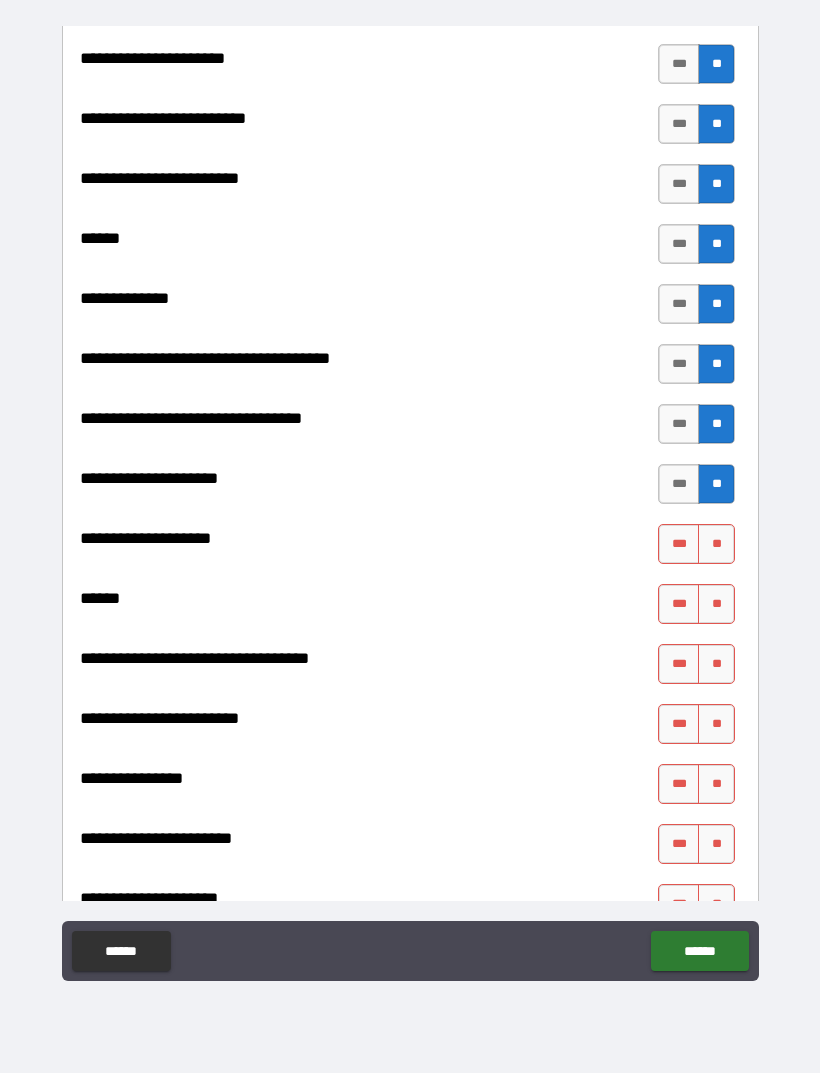 click on "**" at bounding box center (716, 544) 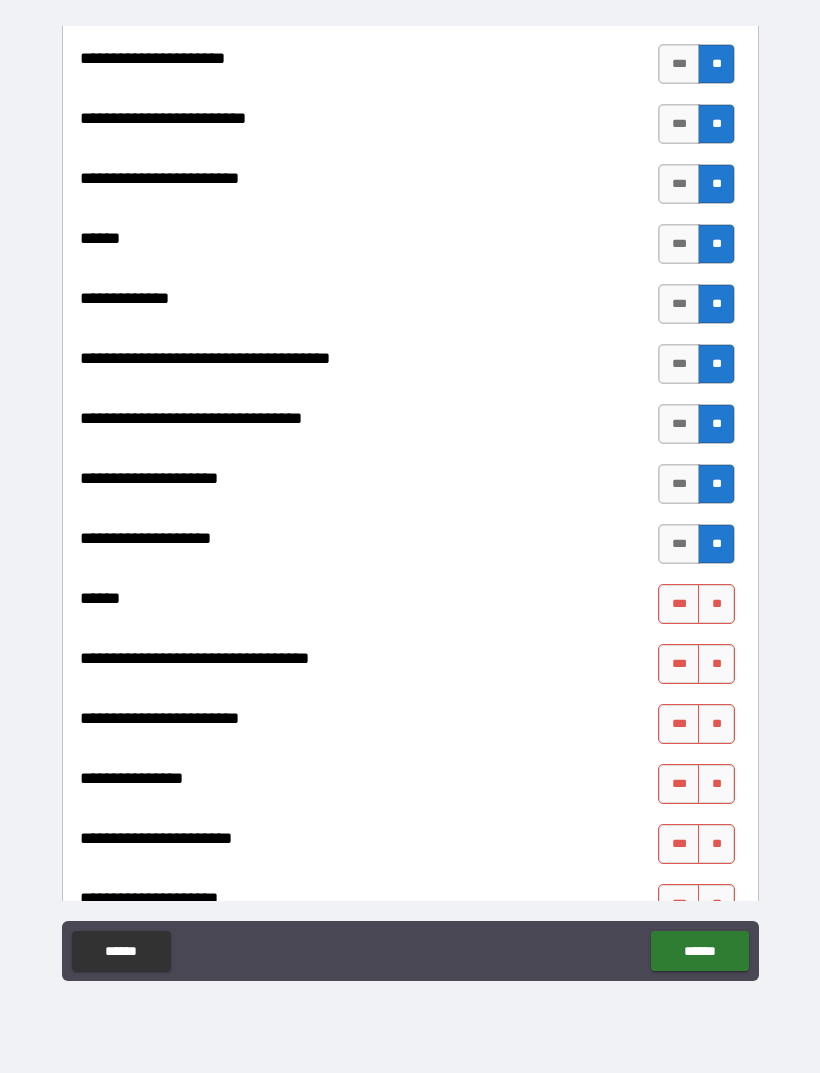click on "**" at bounding box center (716, 604) 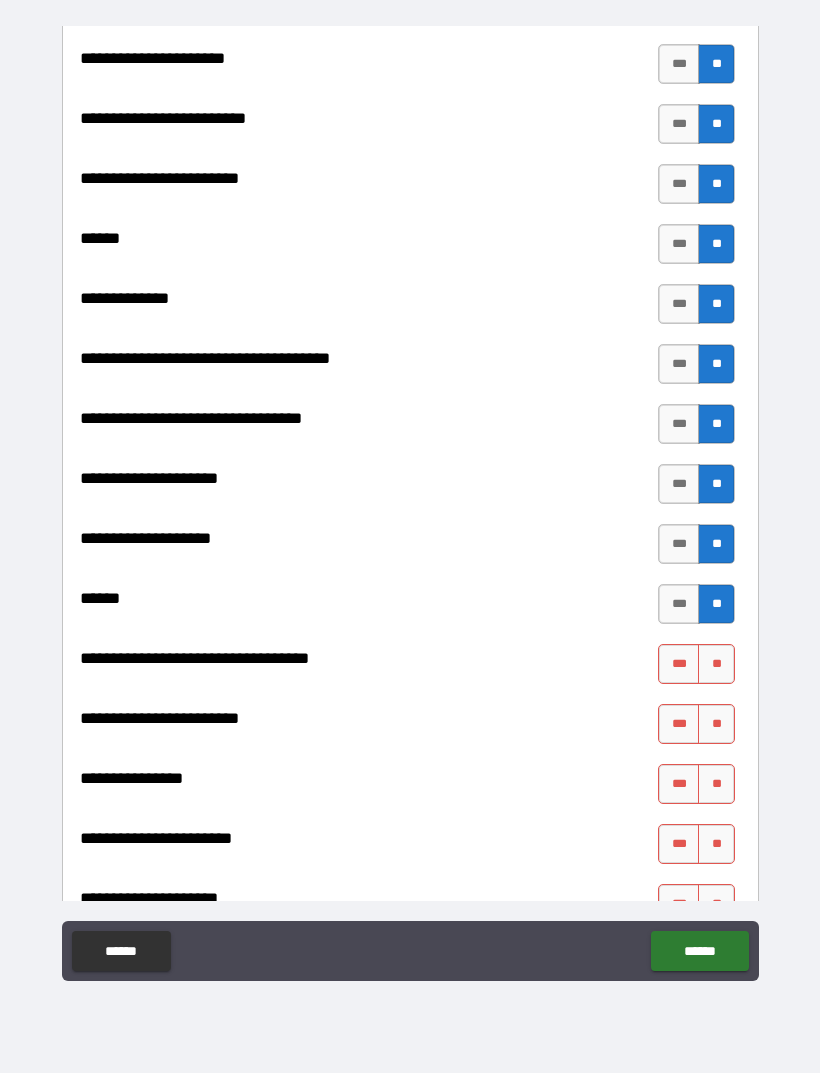 click on "**" at bounding box center (716, 664) 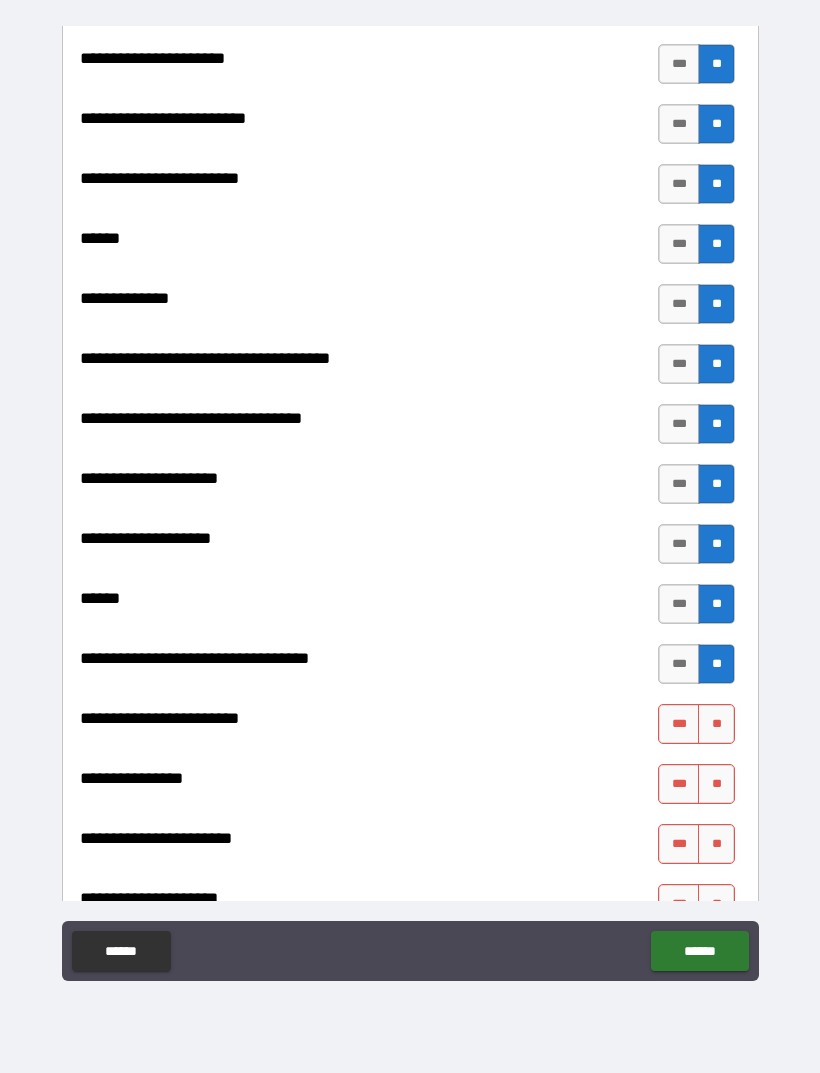 click on "**" at bounding box center (716, 724) 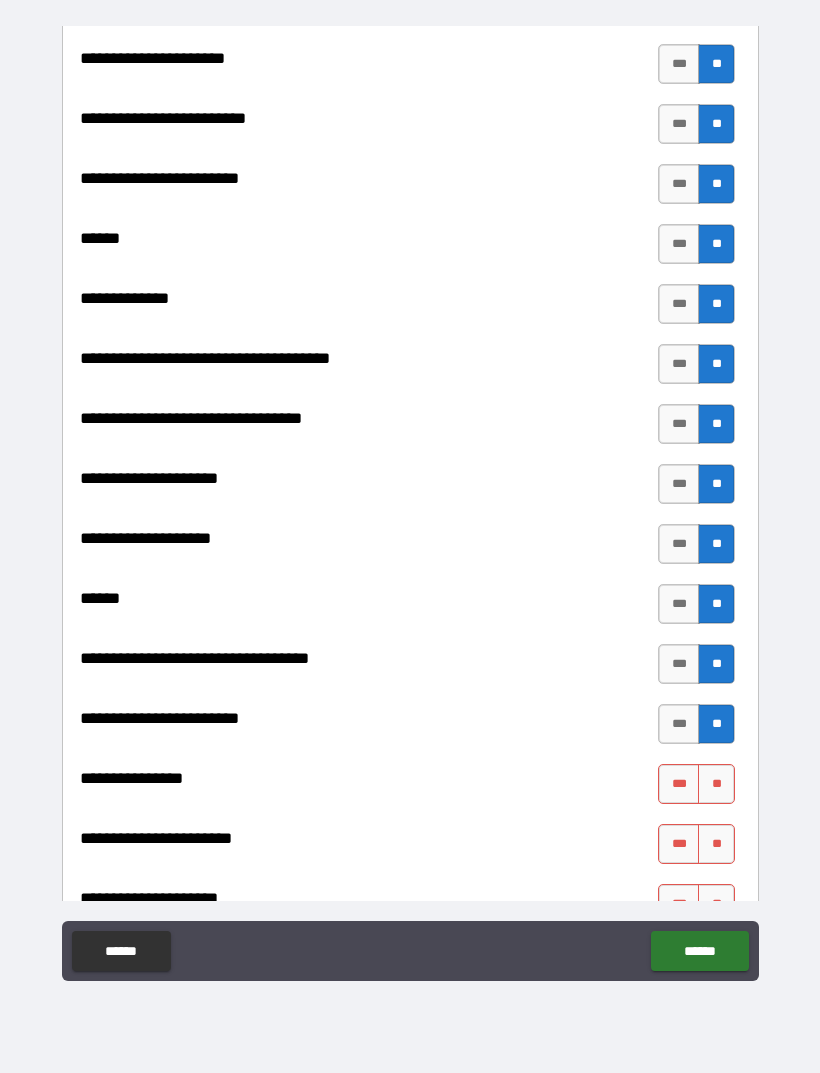 click on "**" at bounding box center (716, 784) 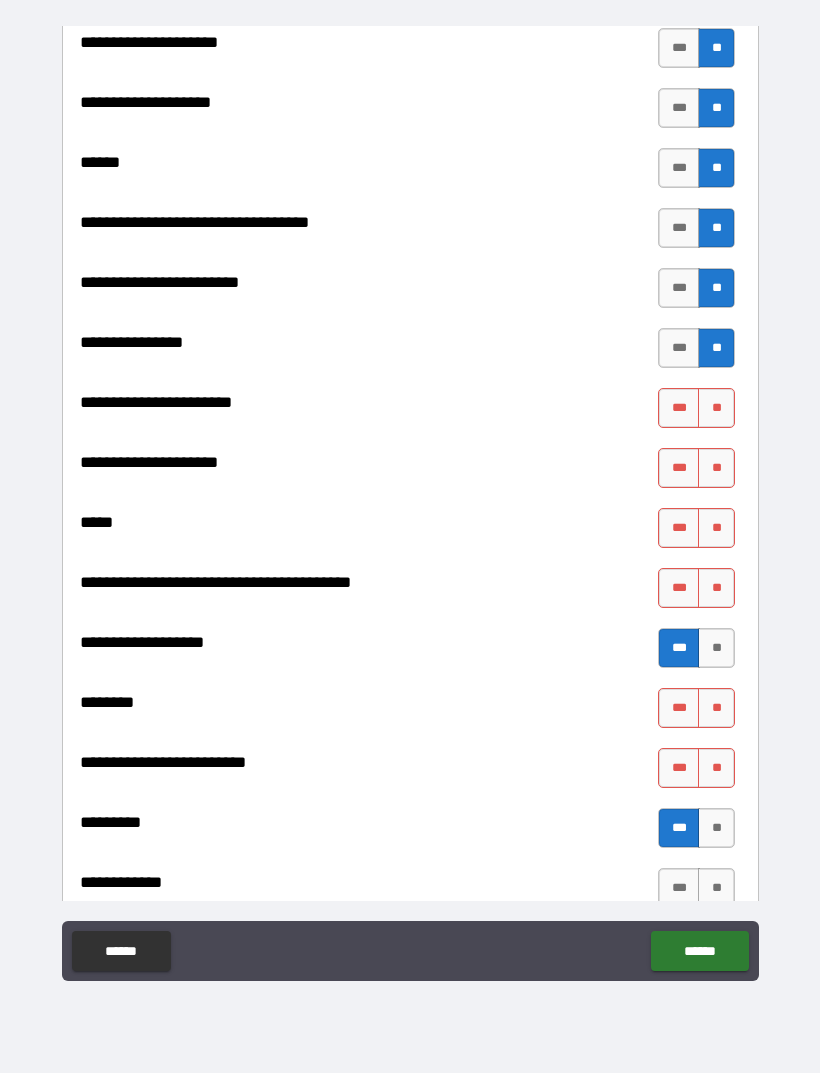 scroll, scrollTop: 1343, scrollLeft: 0, axis: vertical 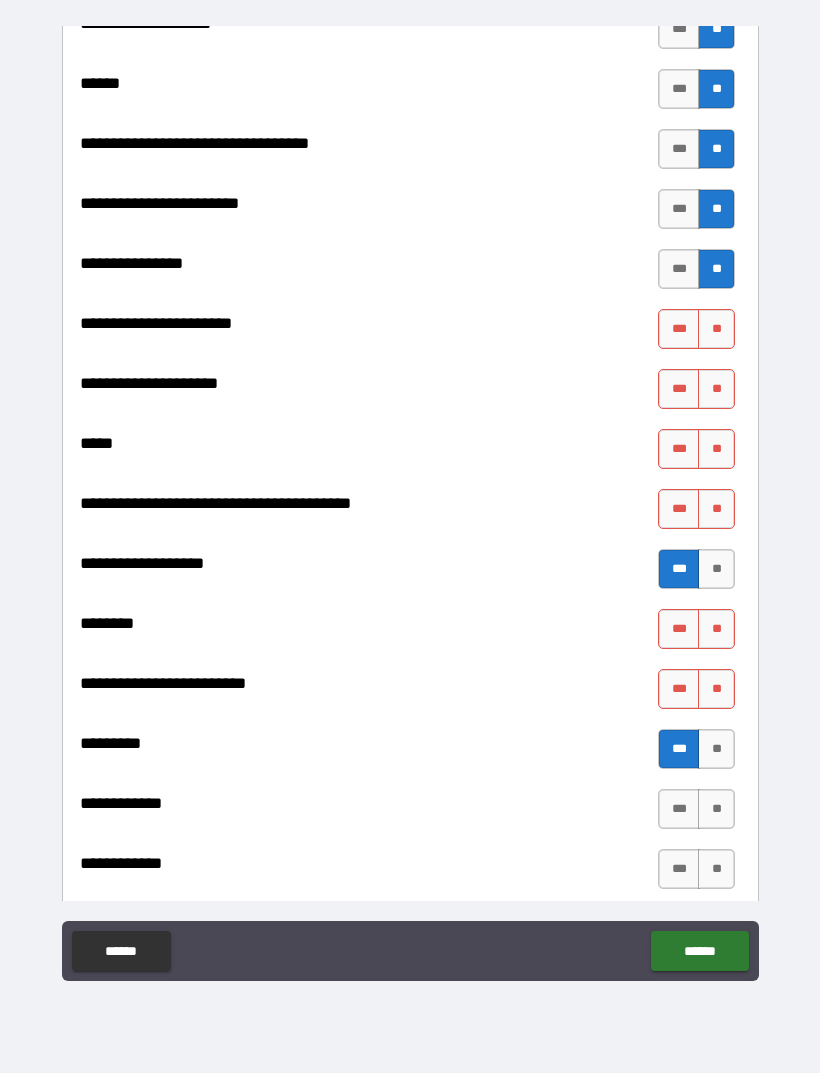 click on "**" at bounding box center (716, 329) 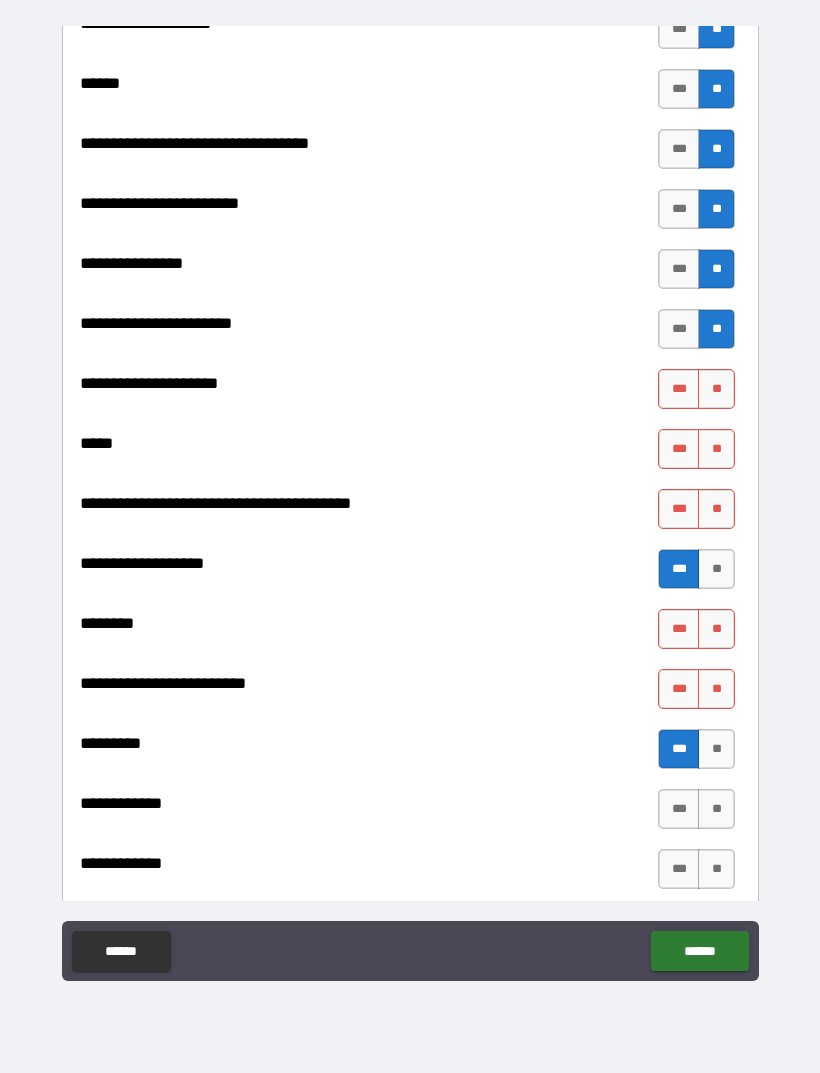 click on "**" at bounding box center [716, 389] 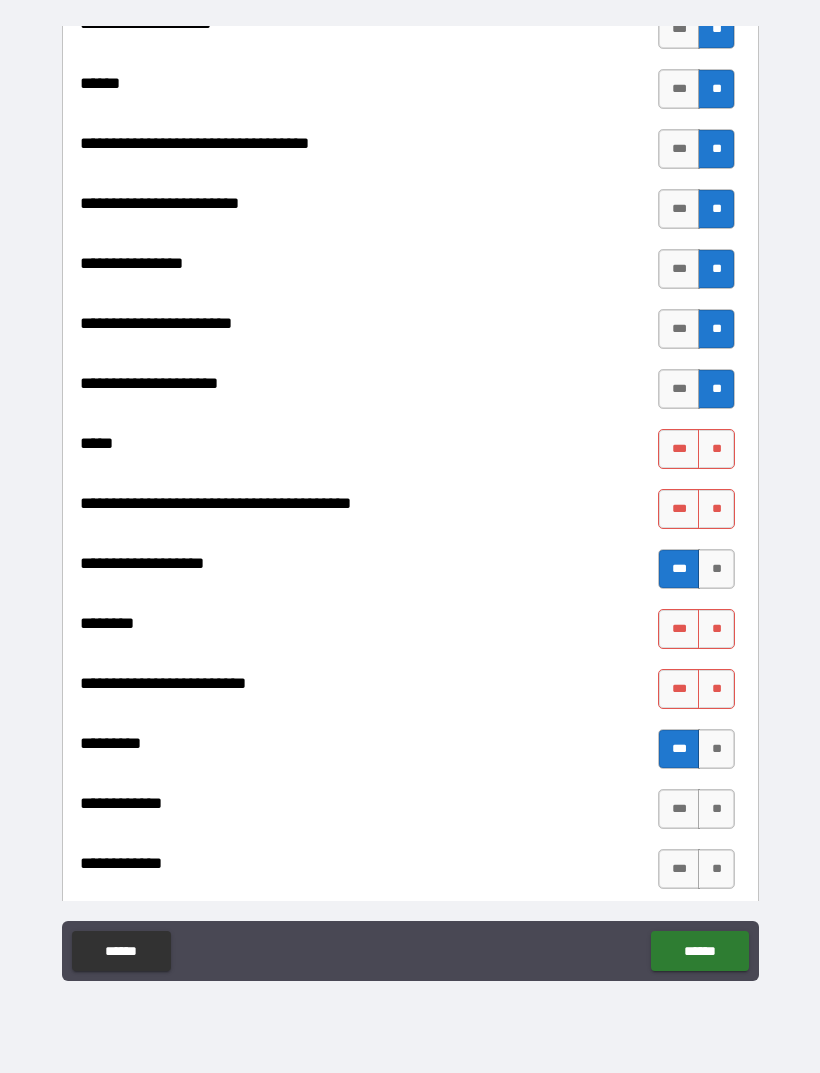 click on "**" at bounding box center [716, 449] 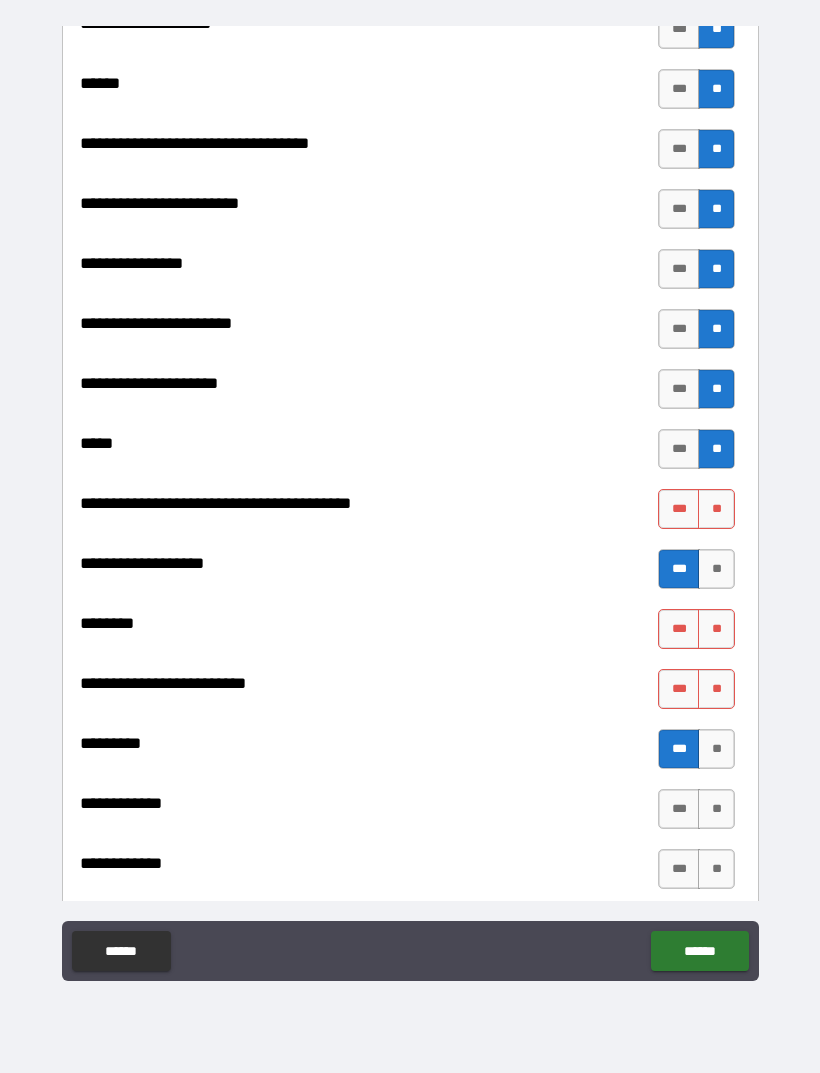 click on "**" at bounding box center (716, 509) 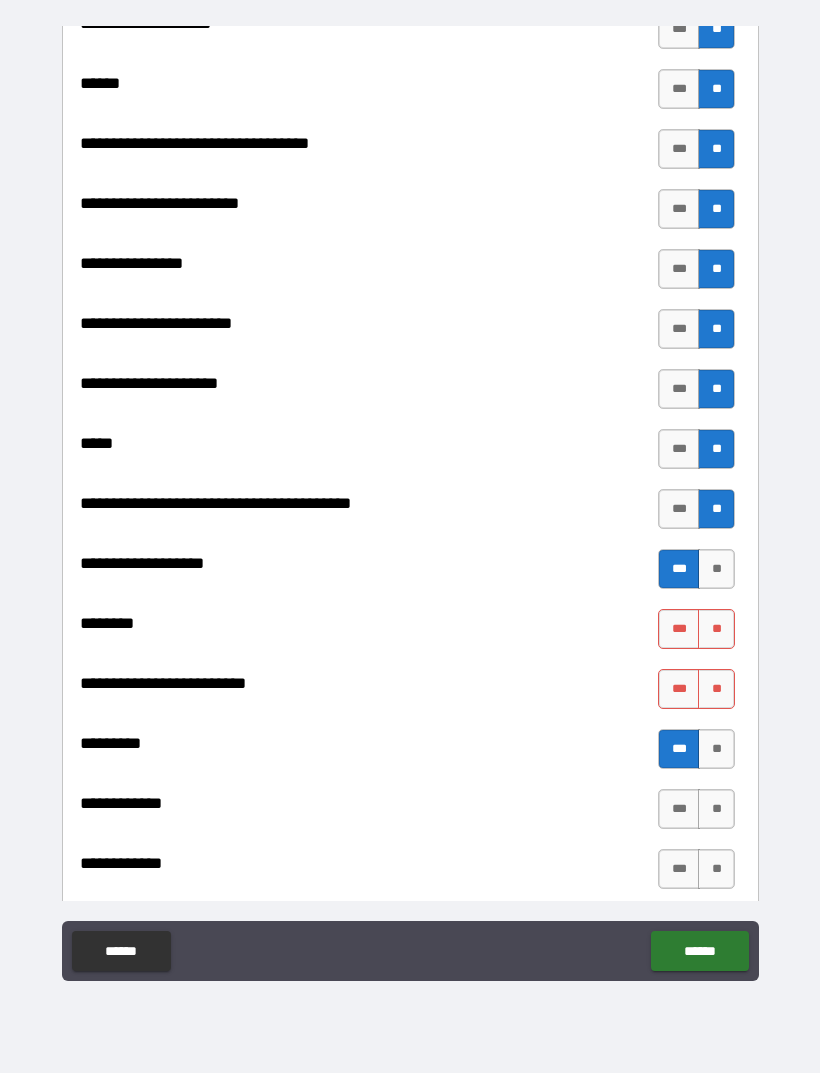 click on "**" at bounding box center [716, 629] 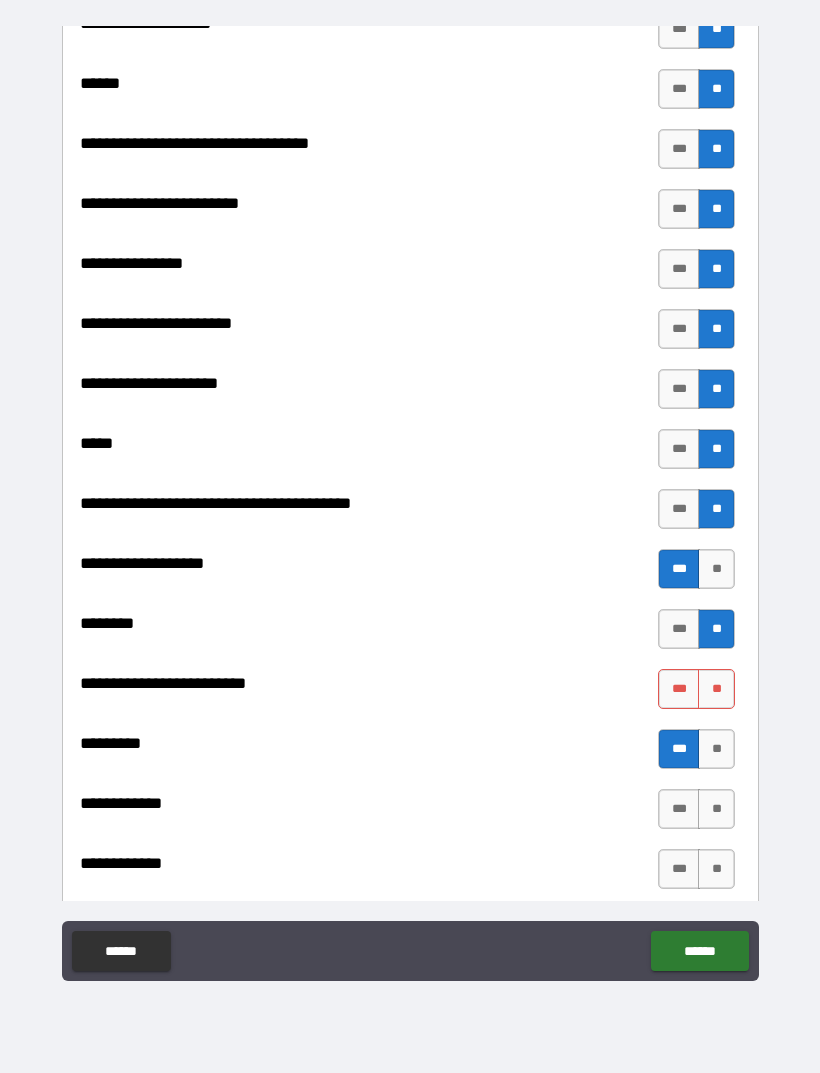 click on "**" at bounding box center (716, 689) 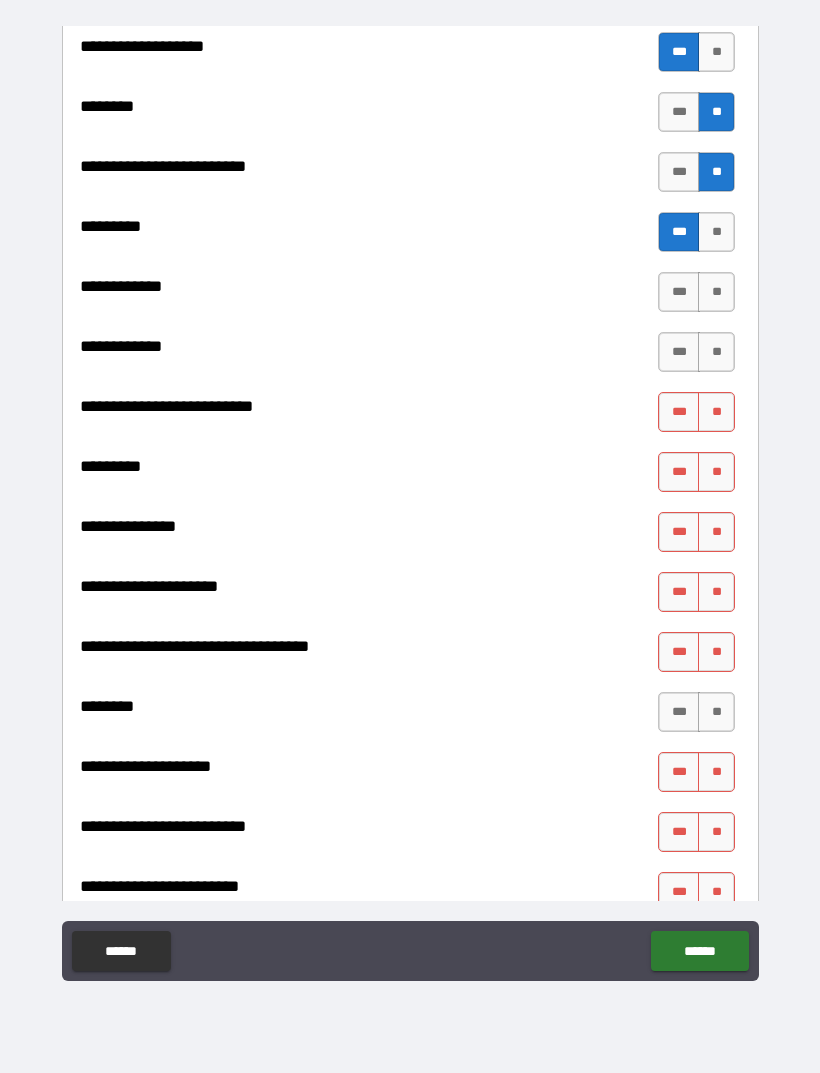 scroll, scrollTop: 1862, scrollLeft: 0, axis: vertical 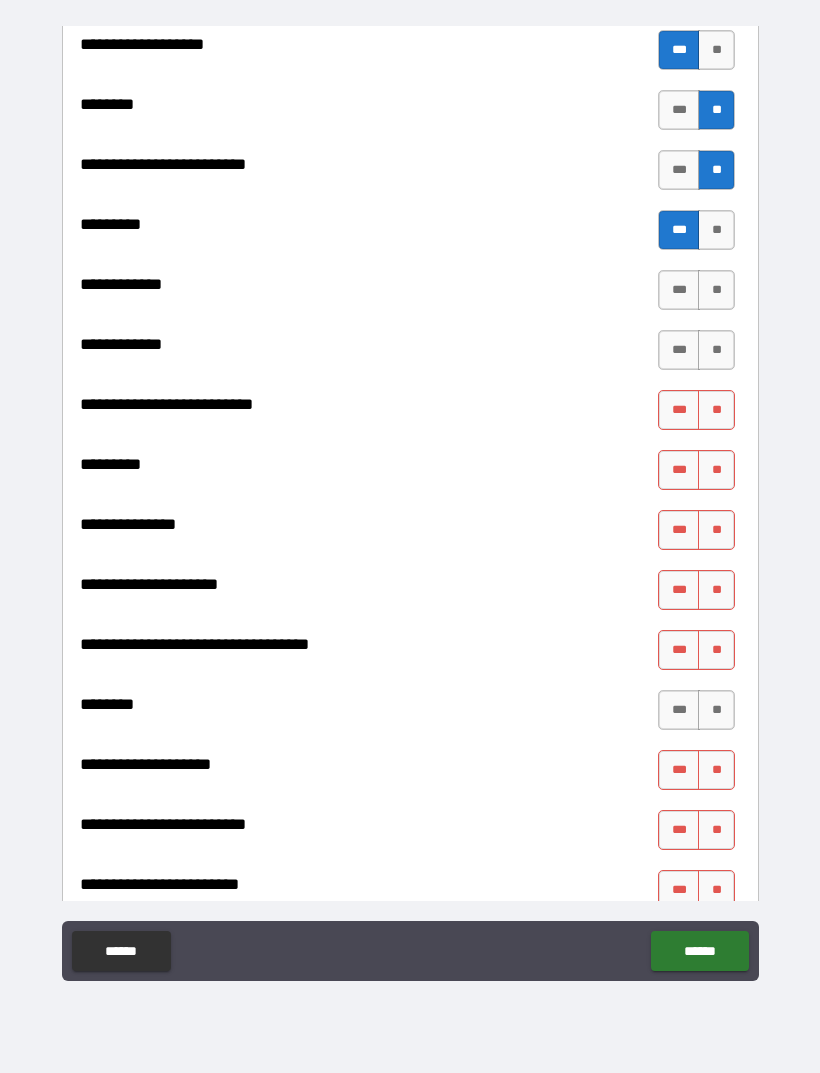 click on "**" at bounding box center [716, 290] 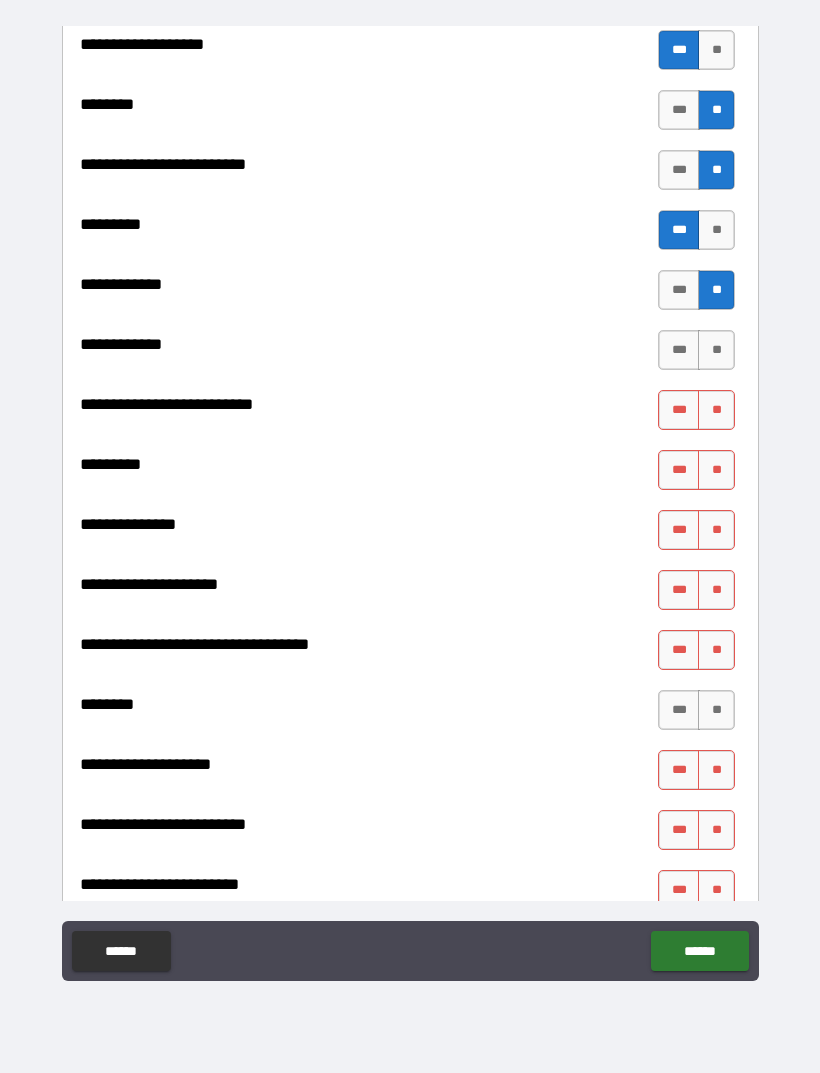 click on "**" at bounding box center [716, 350] 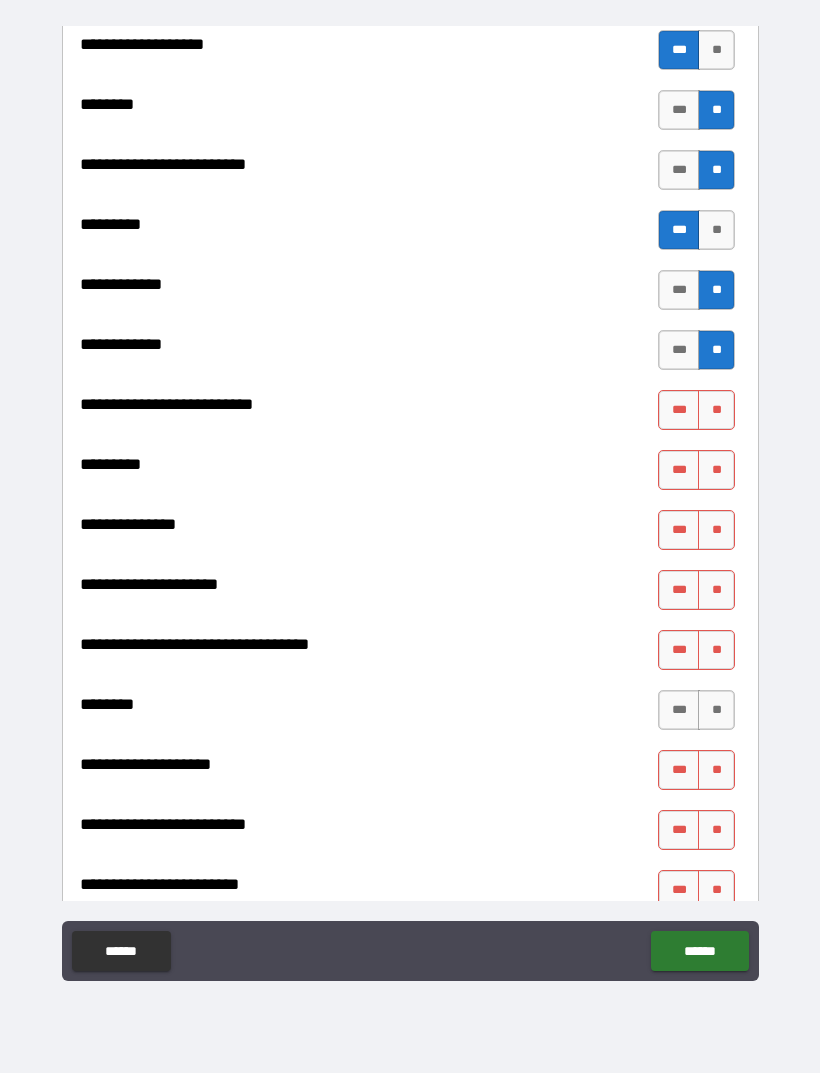 click on "**" at bounding box center [716, 410] 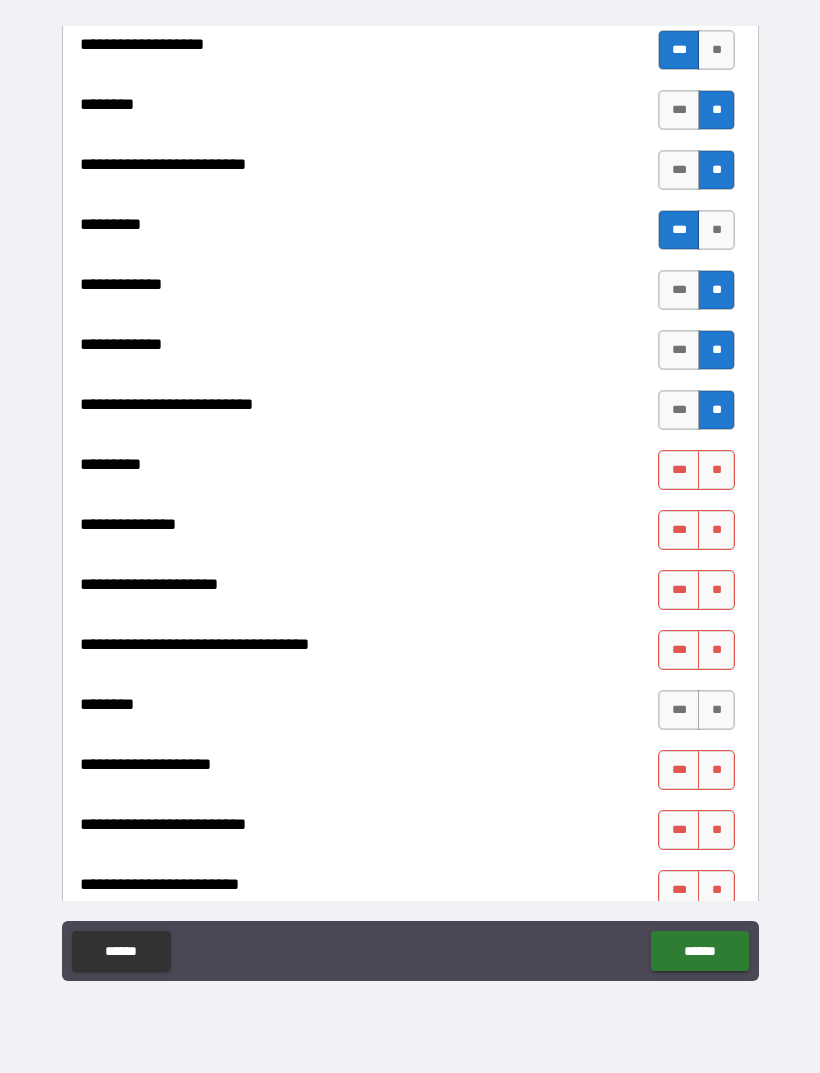 click on "**" at bounding box center [716, 470] 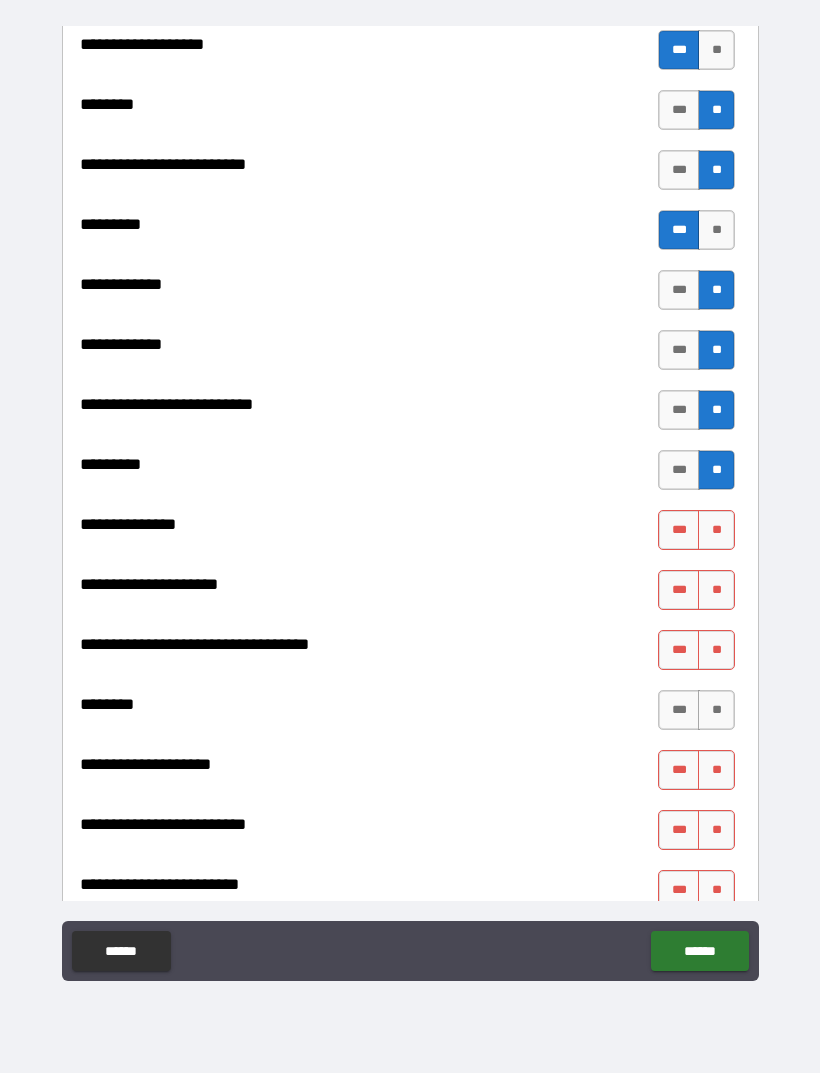 click on "**" at bounding box center [716, 530] 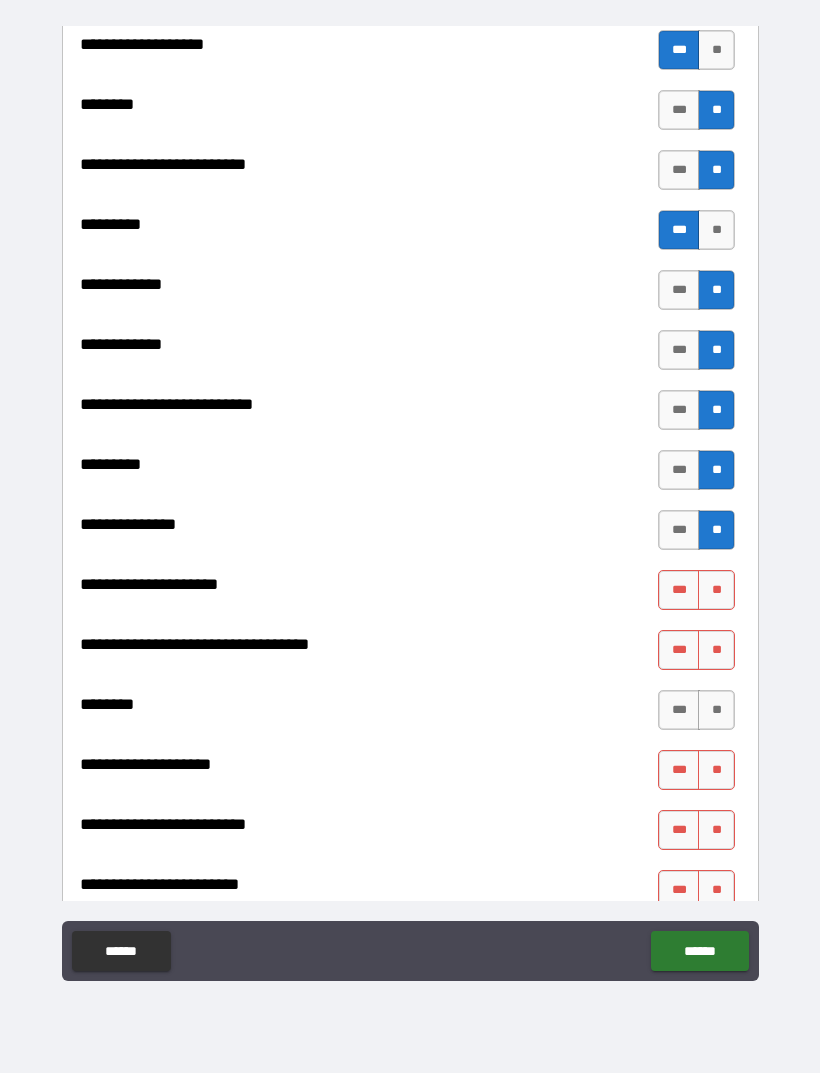 click on "**" at bounding box center [716, 590] 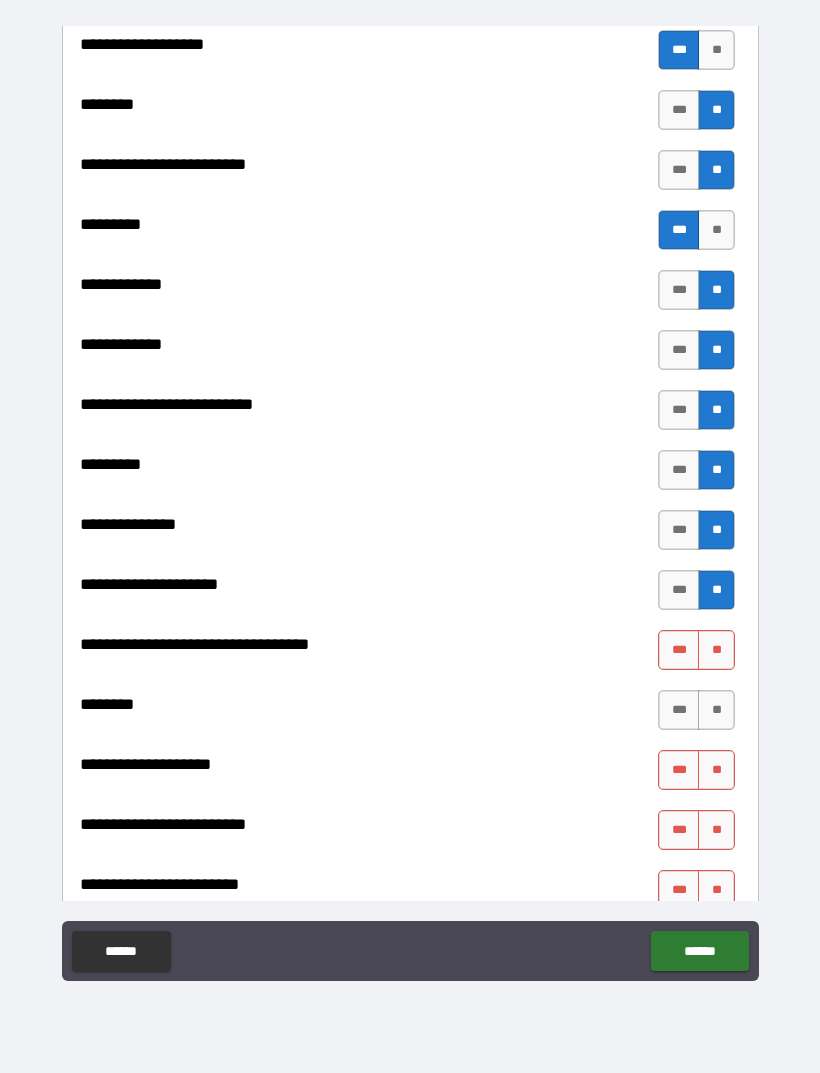 click on "**" at bounding box center [716, 650] 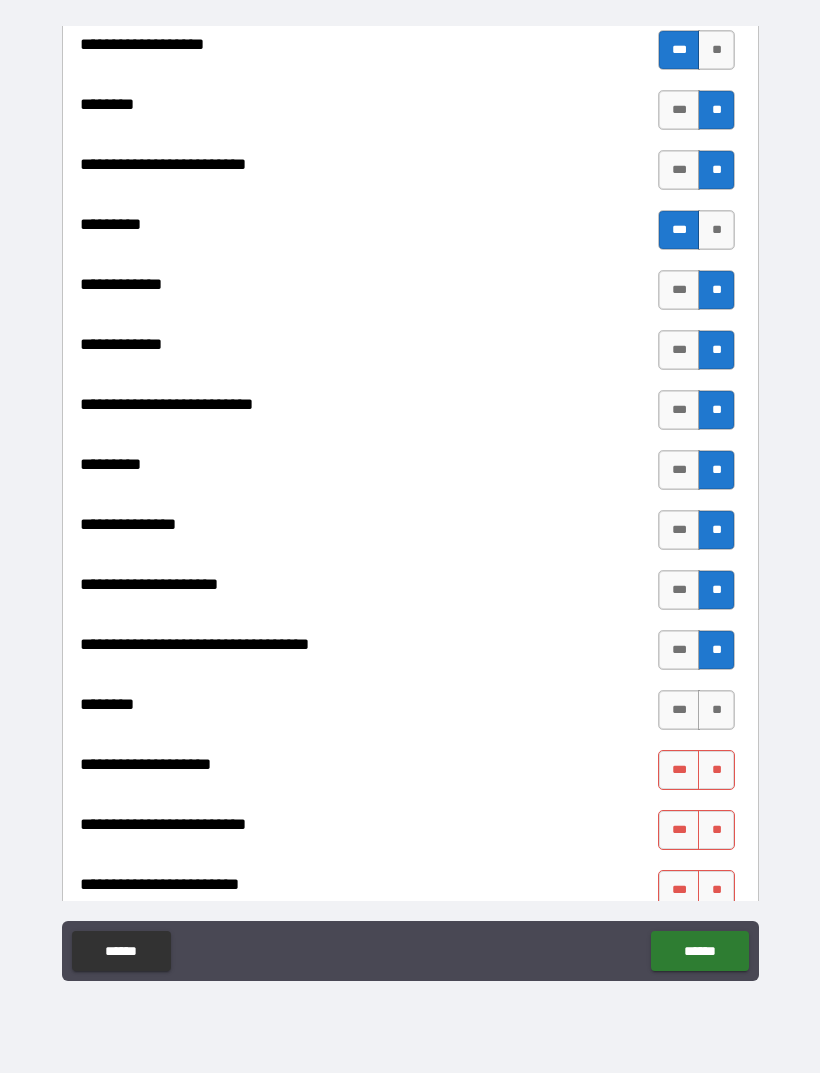 click on "**" at bounding box center (716, 710) 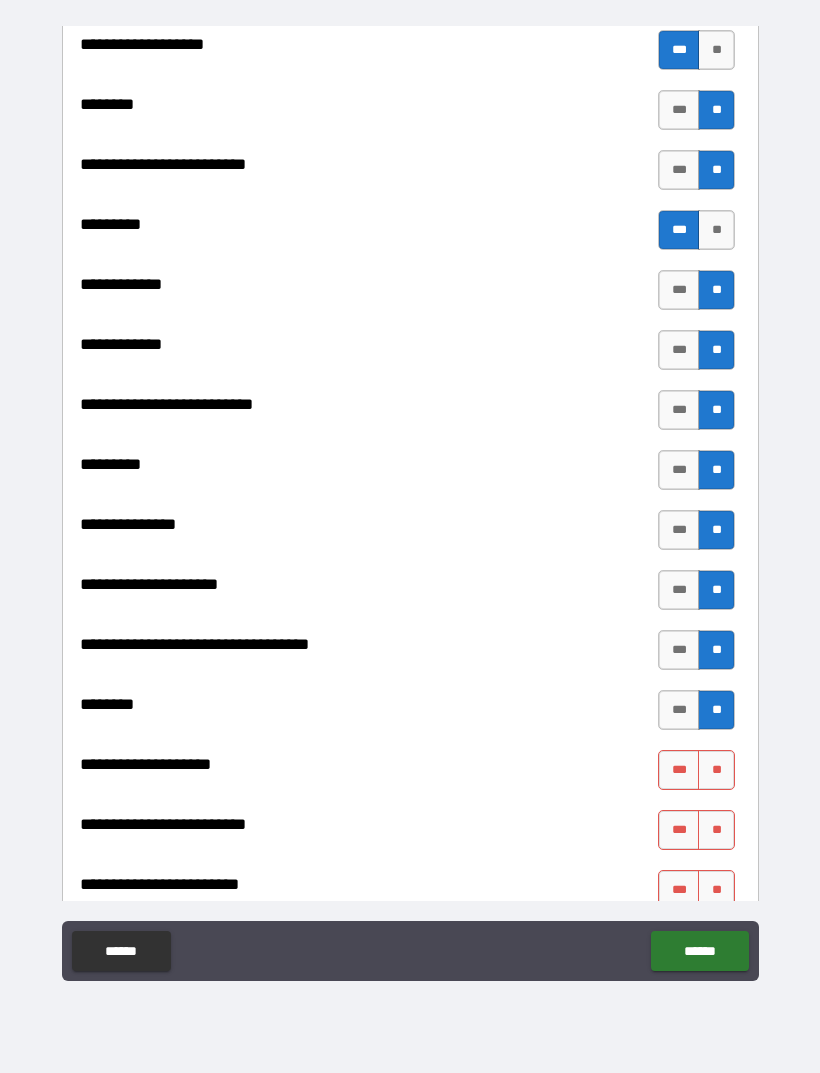 click on "**" at bounding box center [716, 770] 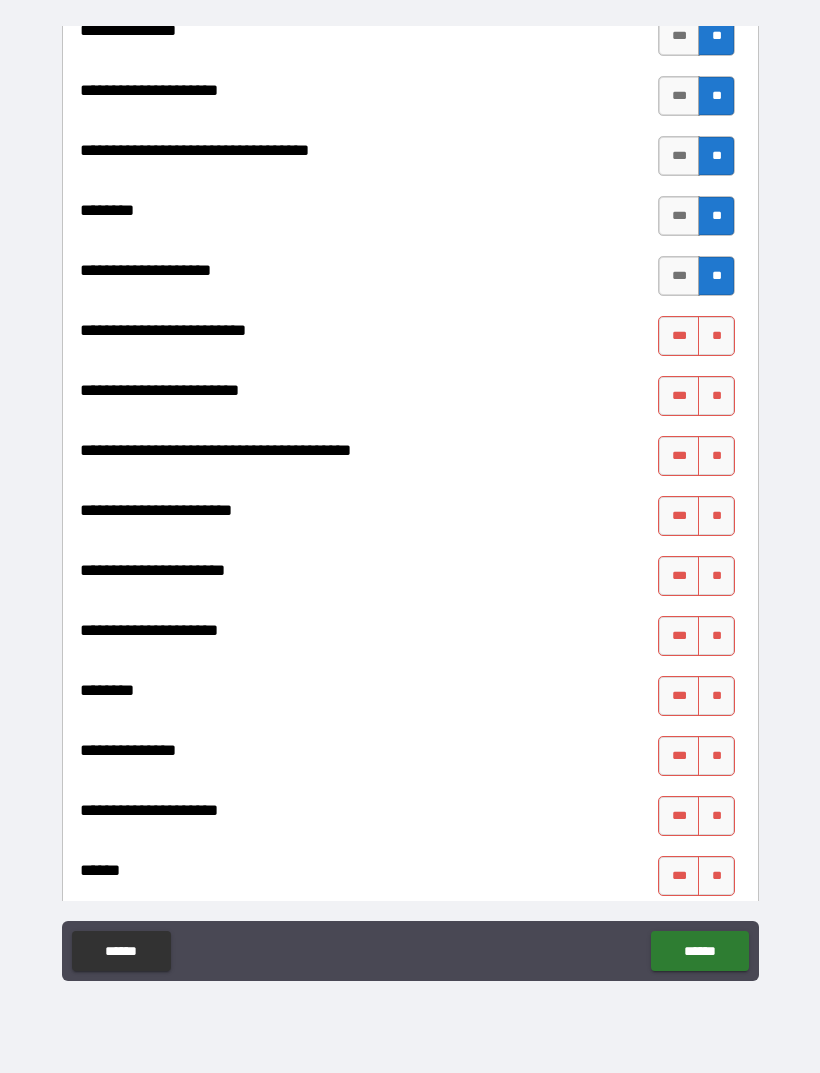 scroll, scrollTop: 2360, scrollLeft: 0, axis: vertical 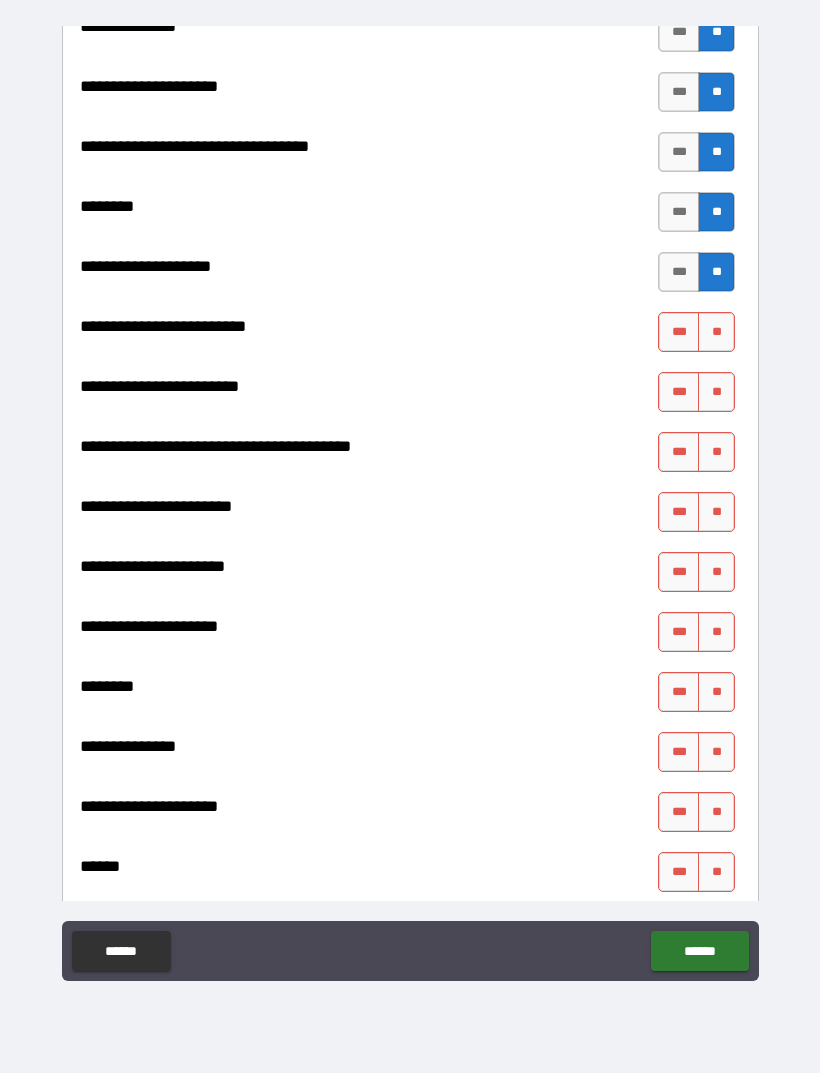 click on "**" at bounding box center [716, 332] 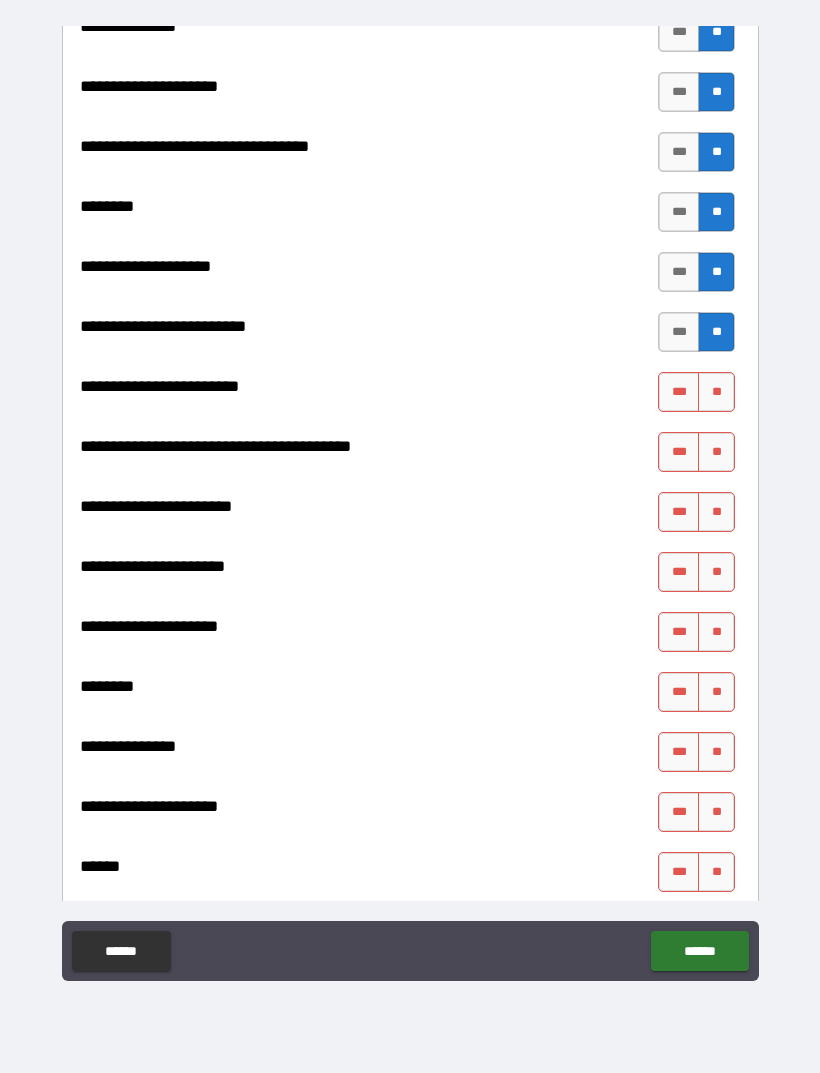 click on "**" at bounding box center [716, 392] 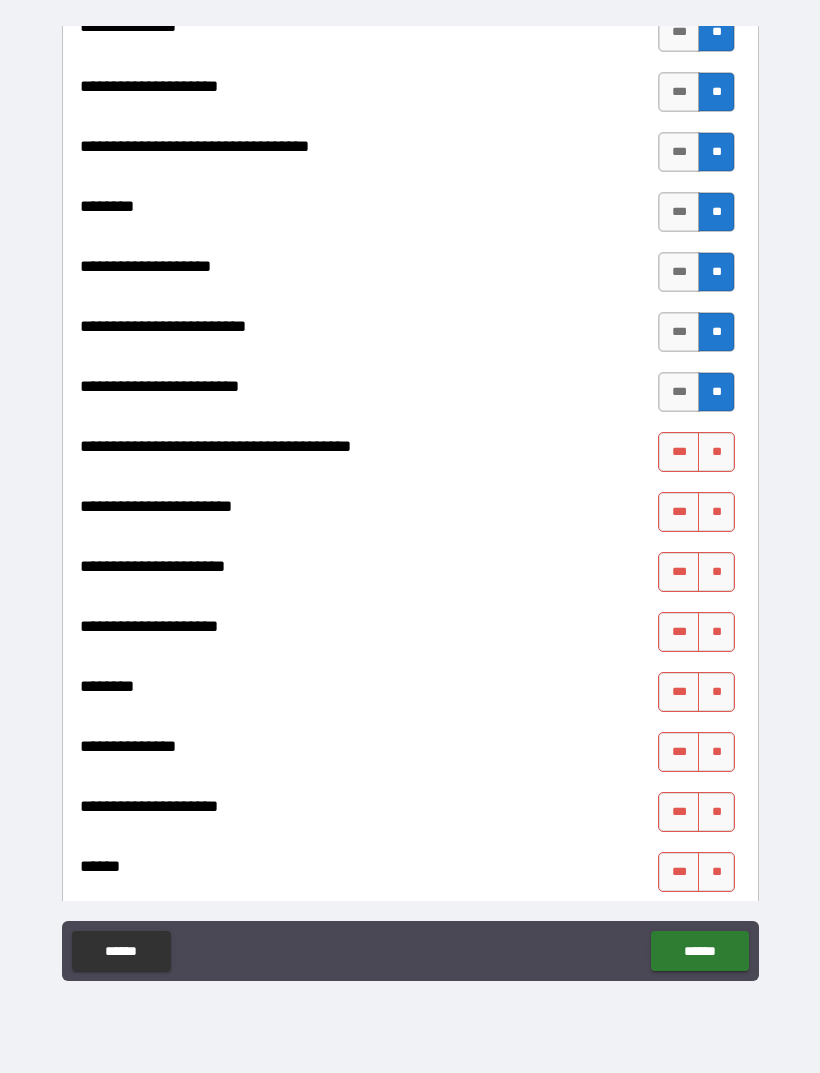 click on "**" at bounding box center (716, 452) 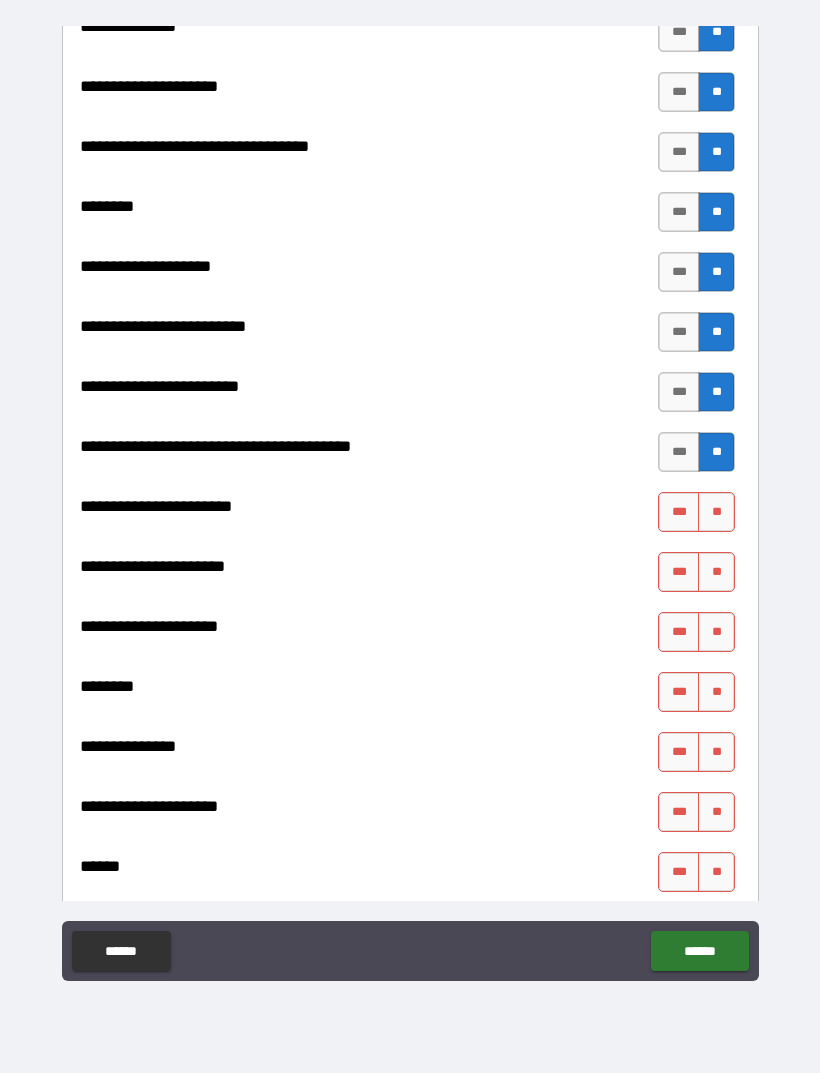 click on "**" at bounding box center [716, 512] 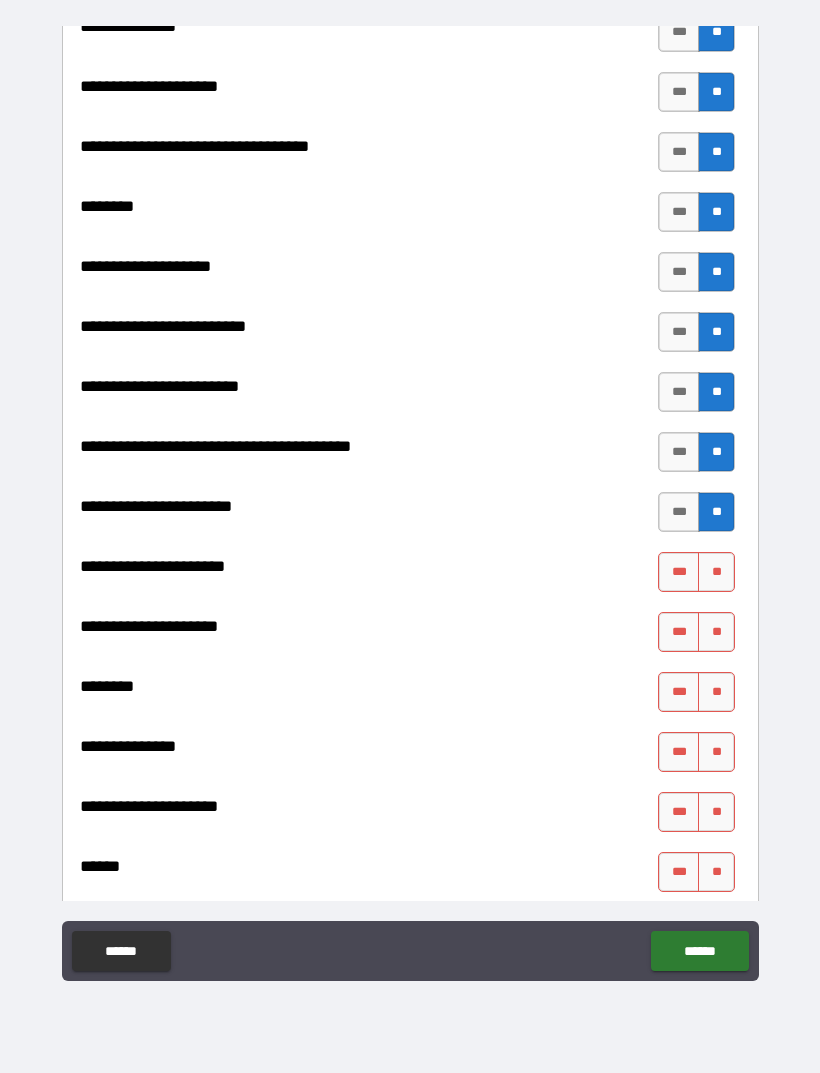 click on "**" at bounding box center (716, 572) 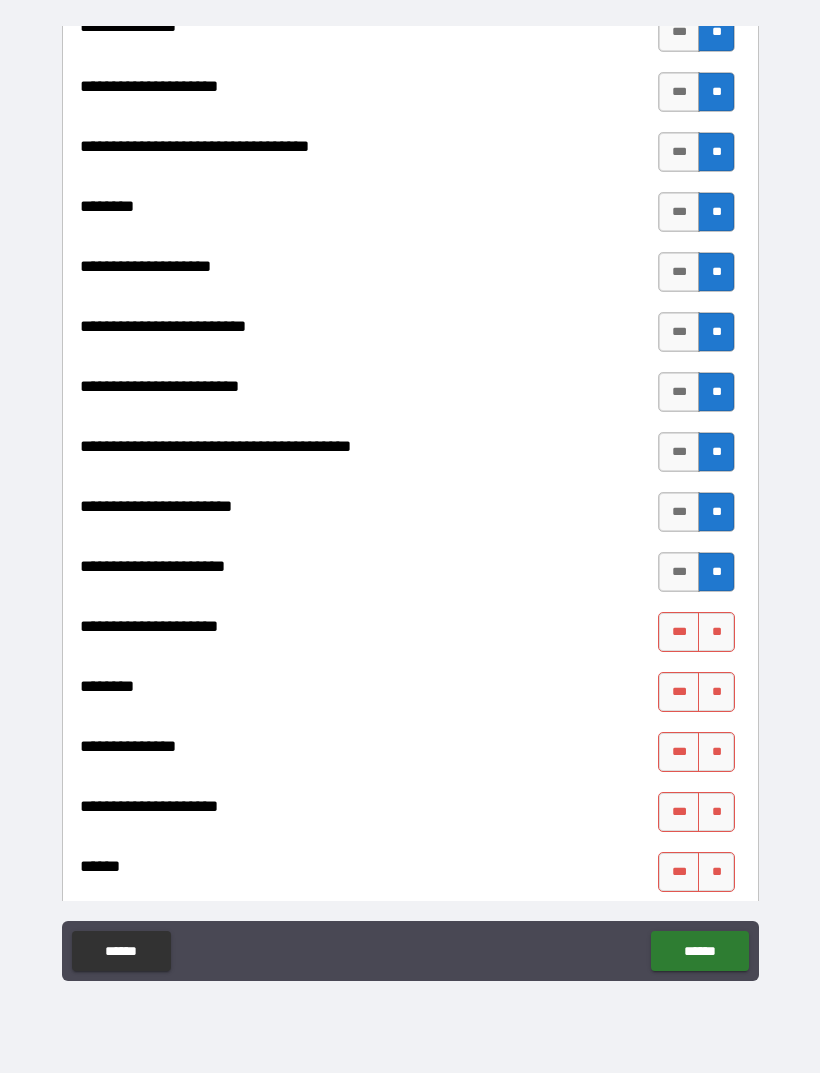 click on "**" at bounding box center [716, 632] 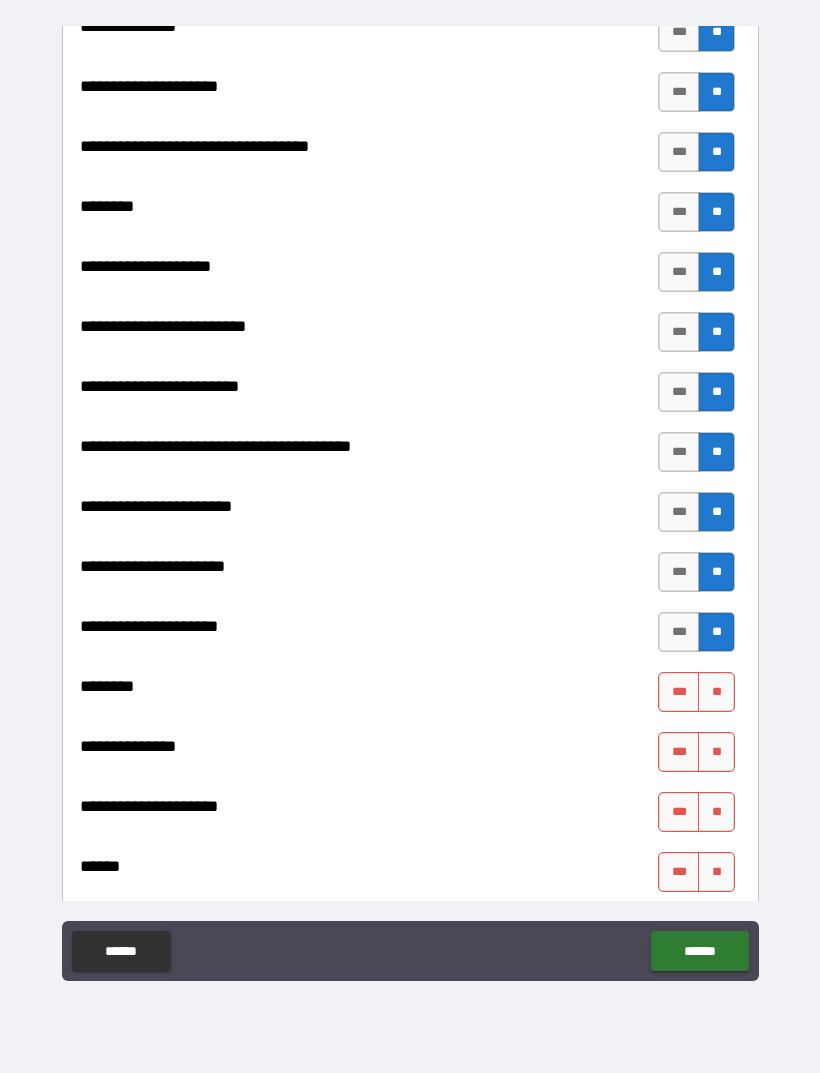 click on "**" at bounding box center (716, 692) 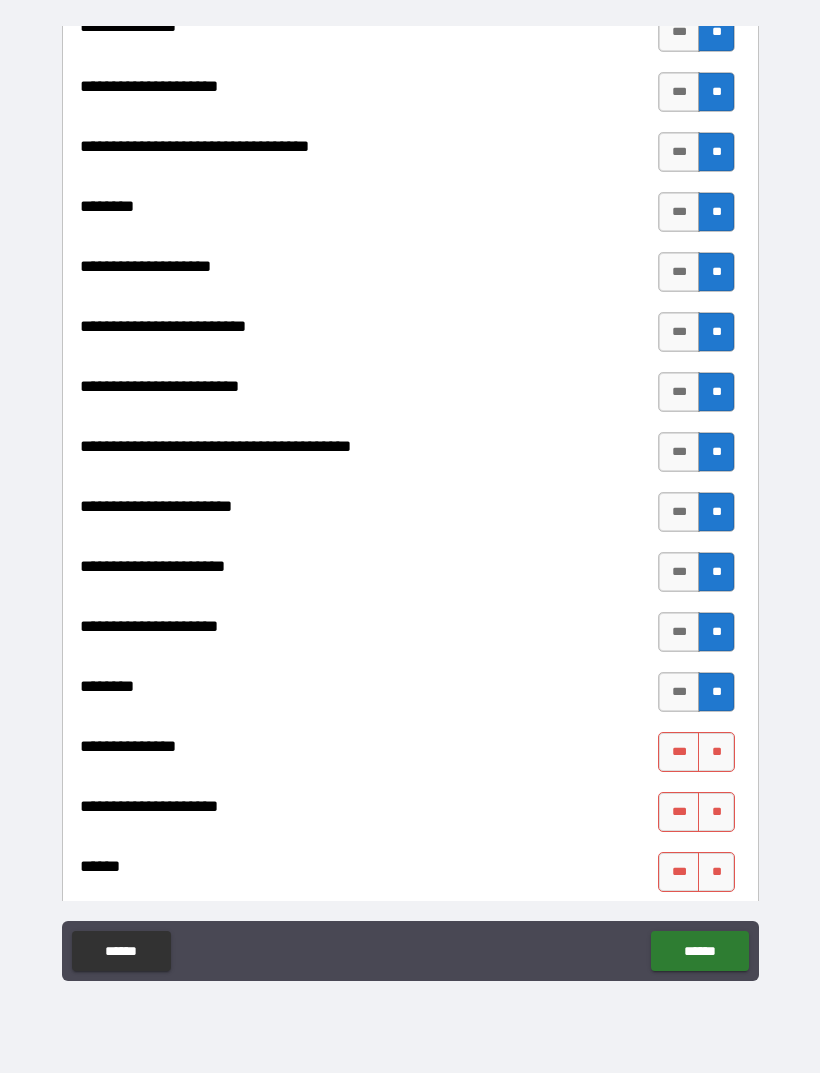 click on "**" at bounding box center [716, 752] 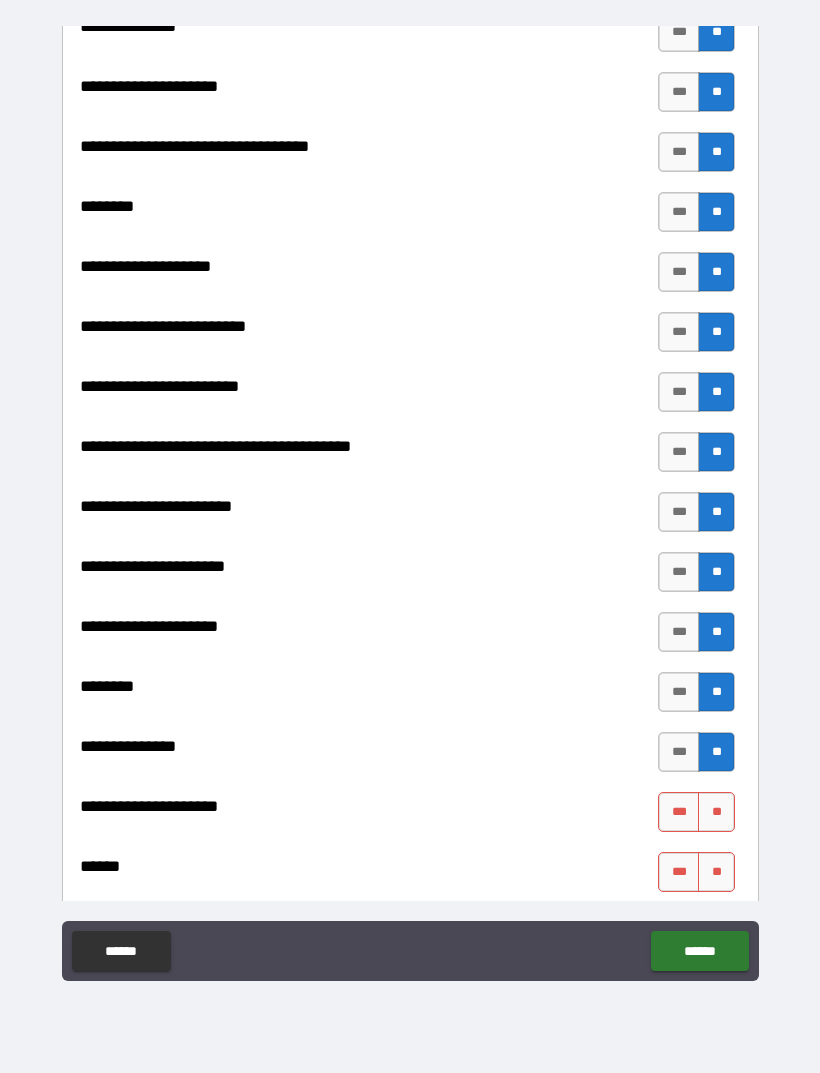 click on "**" at bounding box center [716, 812] 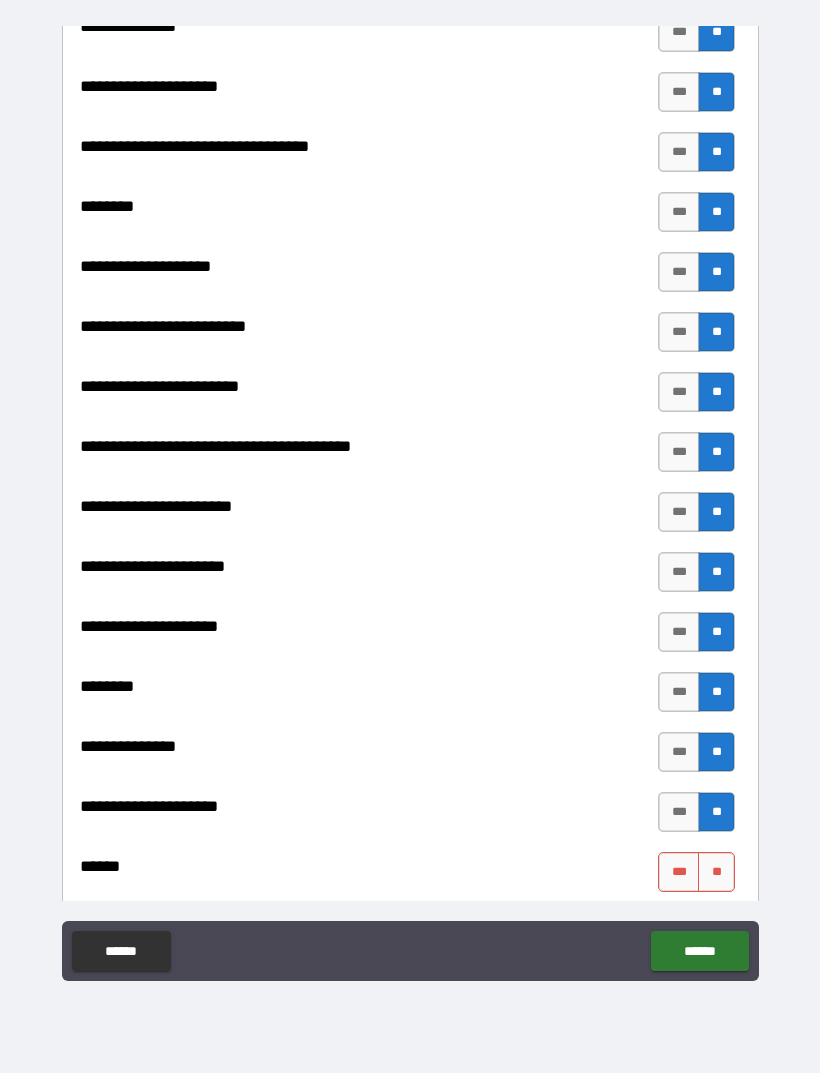 click on "**" at bounding box center (716, 872) 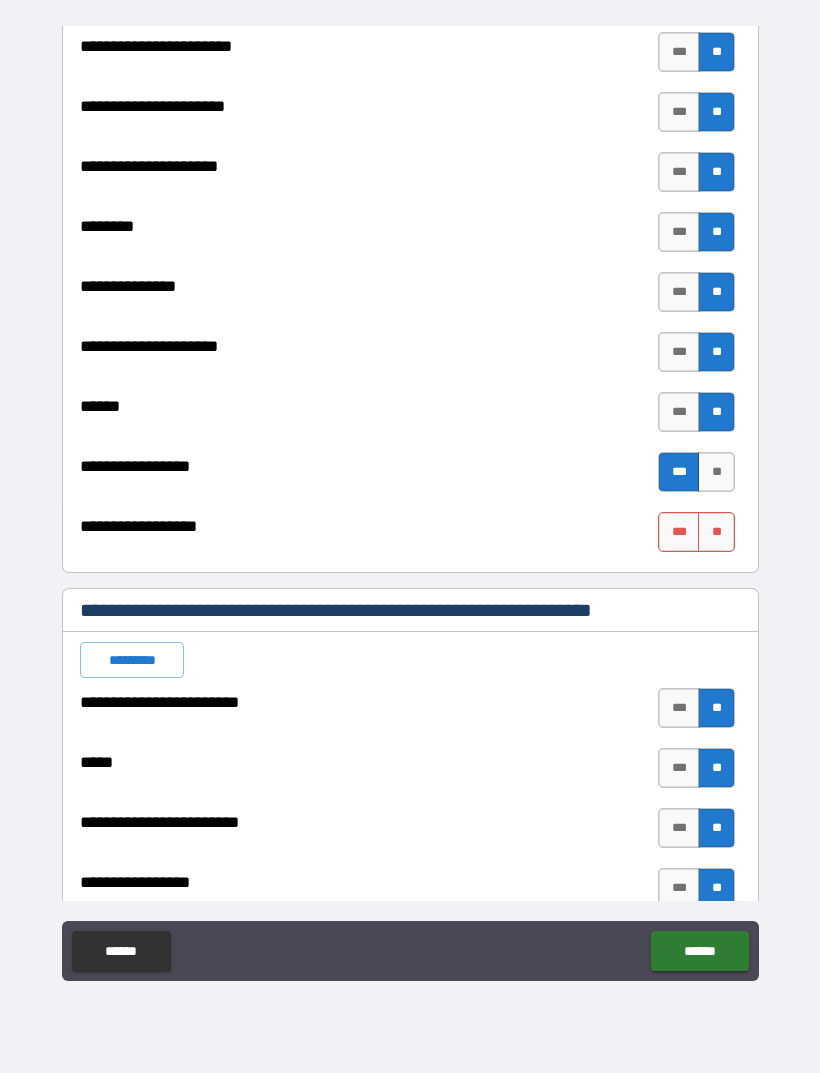 scroll, scrollTop: 2844, scrollLeft: 0, axis: vertical 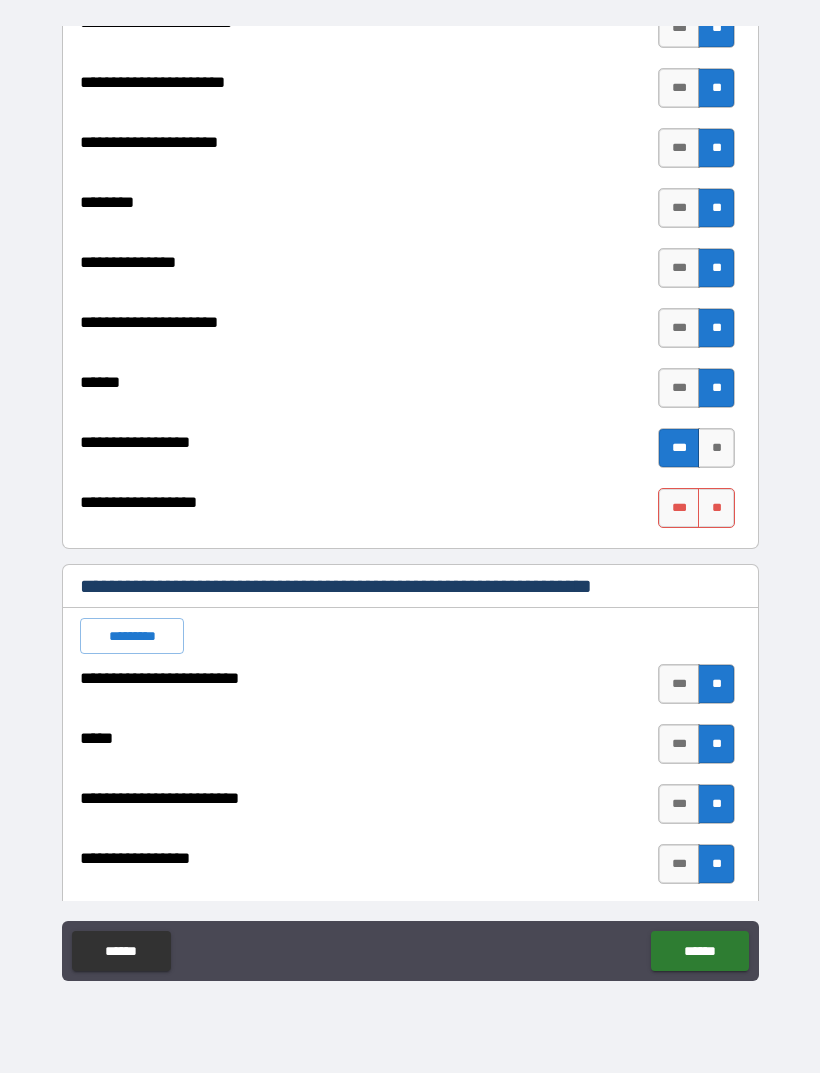 click on "**" at bounding box center (716, 508) 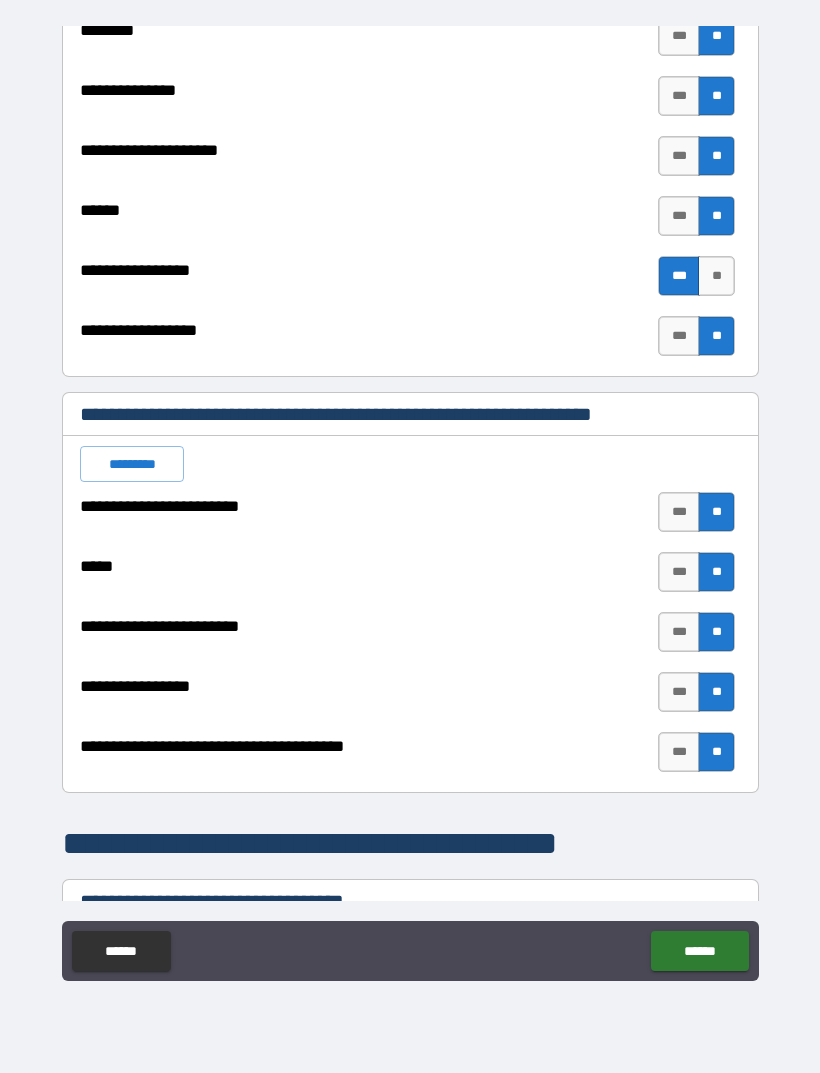 scroll, scrollTop: 3061, scrollLeft: 0, axis: vertical 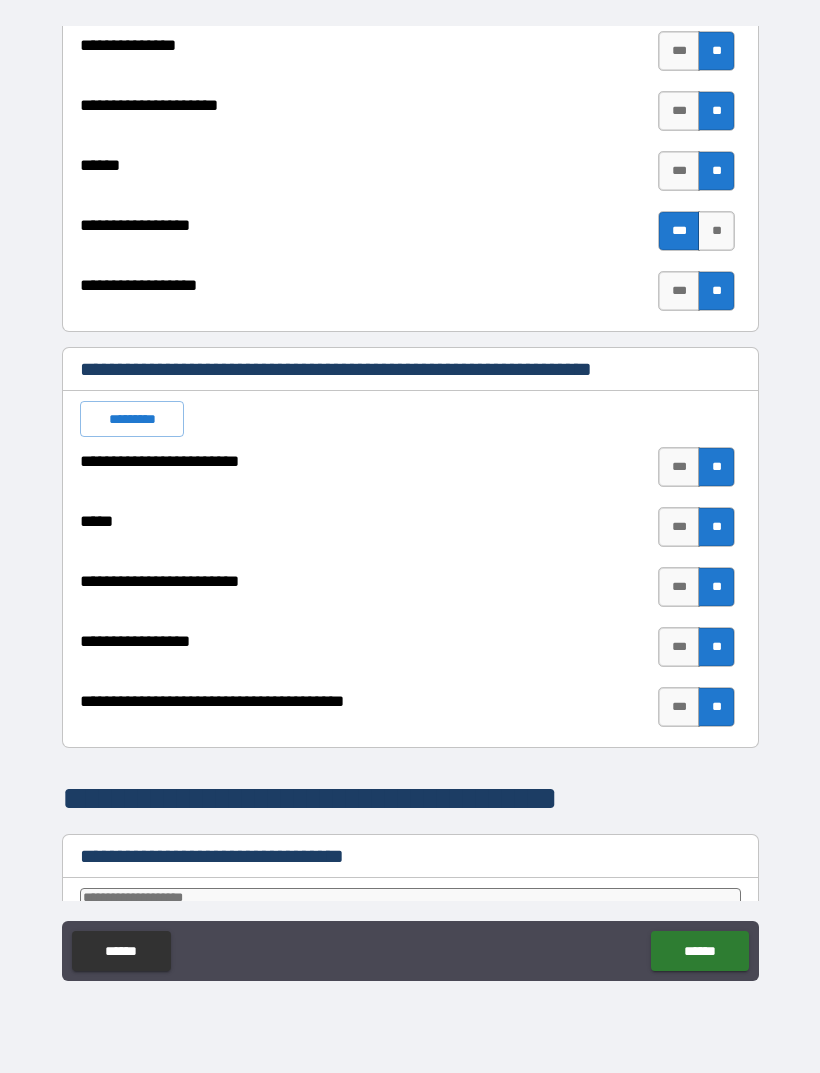 click on "******" at bounding box center (699, 951) 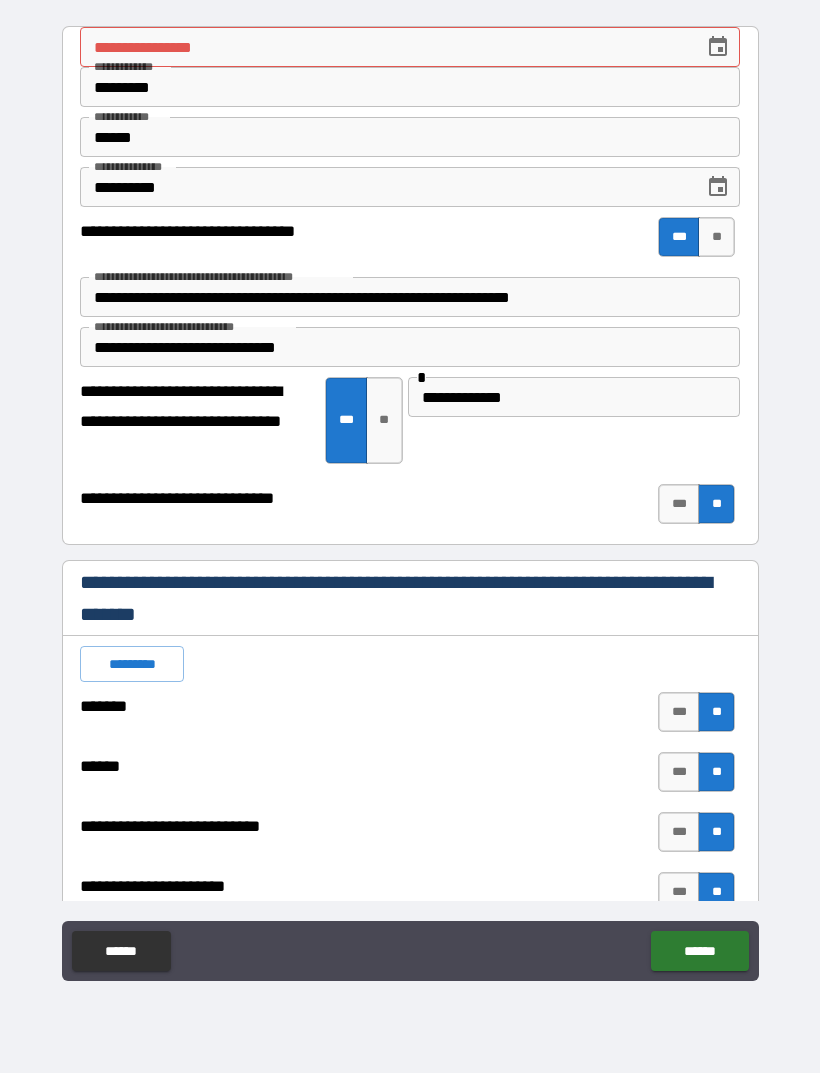scroll, scrollTop: 0, scrollLeft: 0, axis: both 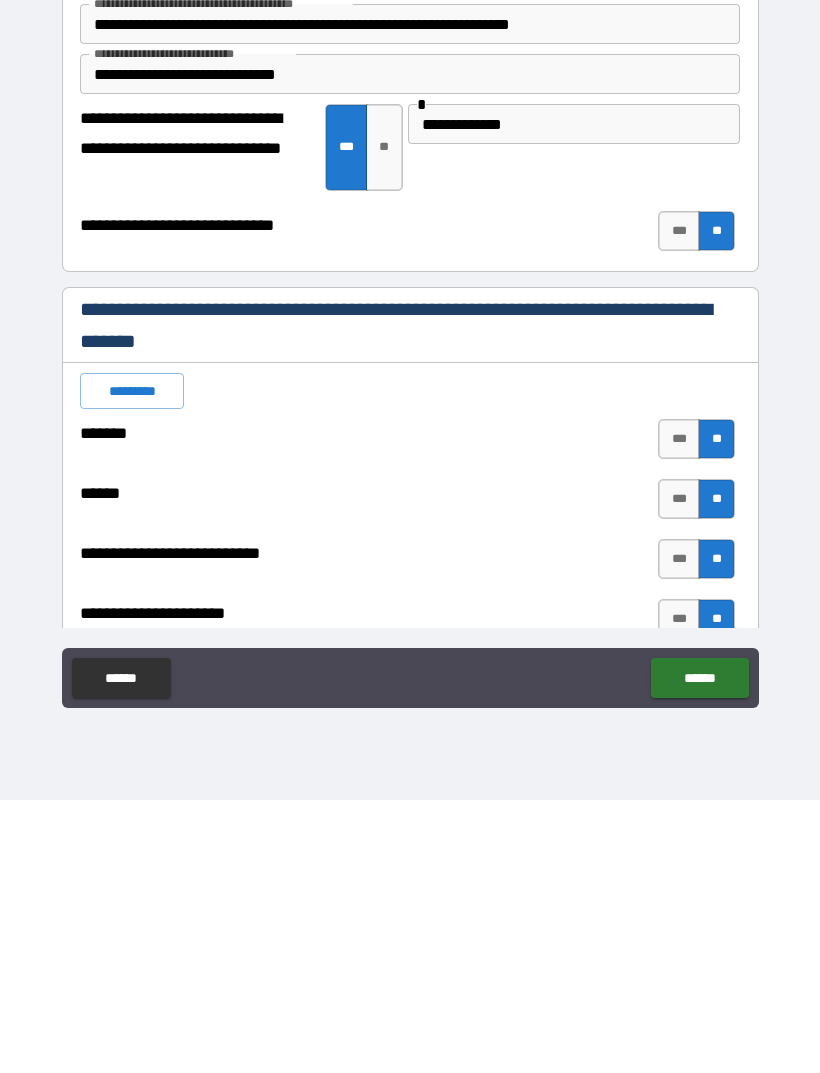 click on "******" at bounding box center [699, 951] 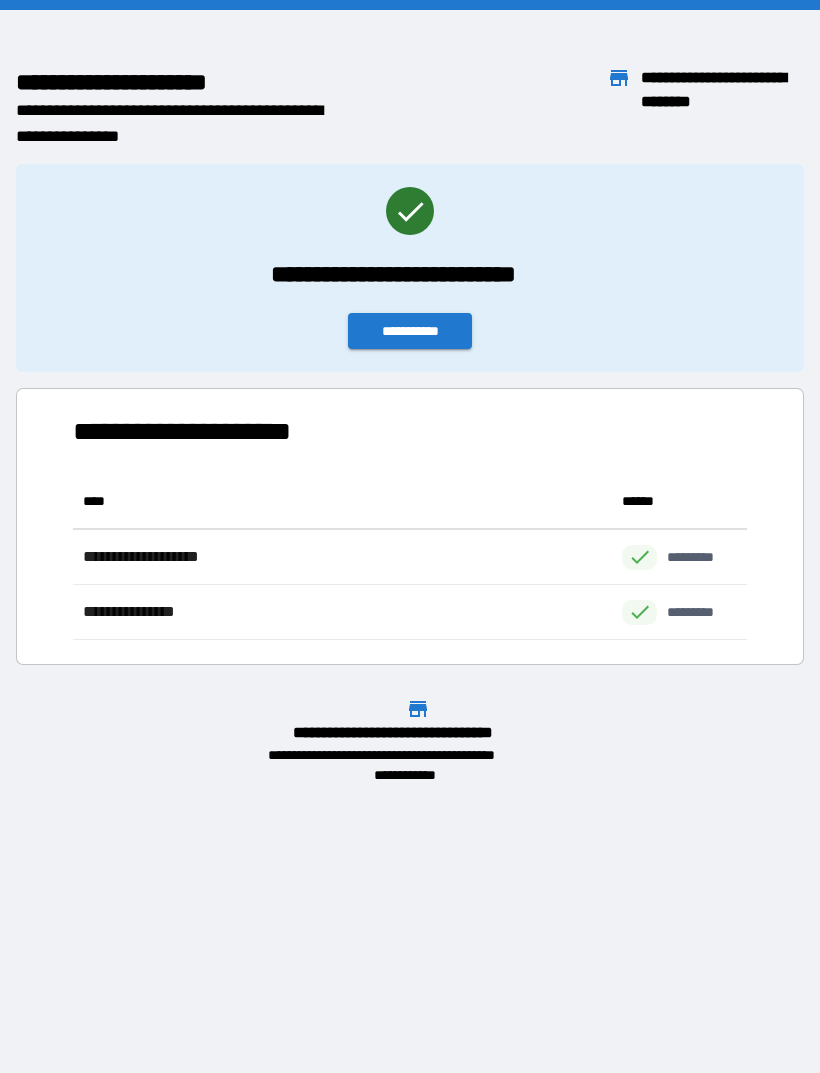 scroll, scrollTop: 1, scrollLeft: 1, axis: both 